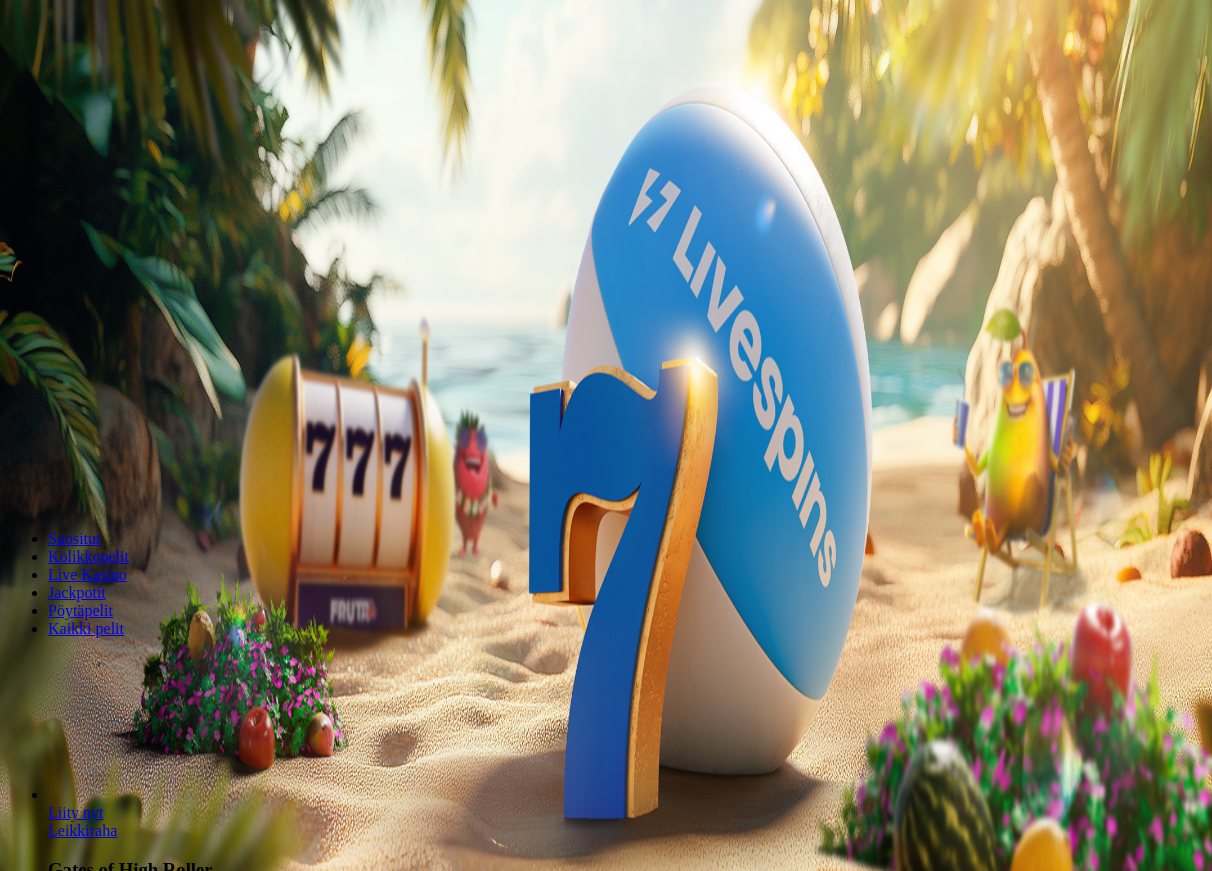 scroll, scrollTop: 0, scrollLeft: 0, axis: both 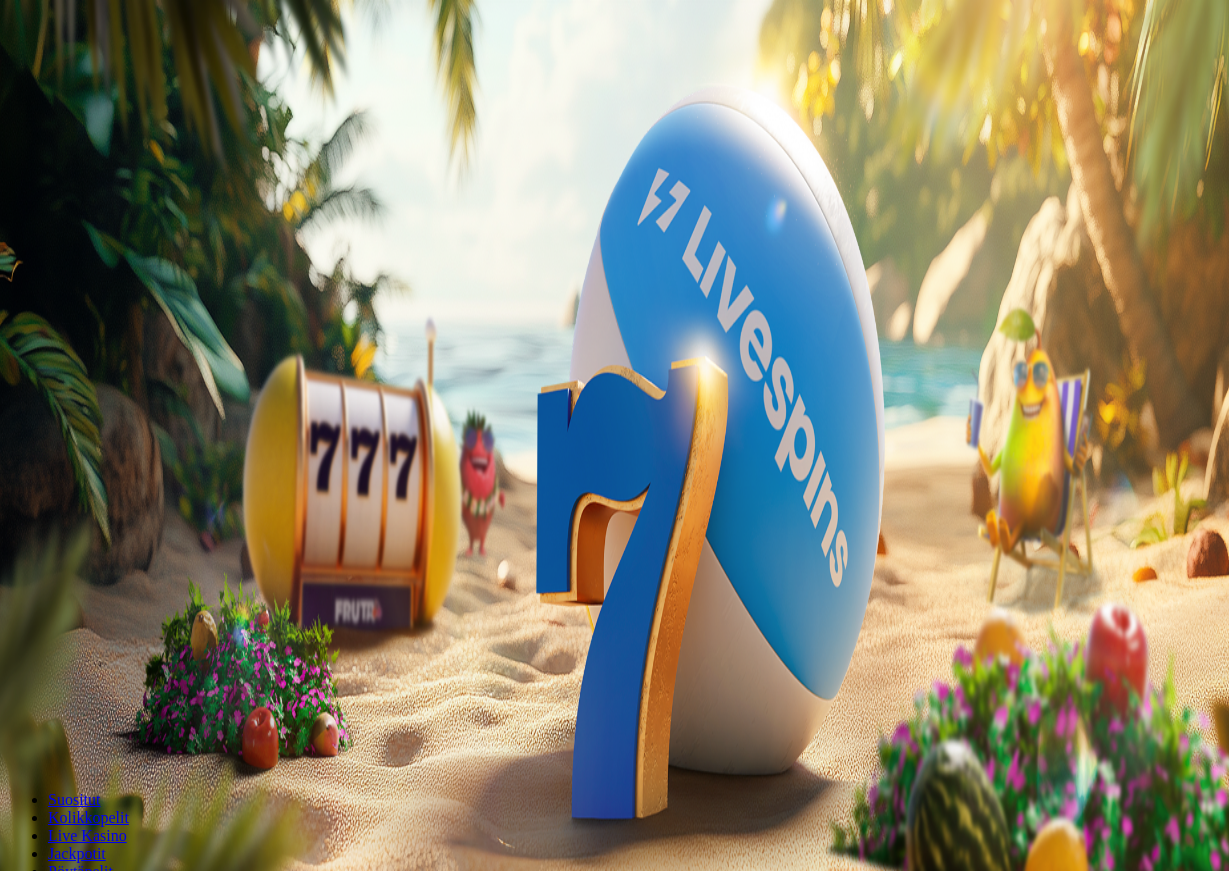 click on "Talletus" at bounding box center (38, 72) 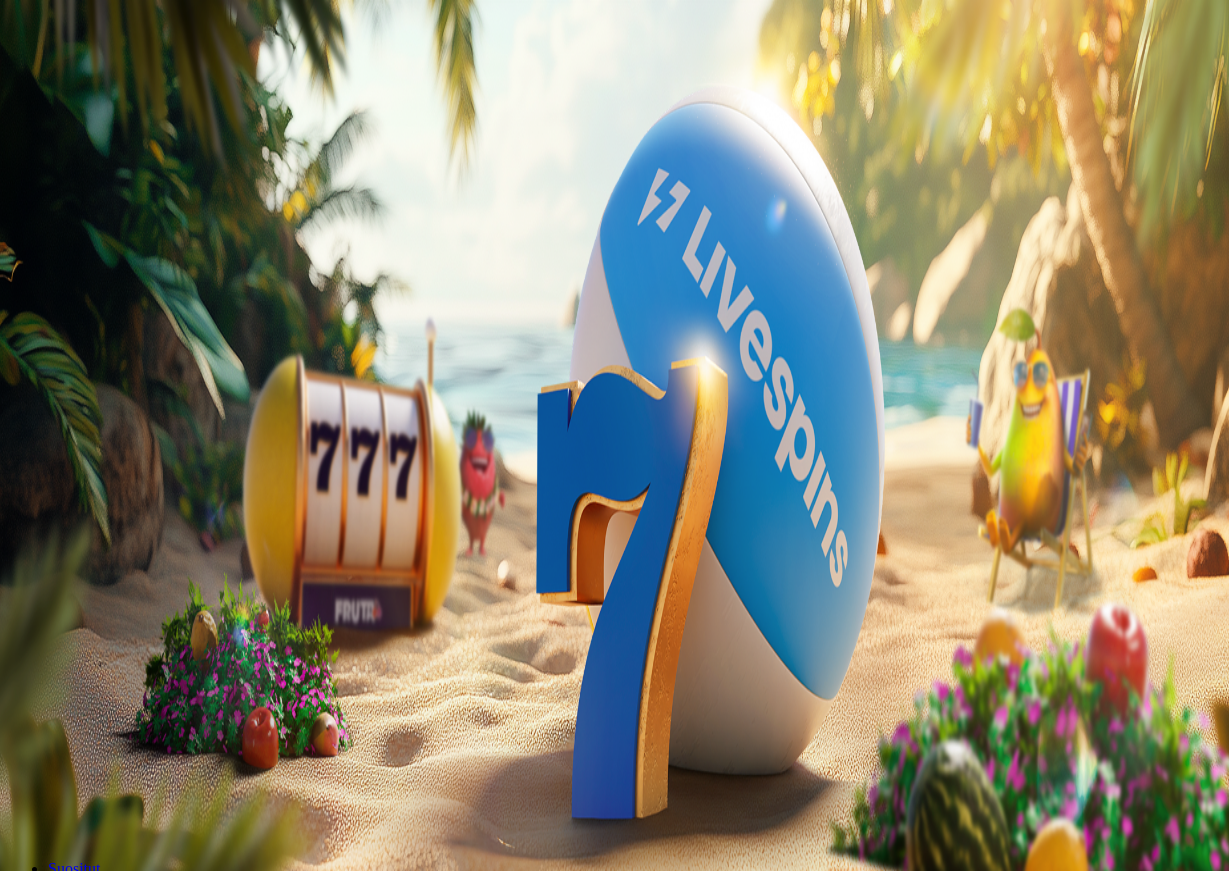 click on "***" at bounding box center [79, 468] 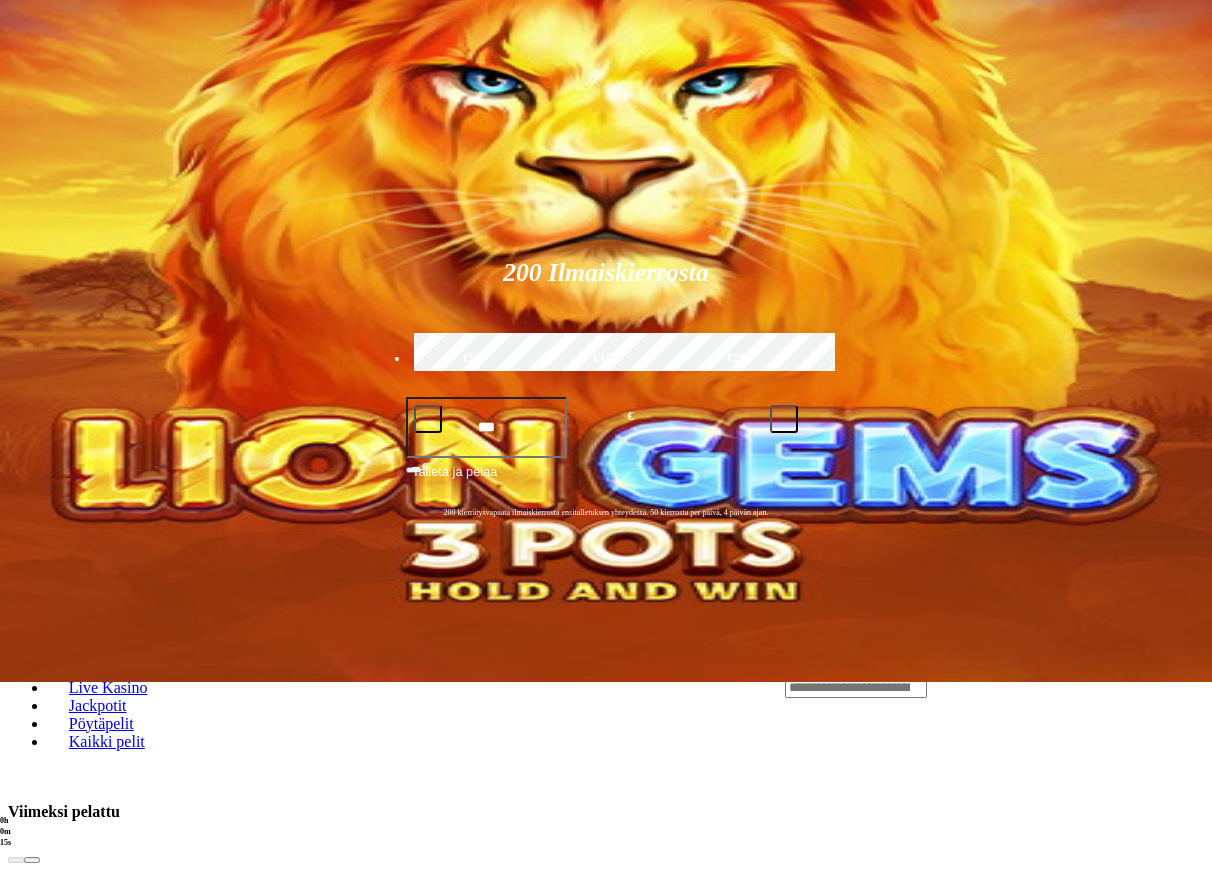 scroll, scrollTop: 204, scrollLeft: 0, axis: vertical 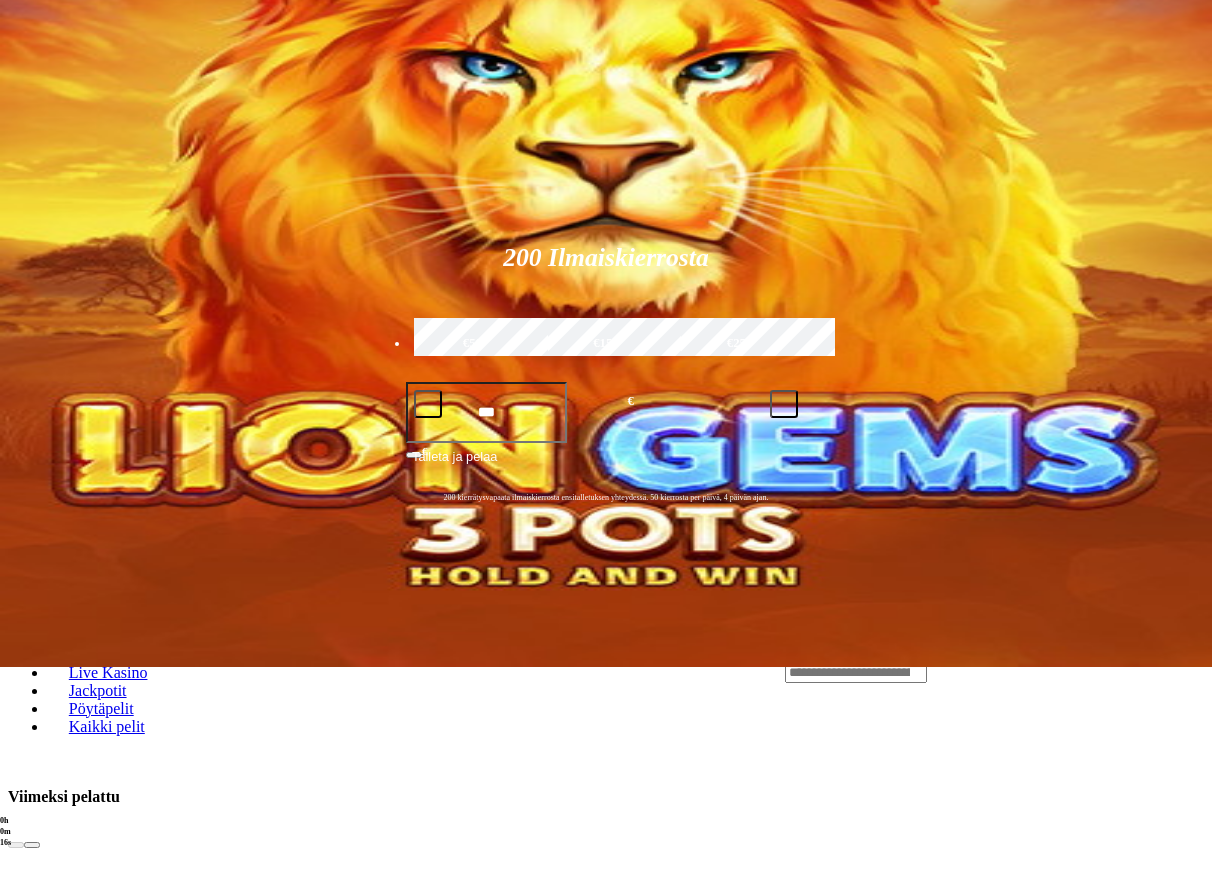 click on "Pelaa nyt" at bounding box center (77, 2143) 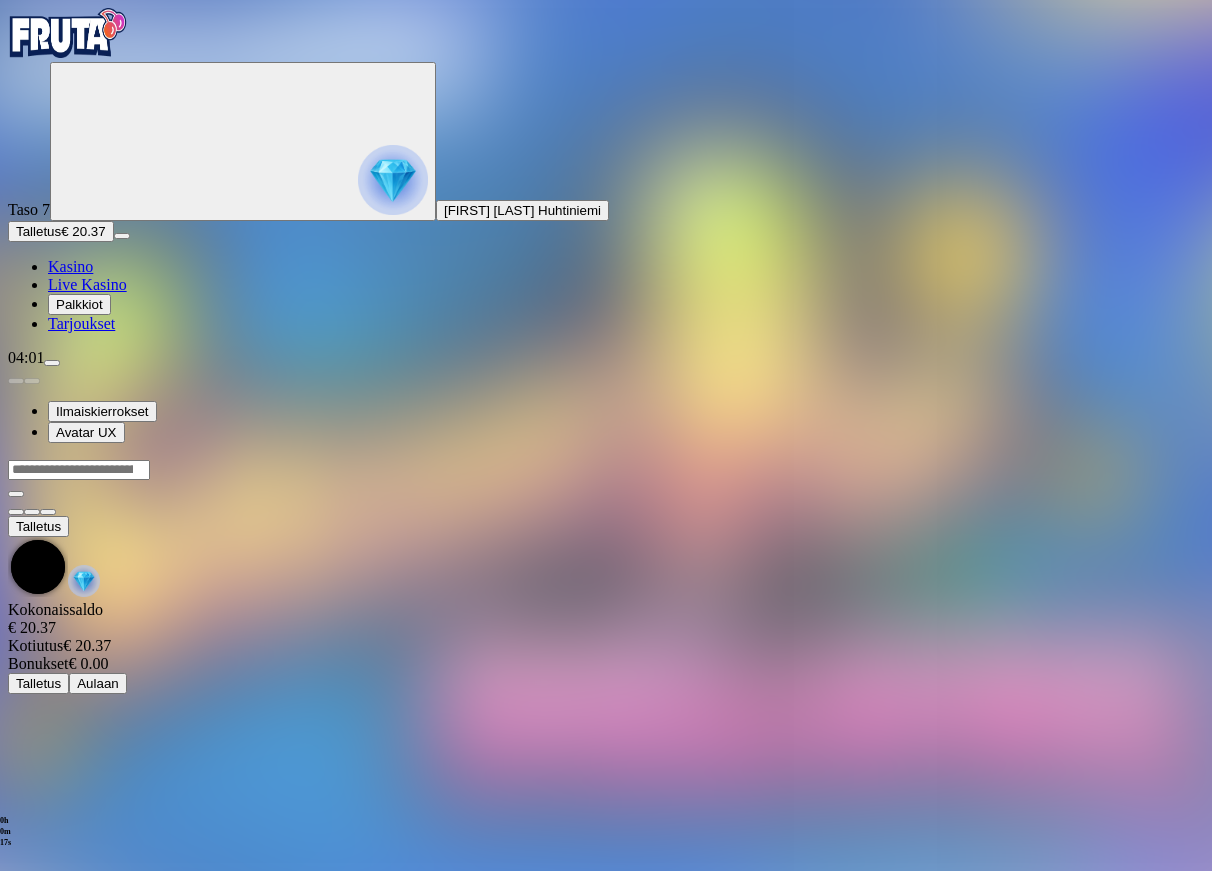 scroll, scrollTop: 0, scrollLeft: 0, axis: both 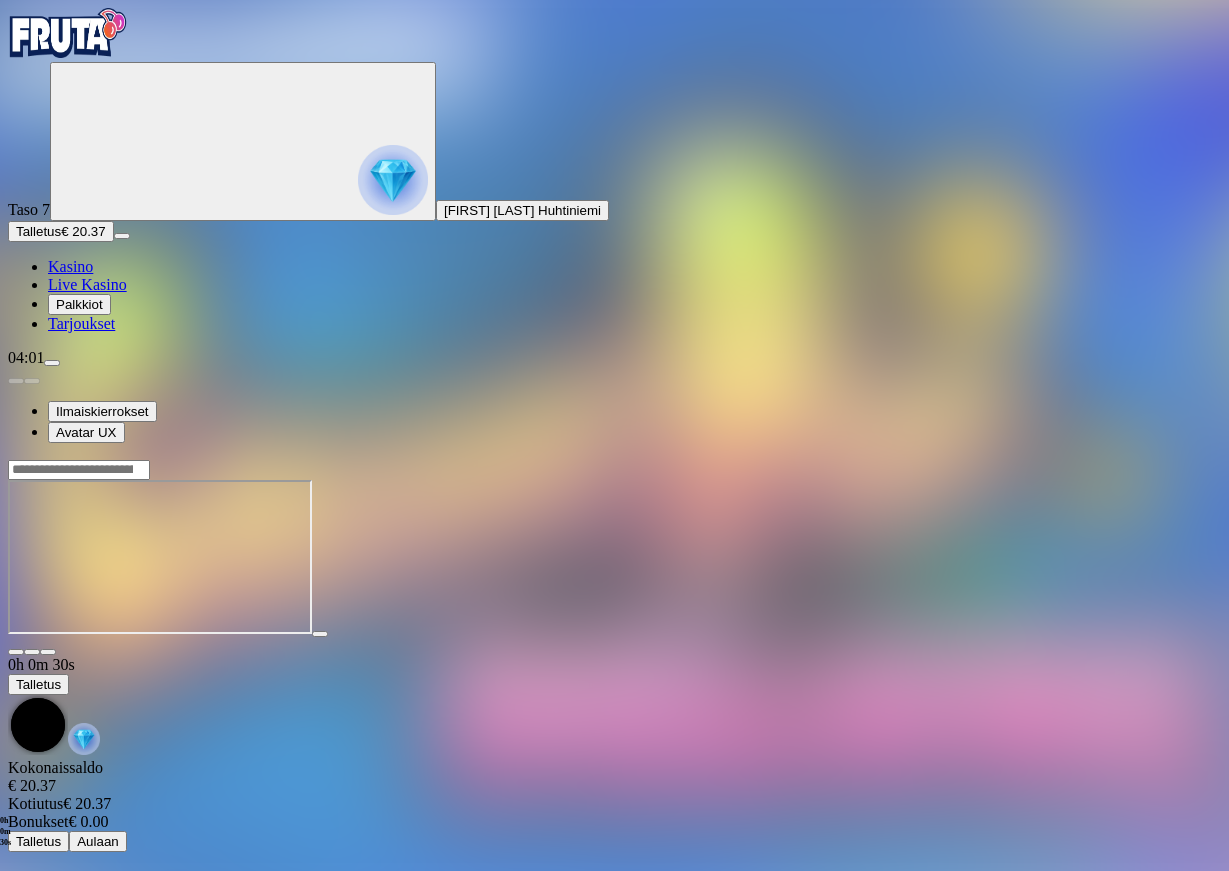 click at bounding box center [16, 652] 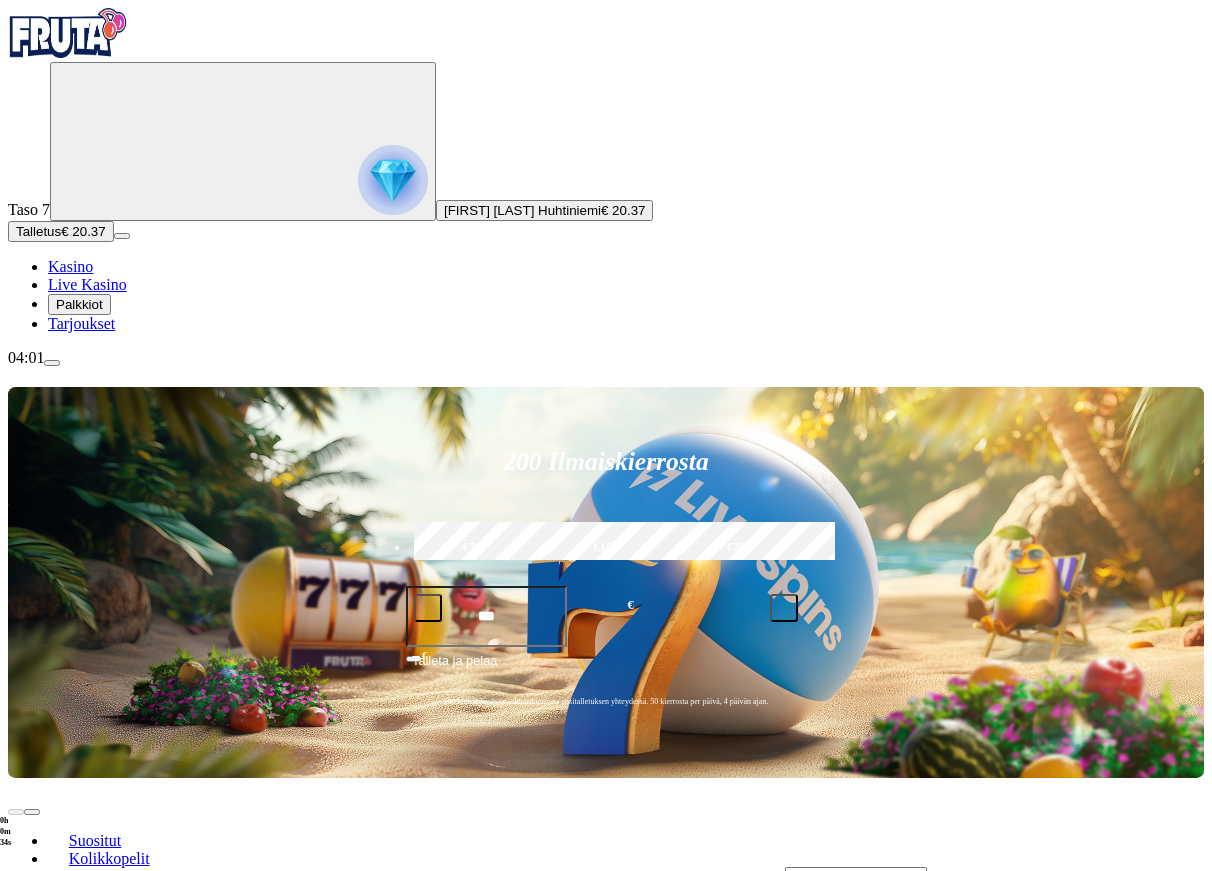 click on "Pelaa nyt" at bounding box center [77, 1095] 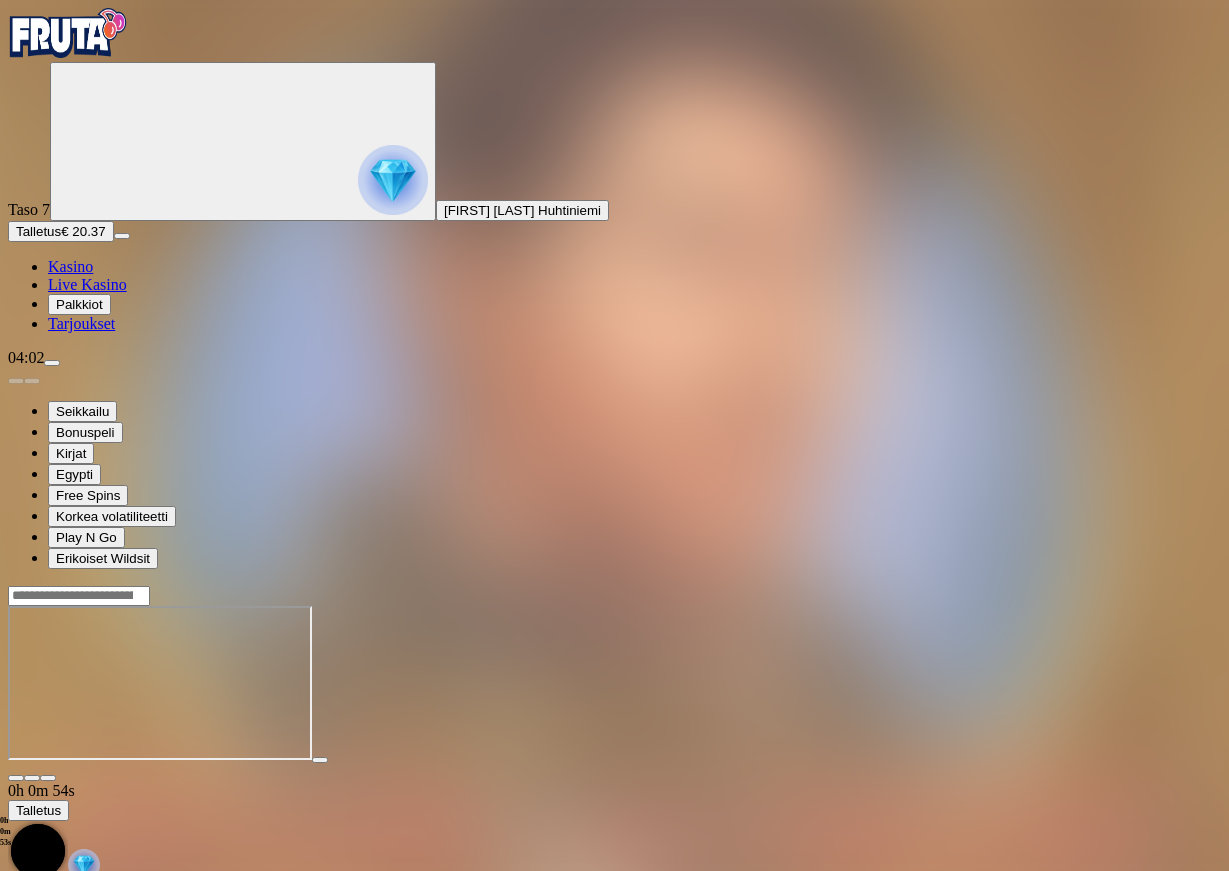 click at bounding box center [48, 778] 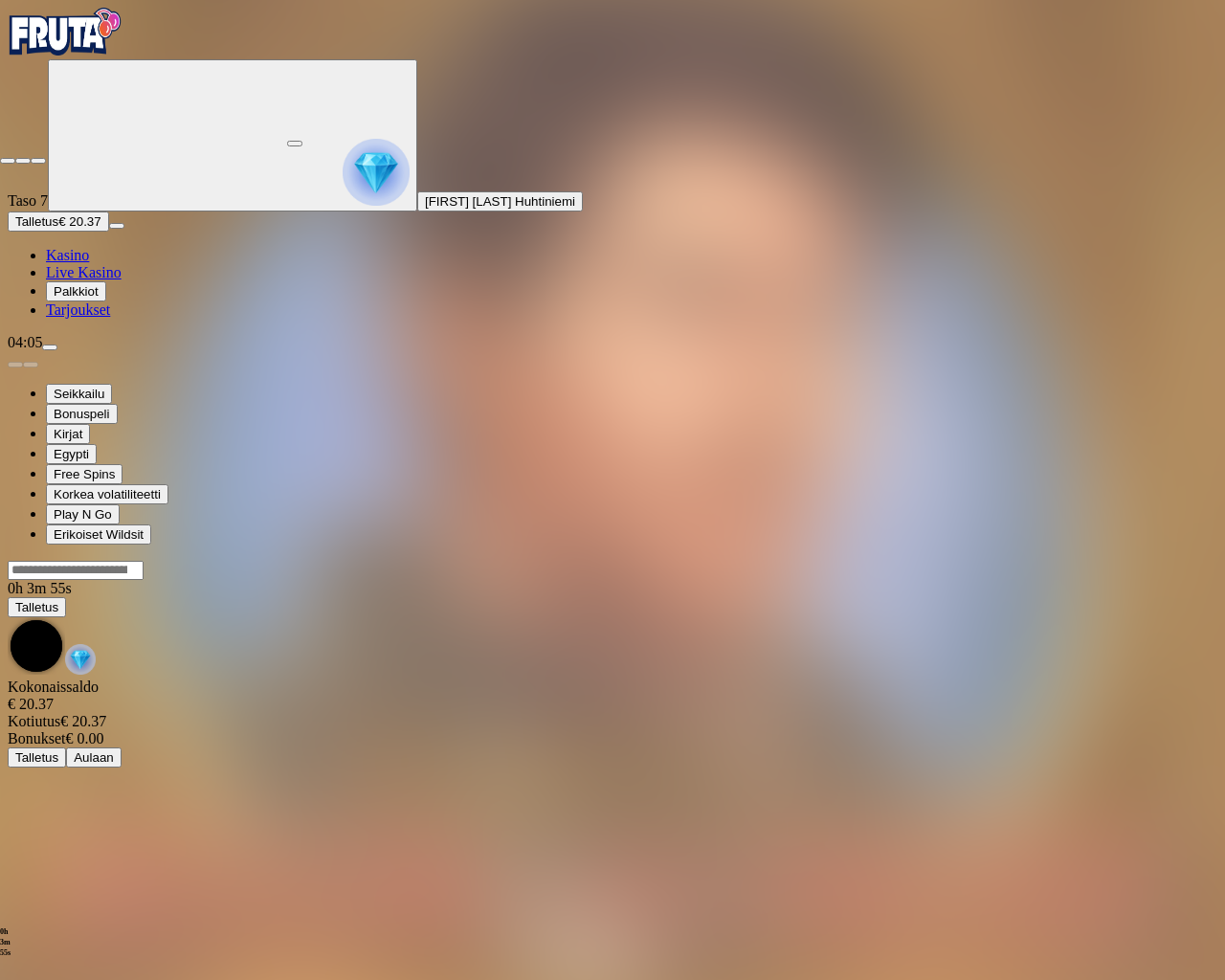 click at bounding box center (8, 161) 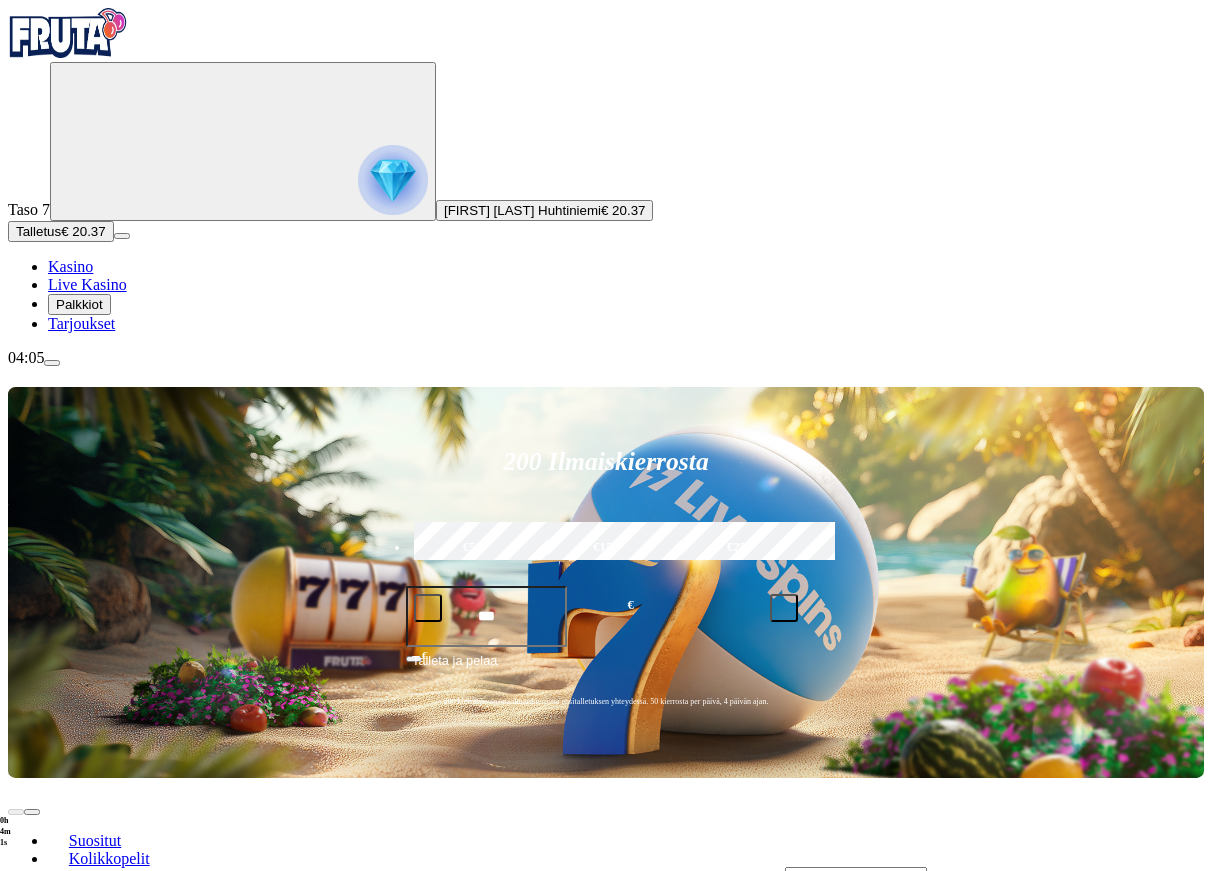 click at bounding box center (32, 1049) 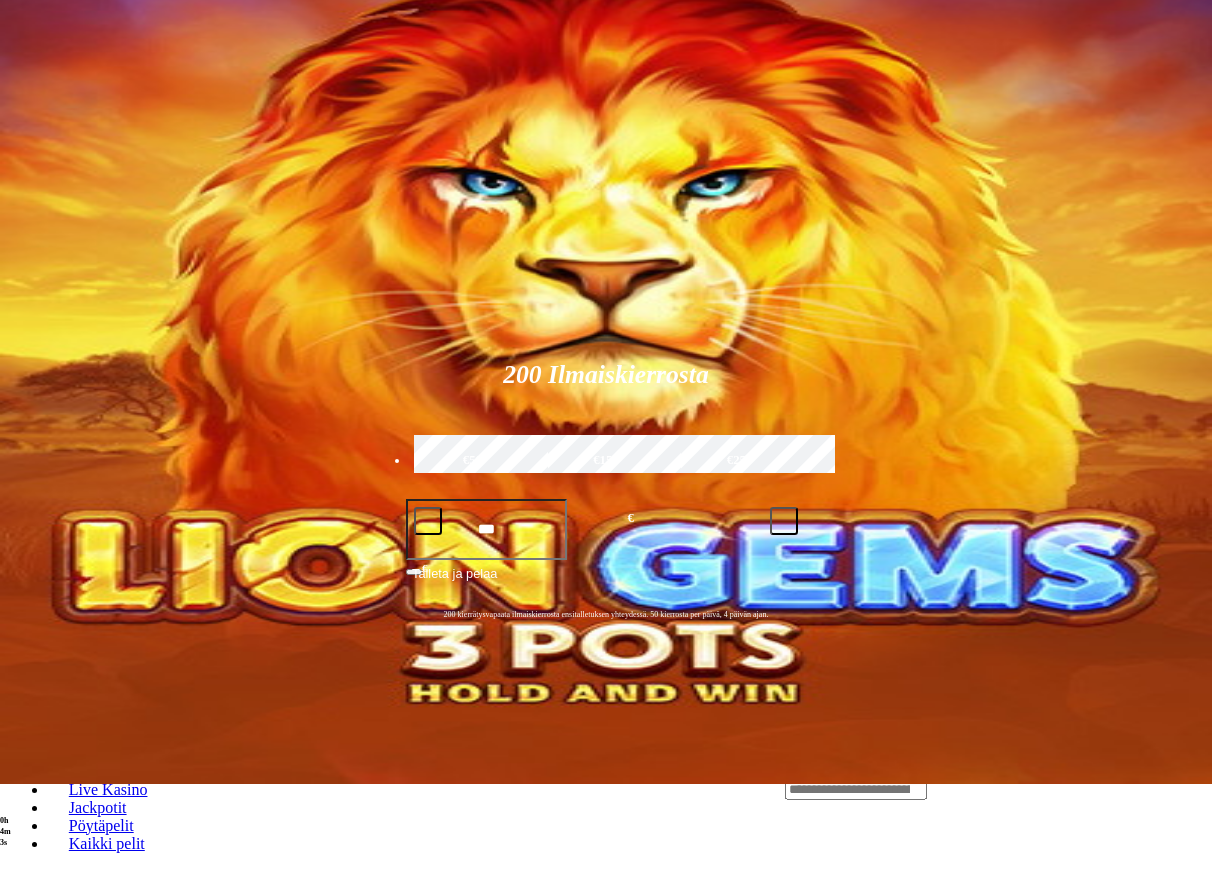 scroll, scrollTop: 306, scrollLeft: 0, axis: vertical 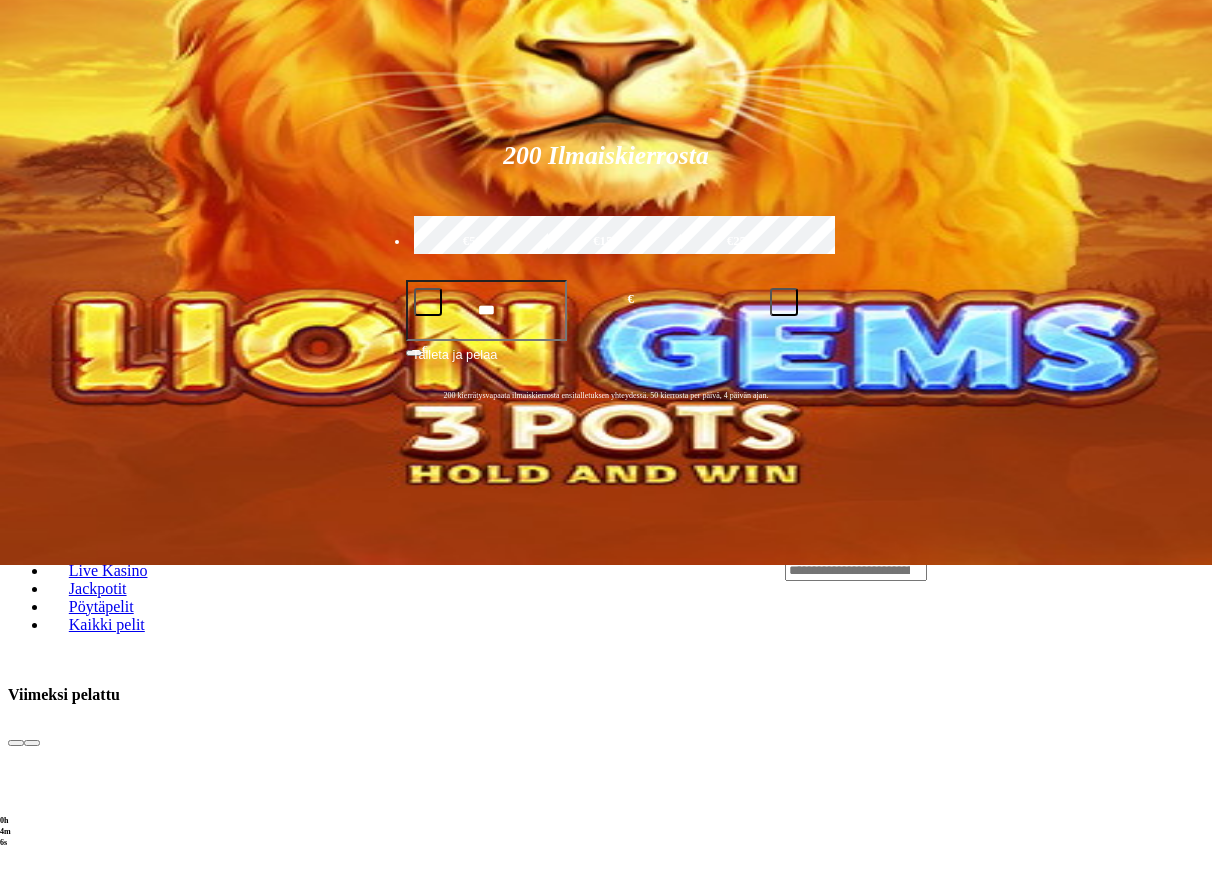 click on "Pelaa nyt" at bounding box center [77, 3198] 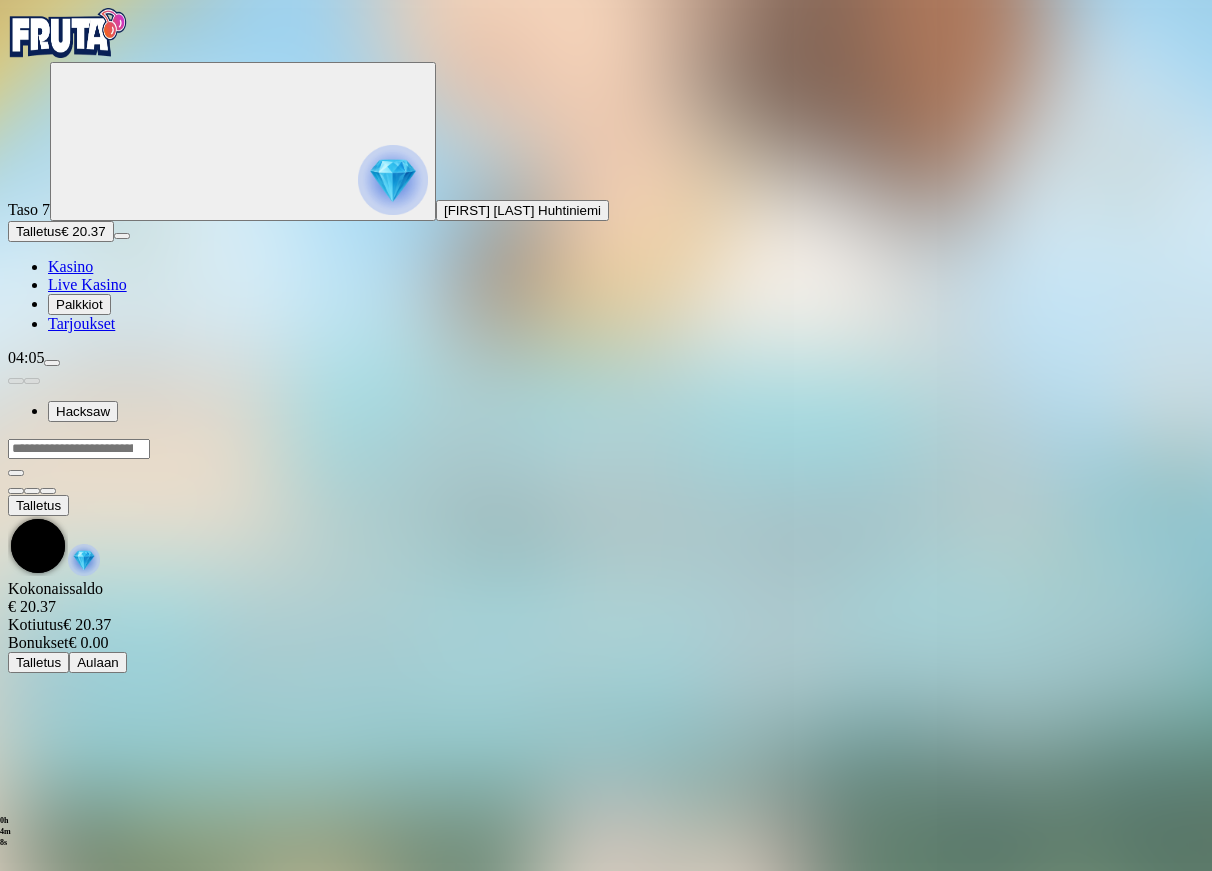 scroll, scrollTop: 0, scrollLeft: 0, axis: both 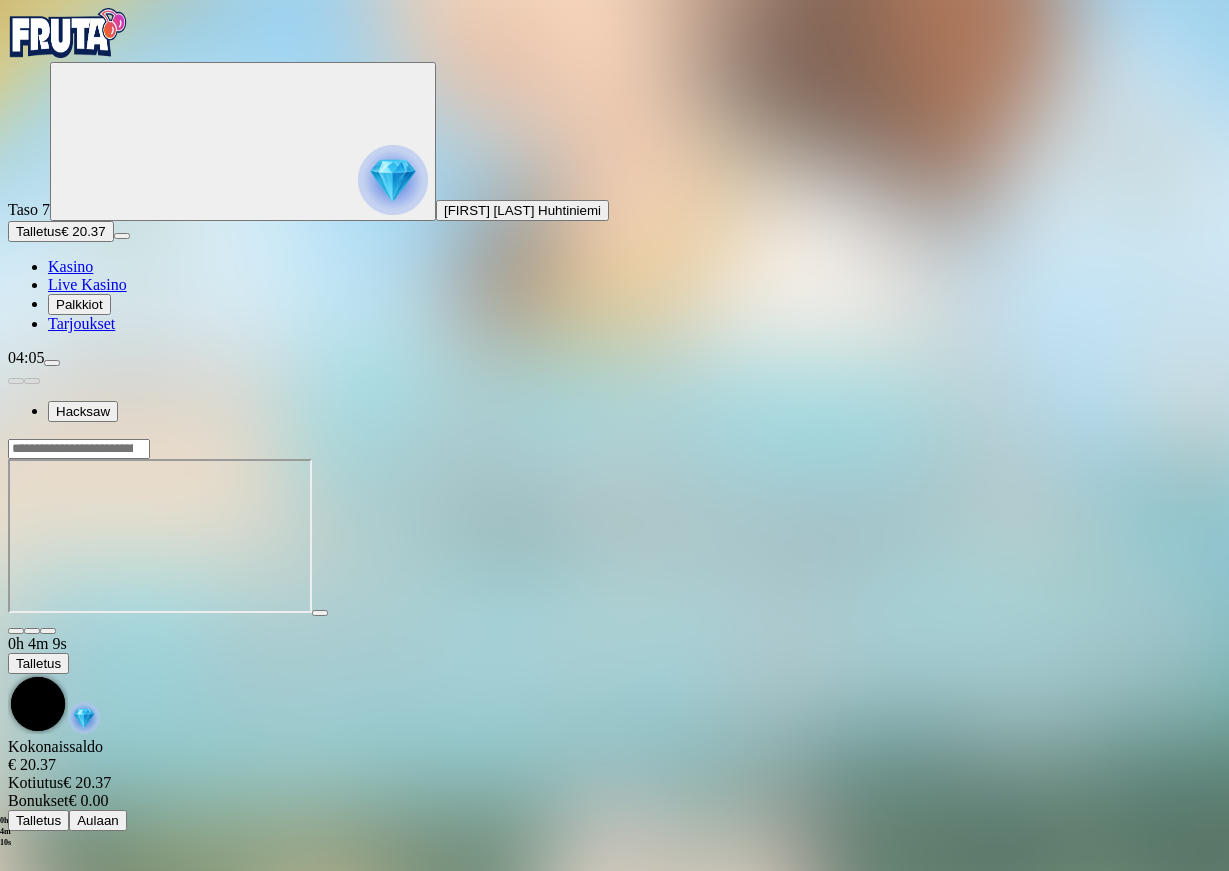 click at bounding box center (48, 631) 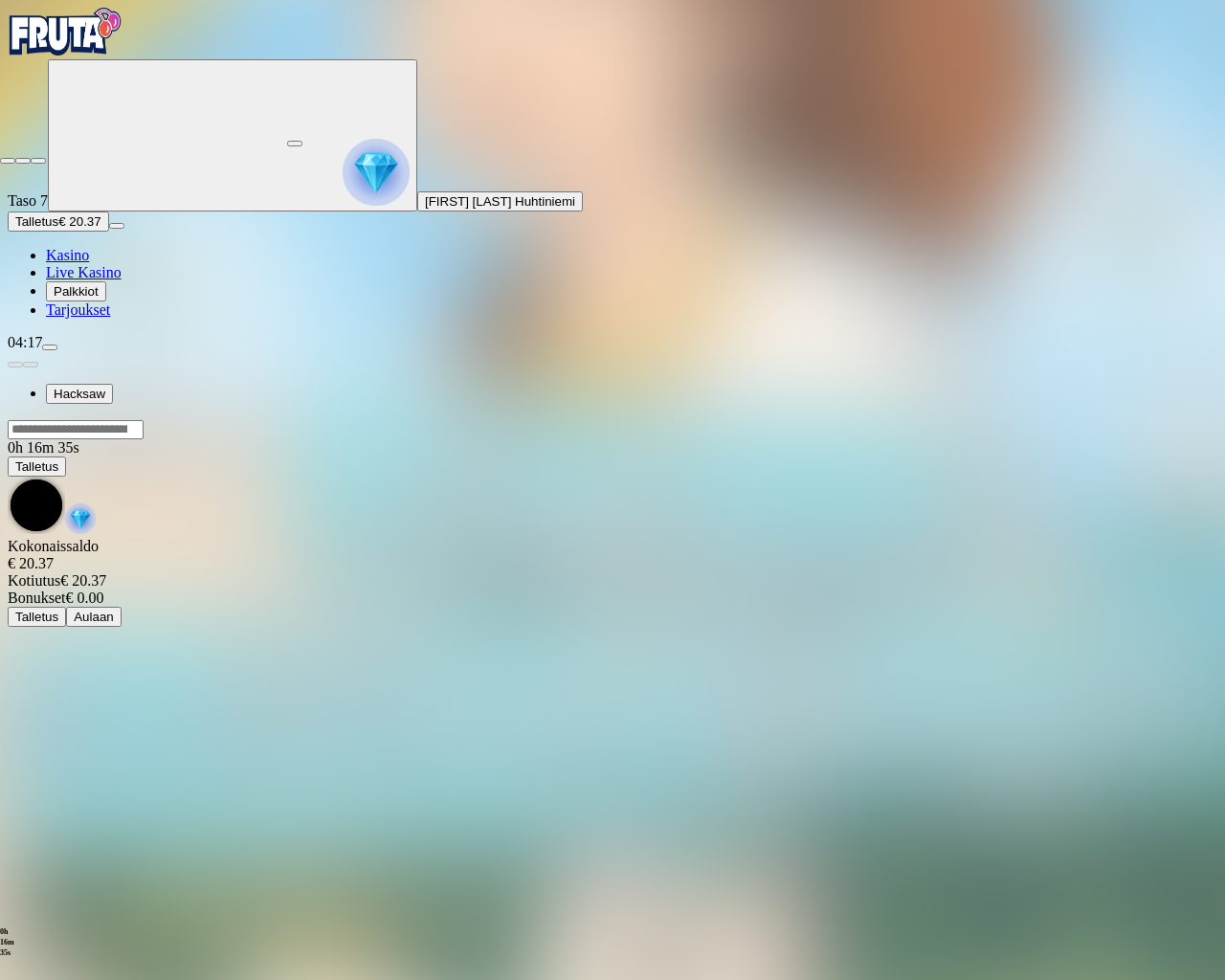 click at bounding box center (38, 161) 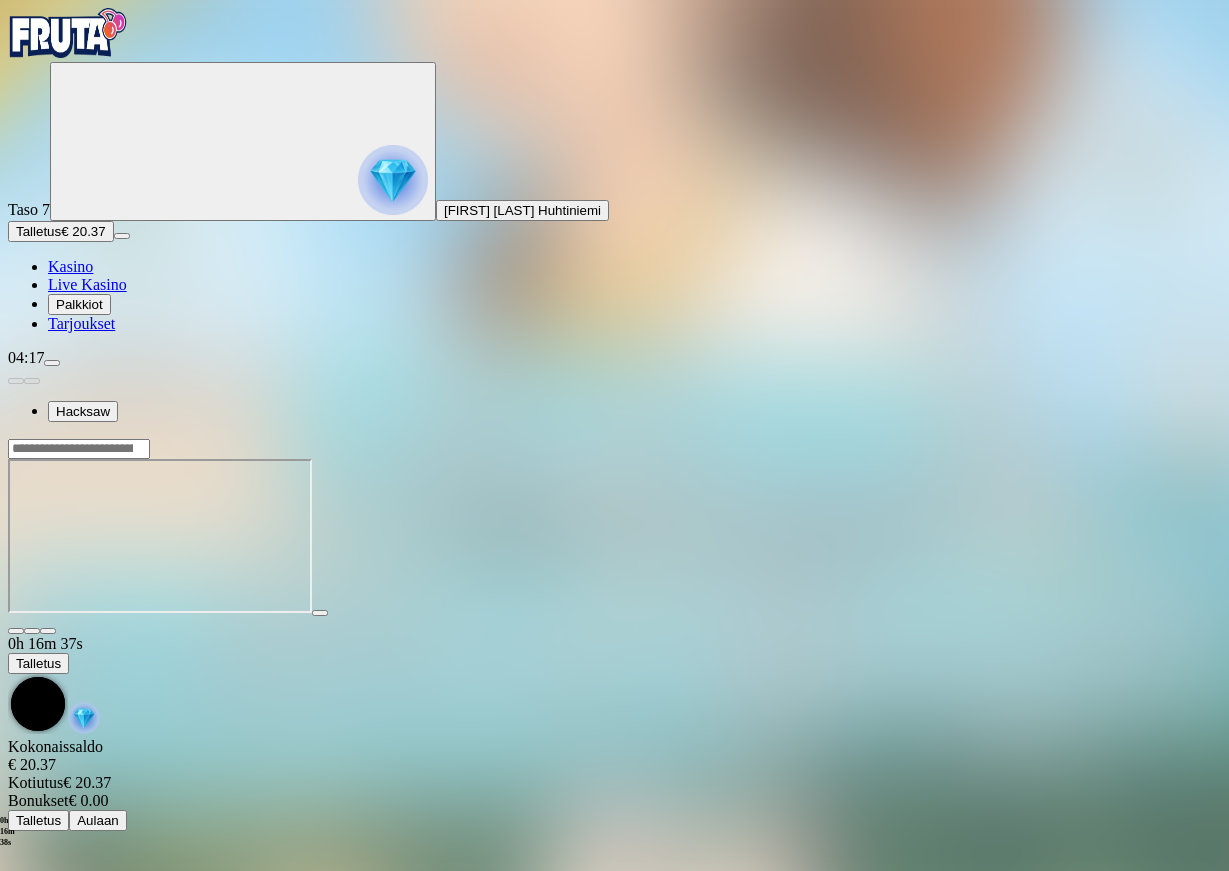 click at bounding box center (48, 631) 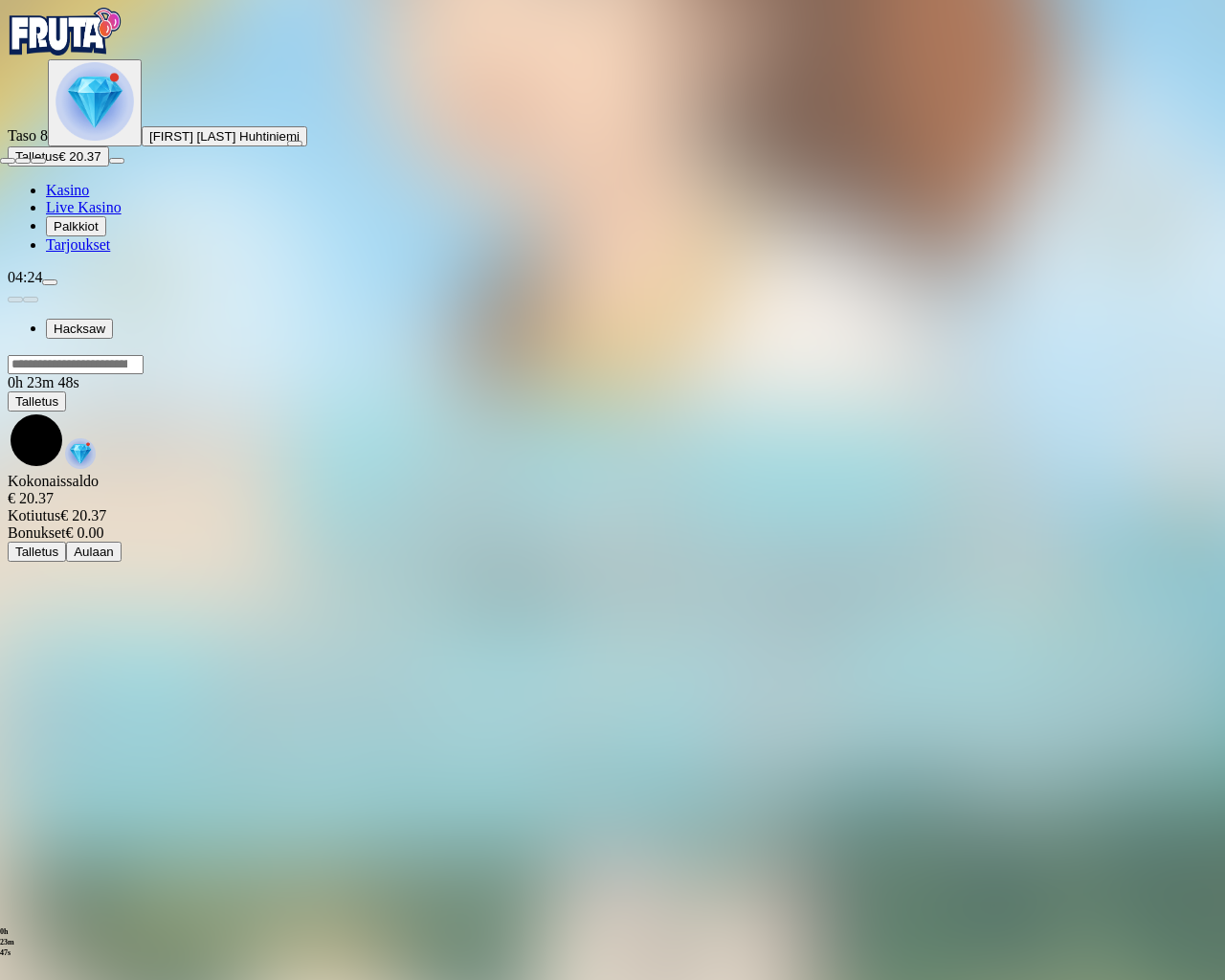 click at bounding box center (8, 161) 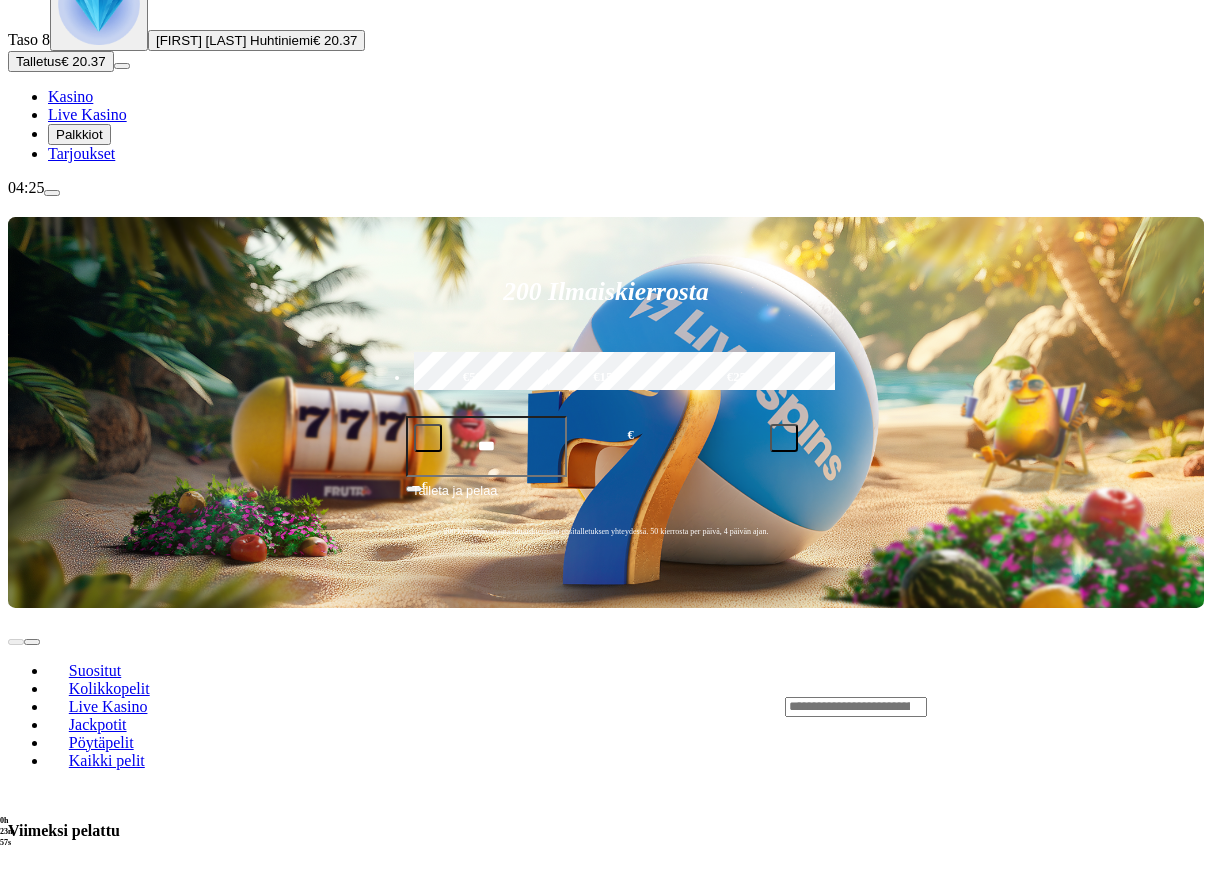 scroll, scrollTop: 612, scrollLeft: 0, axis: vertical 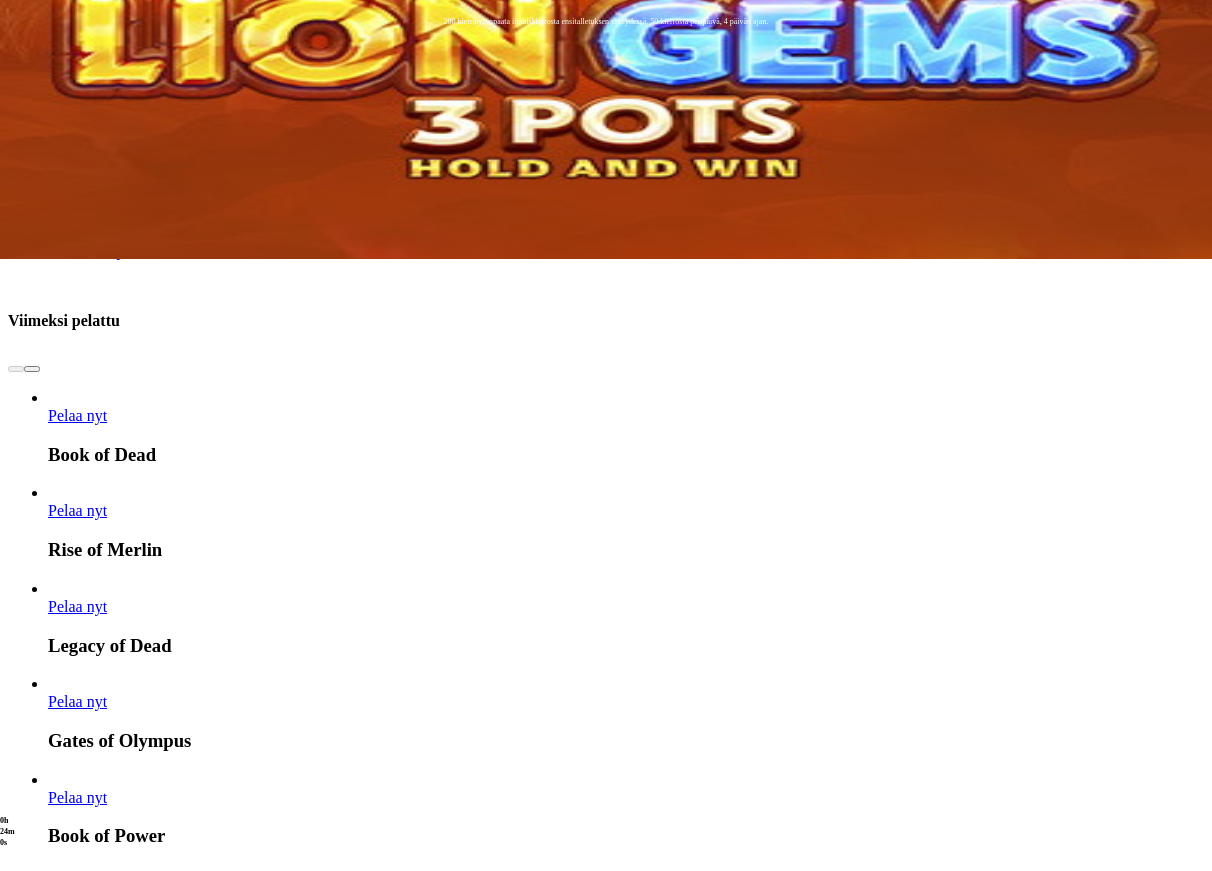 click on "Pelaa nyt" at bounding box center (77, 2919) 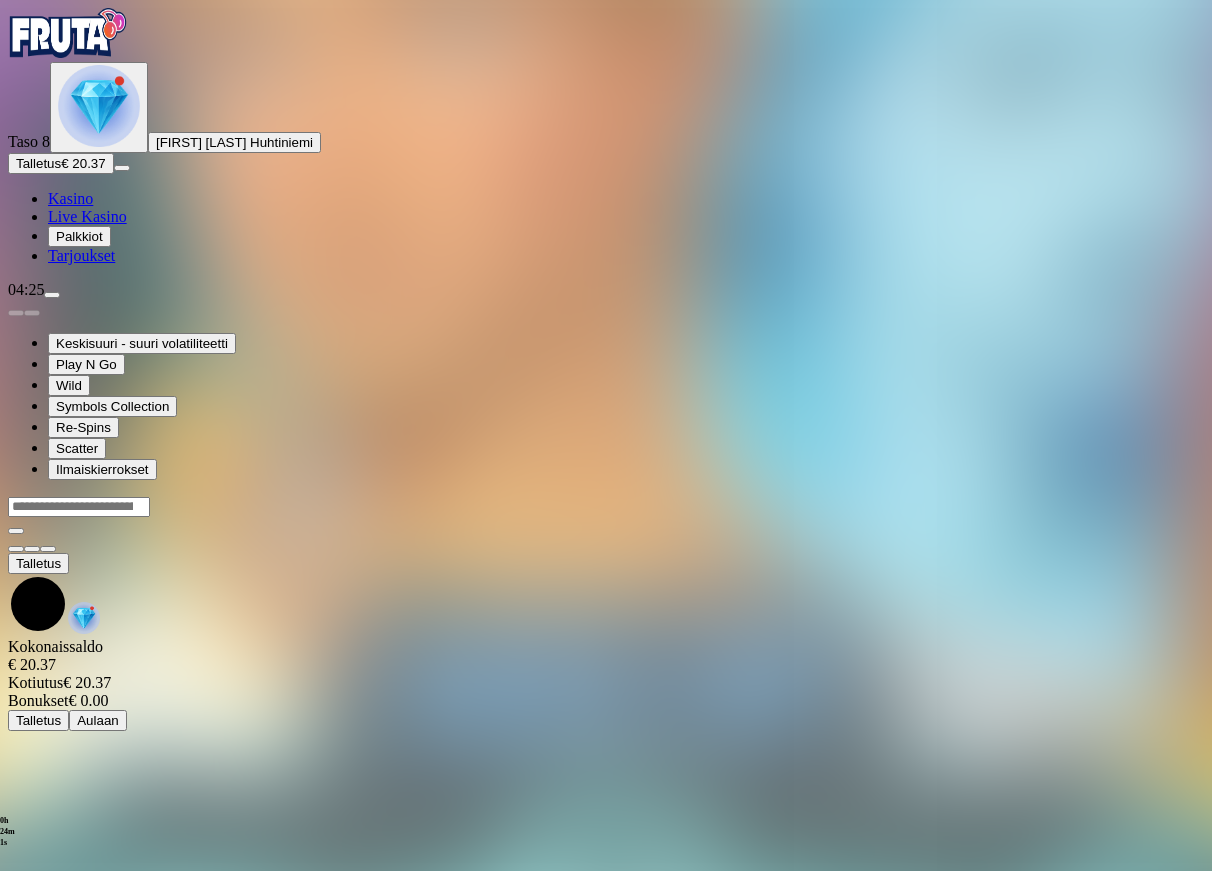 scroll, scrollTop: 0, scrollLeft: 0, axis: both 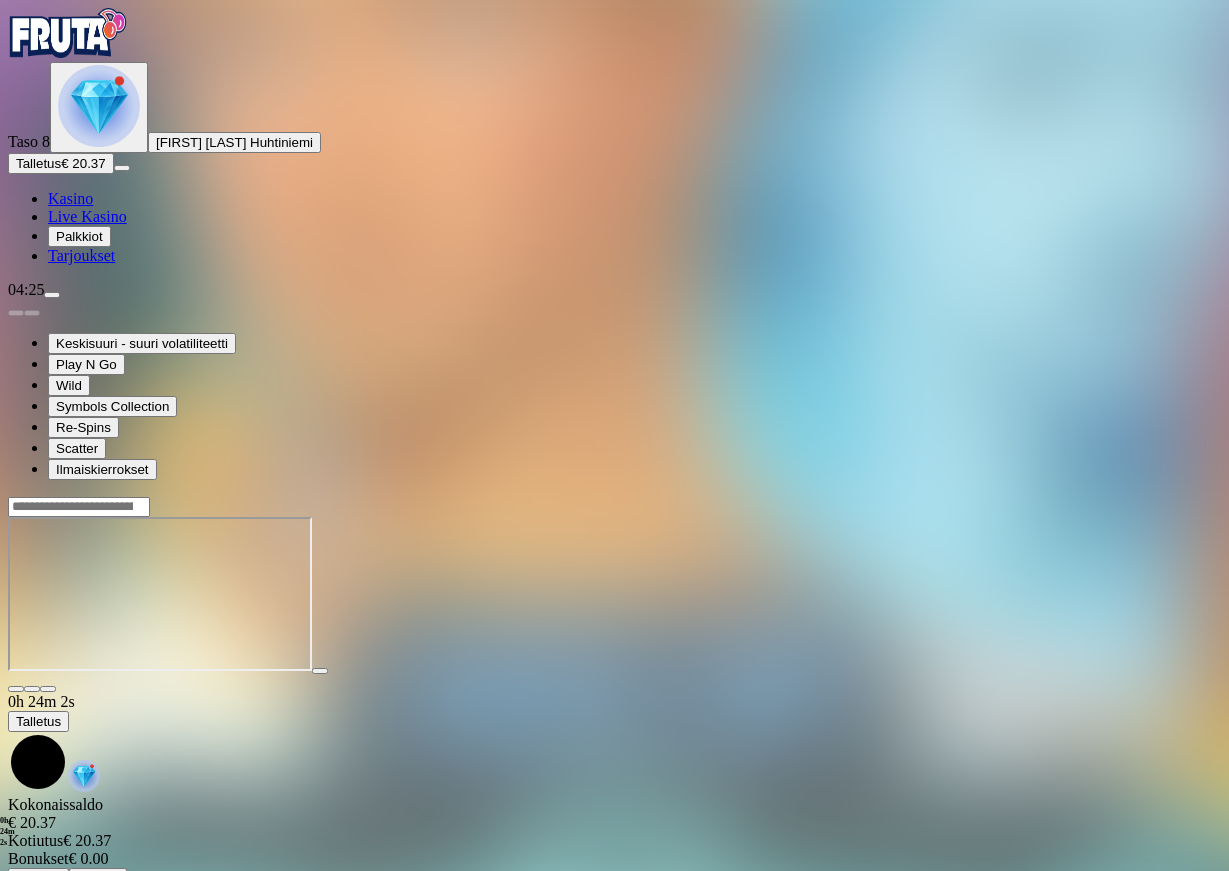 click at bounding box center [48, 689] 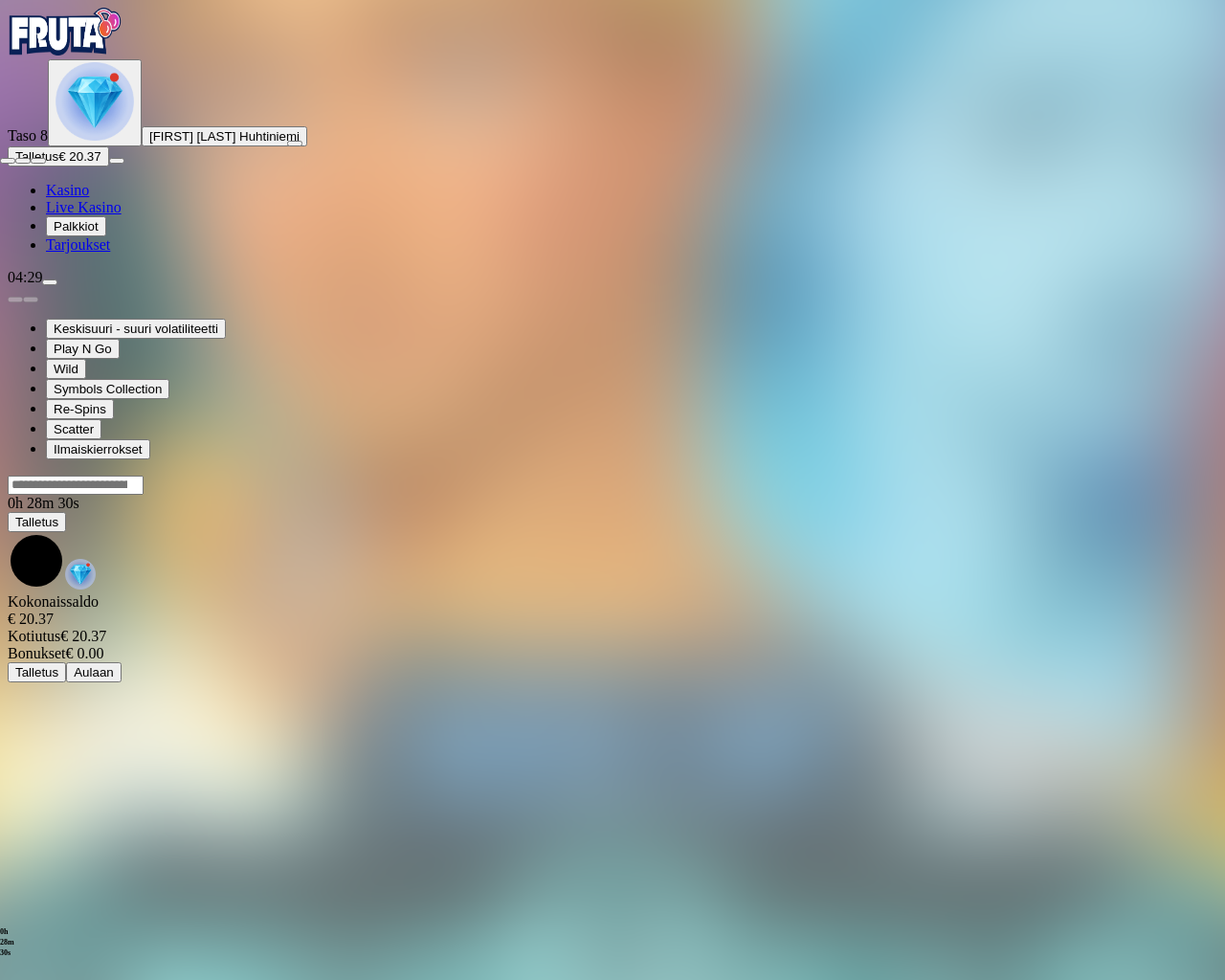 click at bounding box center (8, 161) 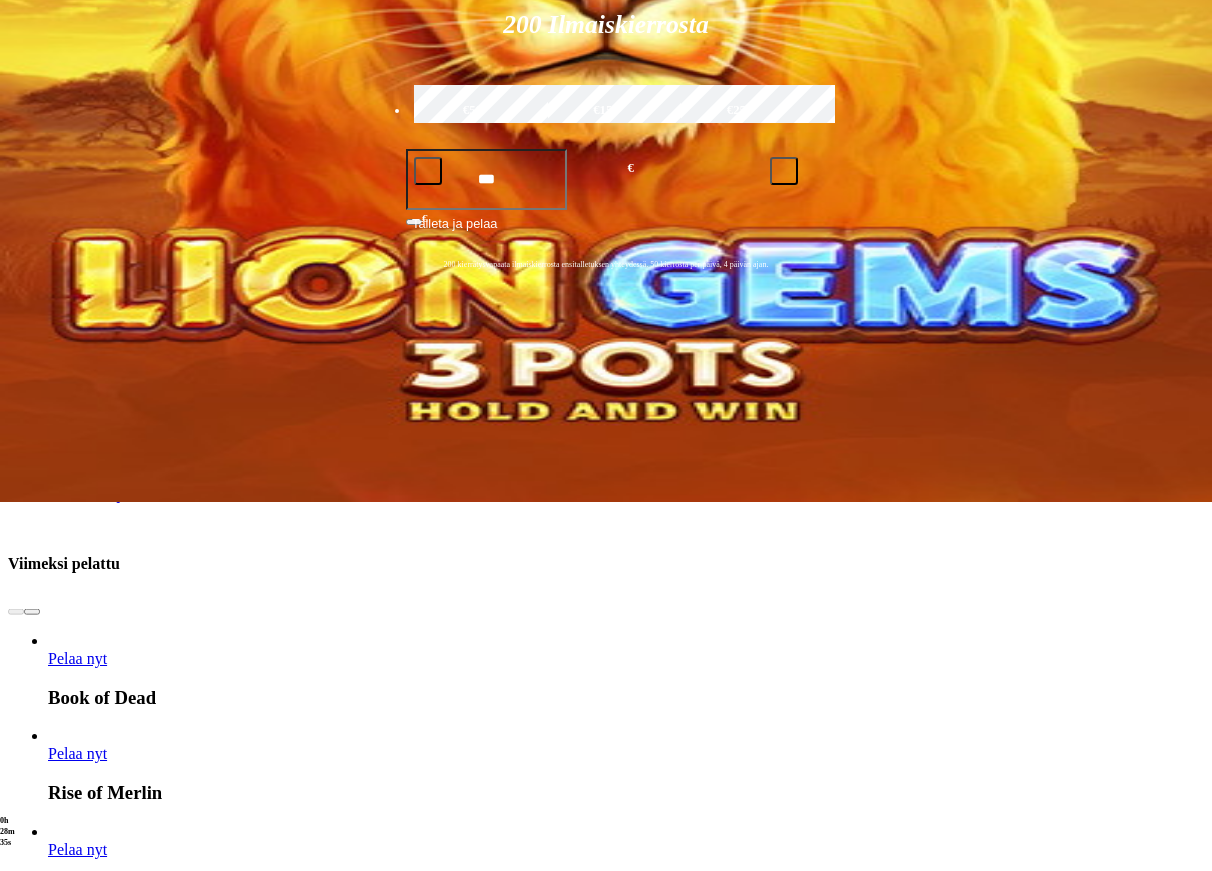 scroll, scrollTop: 510, scrollLeft: 0, axis: vertical 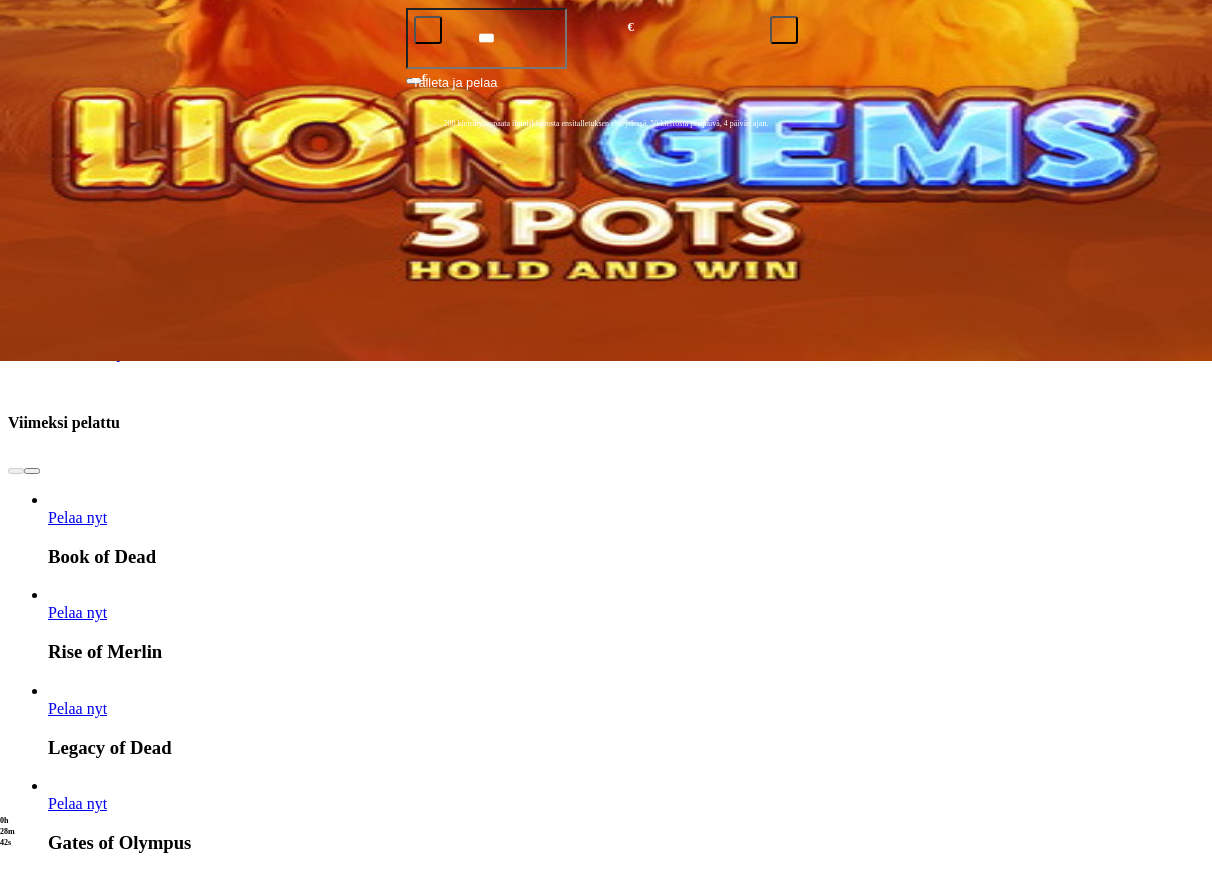 click on "Pelaa nyt" at bounding box center [77, 3212] 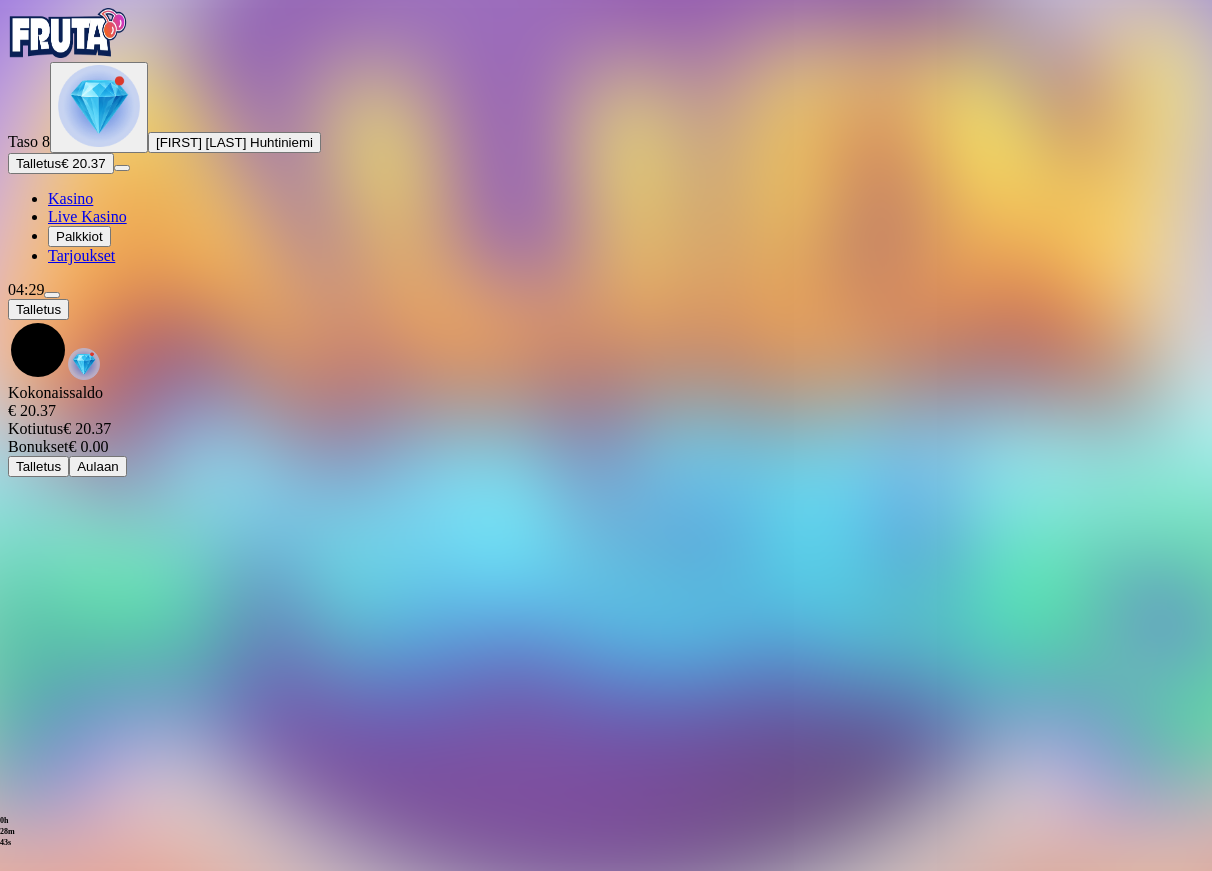 scroll, scrollTop: 0, scrollLeft: 0, axis: both 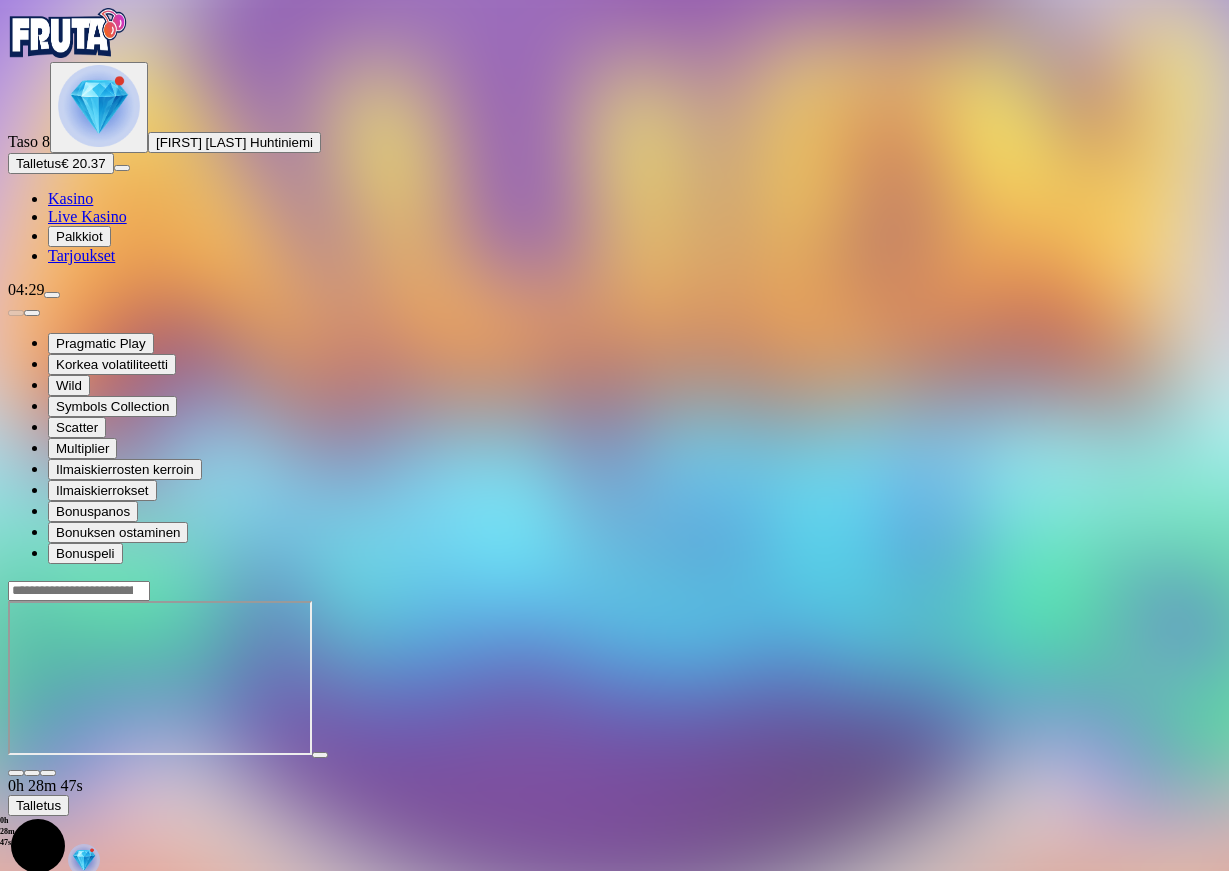 click at bounding box center [48, 773] 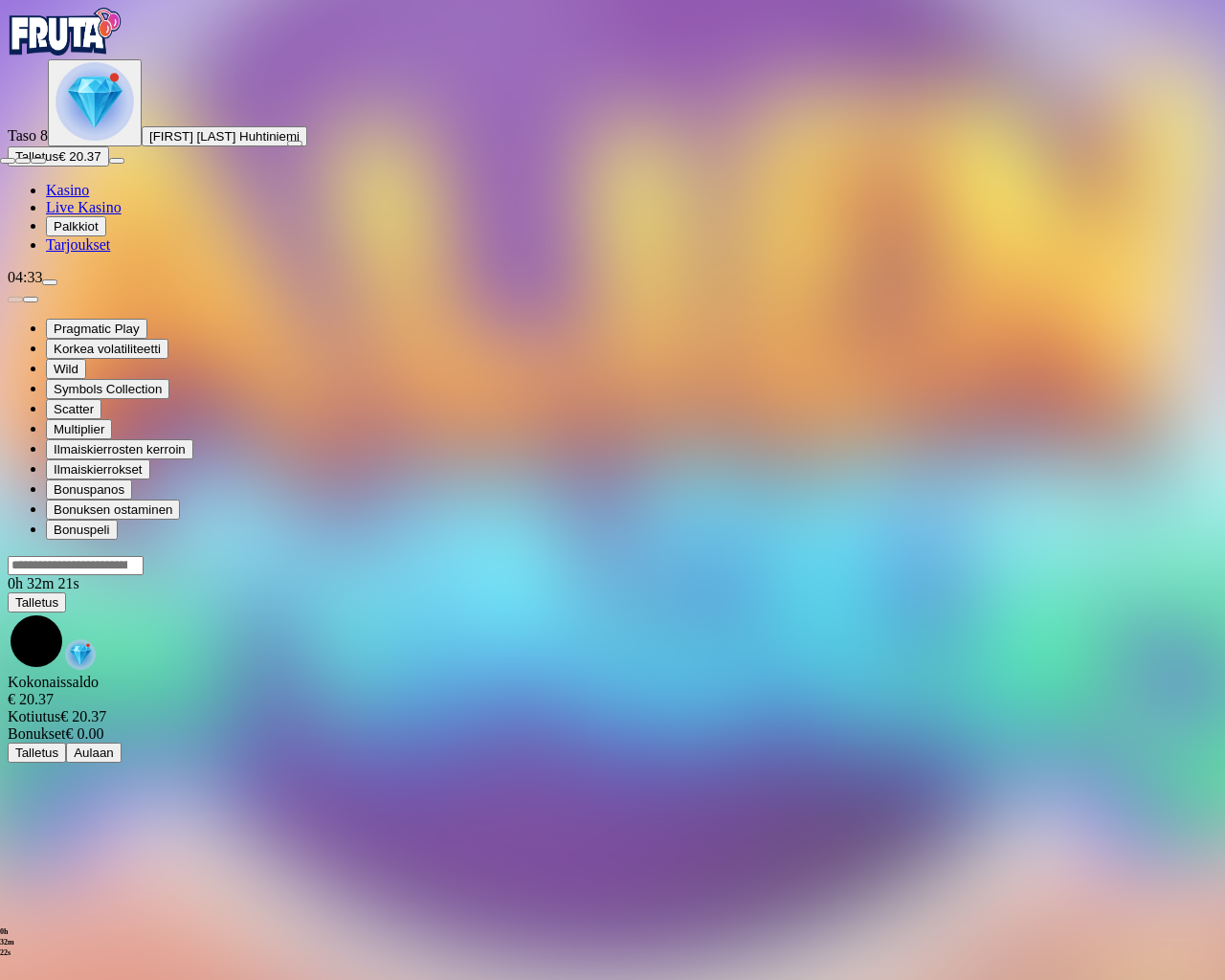 click at bounding box center [8, 161] 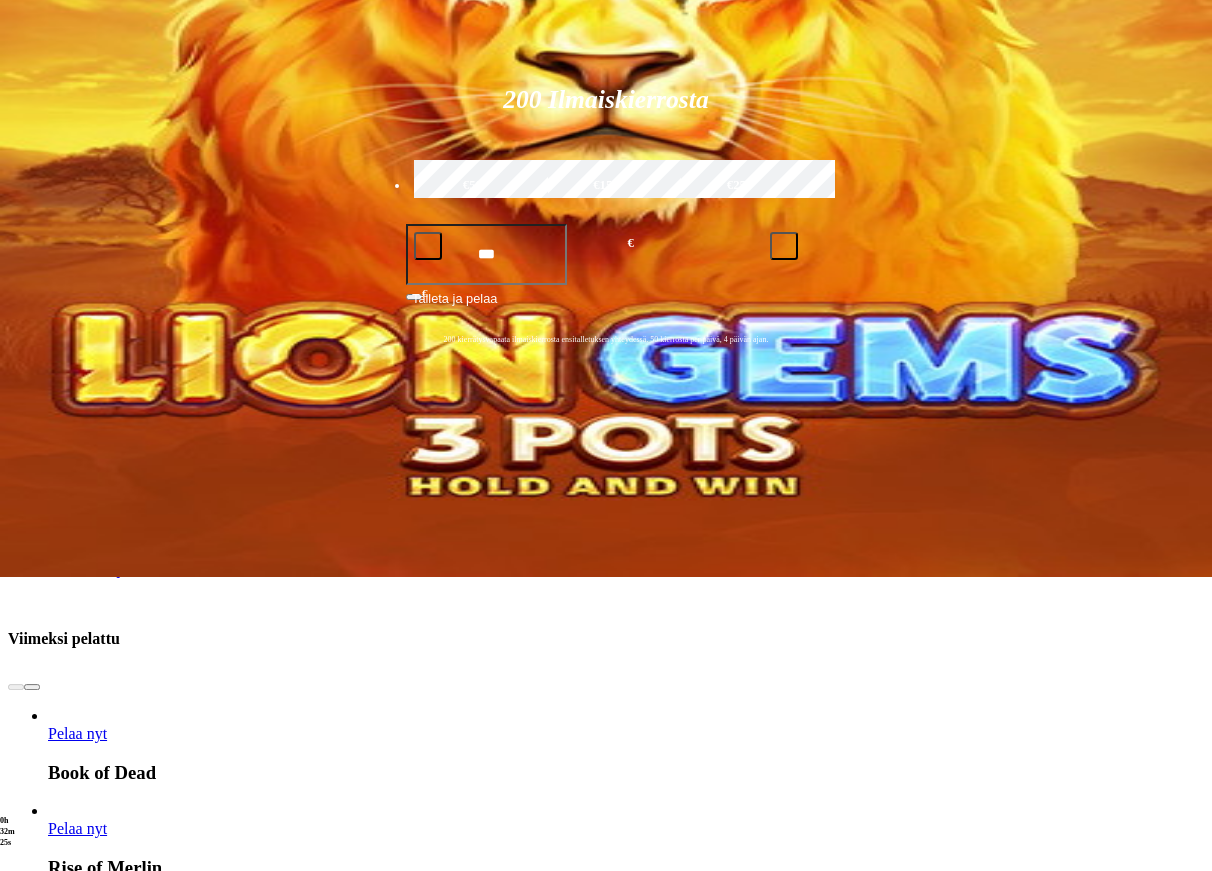 scroll, scrollTop: 408, scrollLeft: 0, axis: vertical 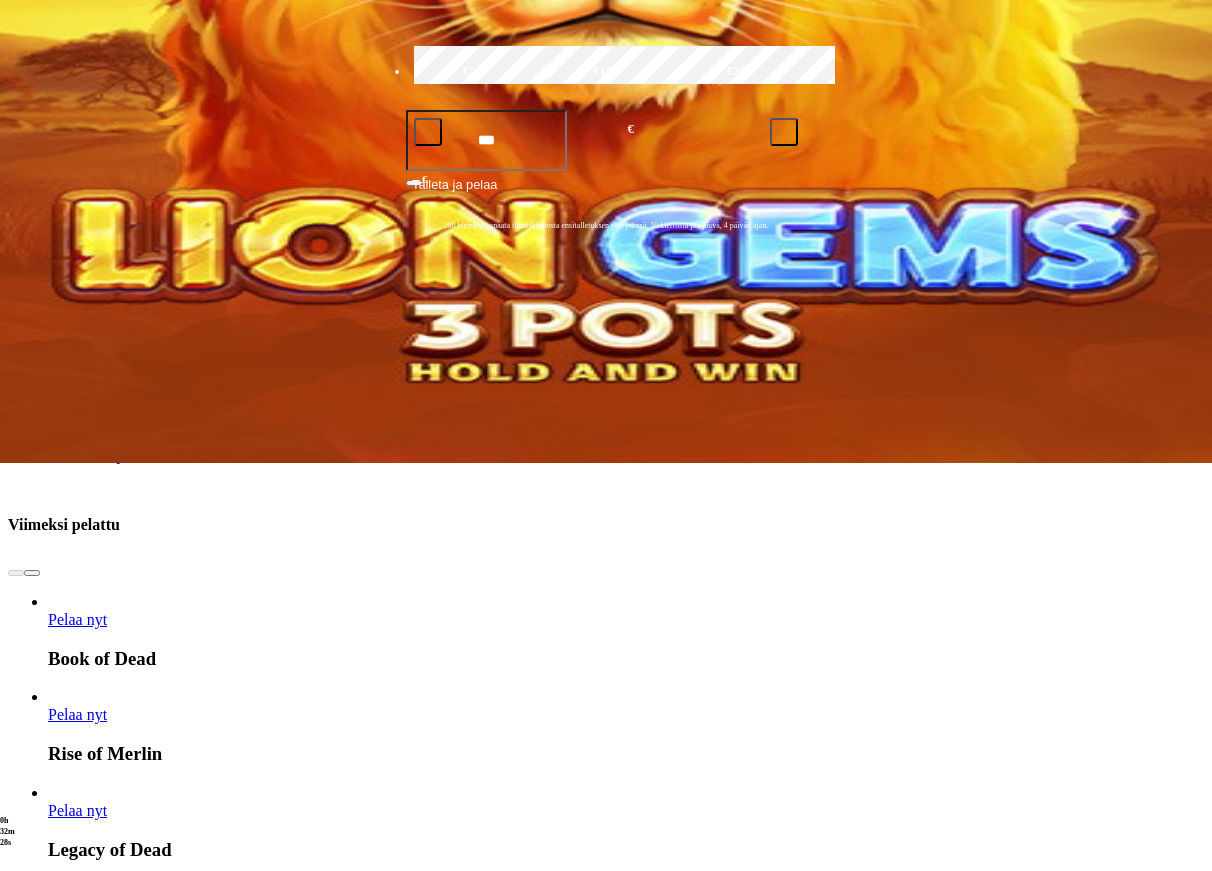 click on "Pelaa nyt" at bounding box center (77, 3219) 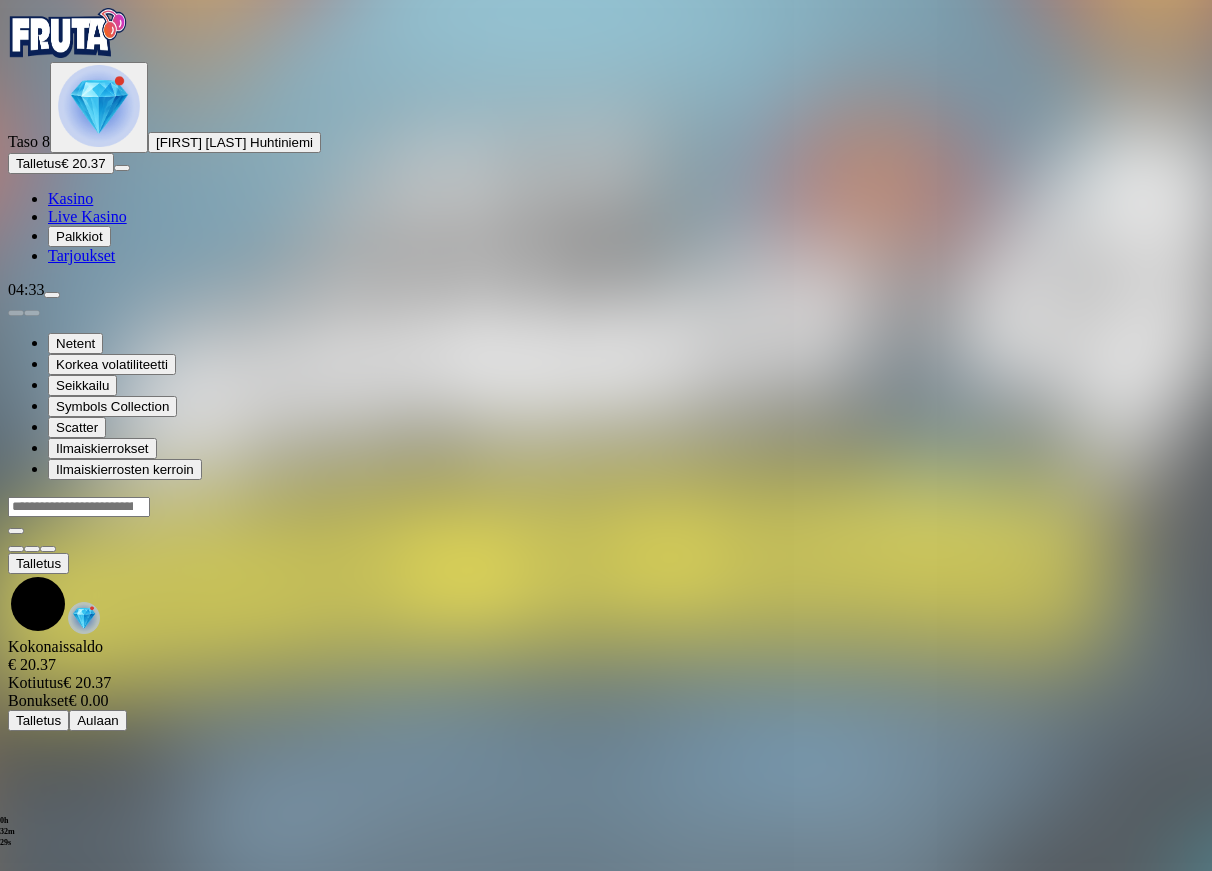 scroll, scrollTop: 0, scrollLeft: 0, axis: both 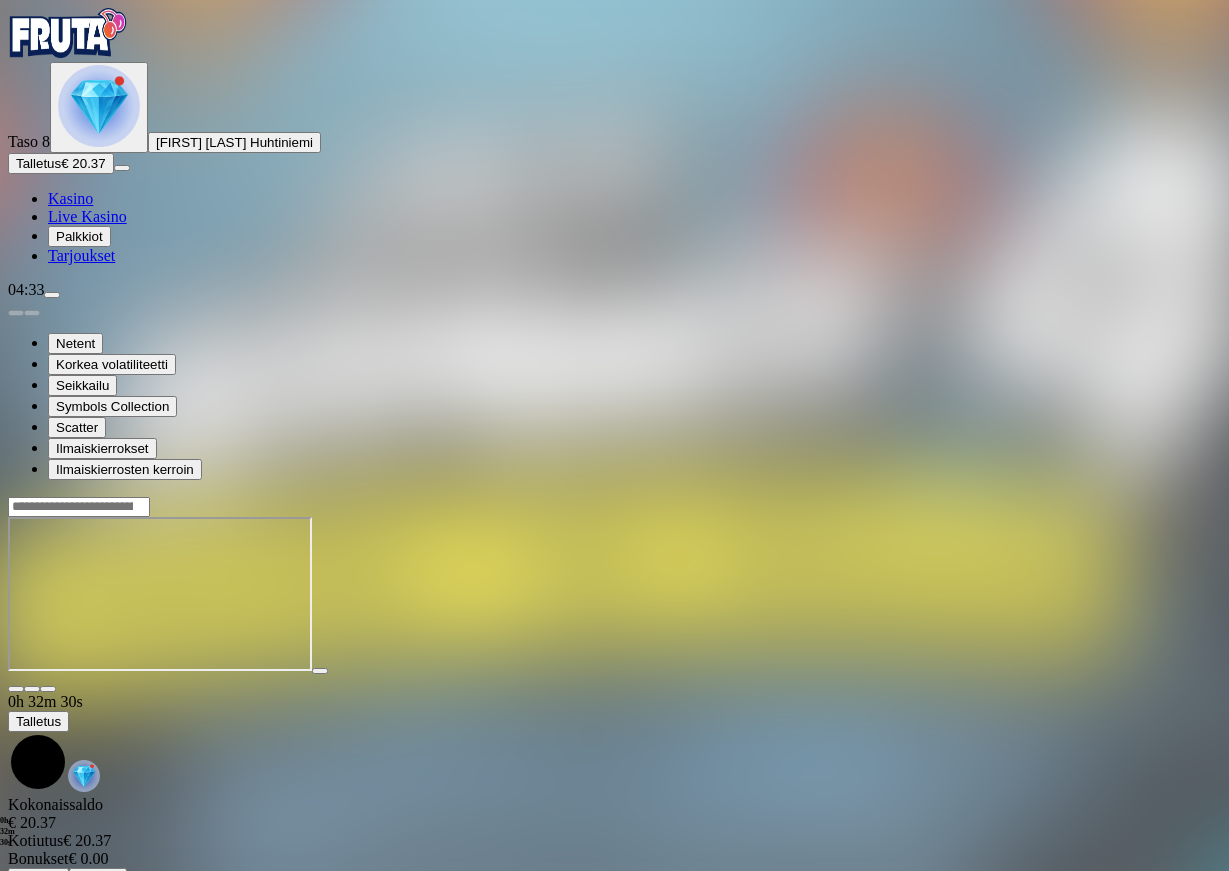 click at bounding box center [48, 689] 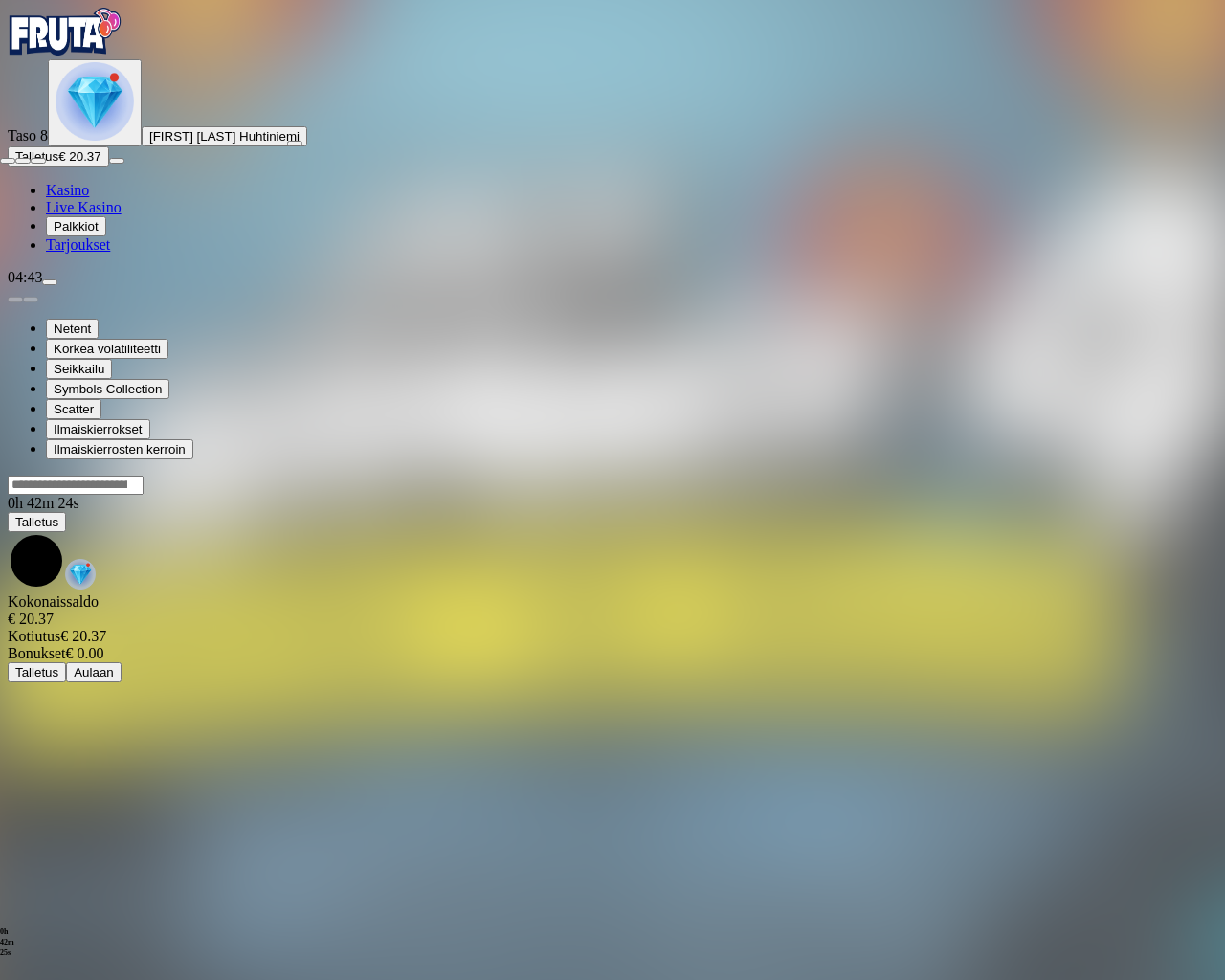 click at bounding box center [8, 161] 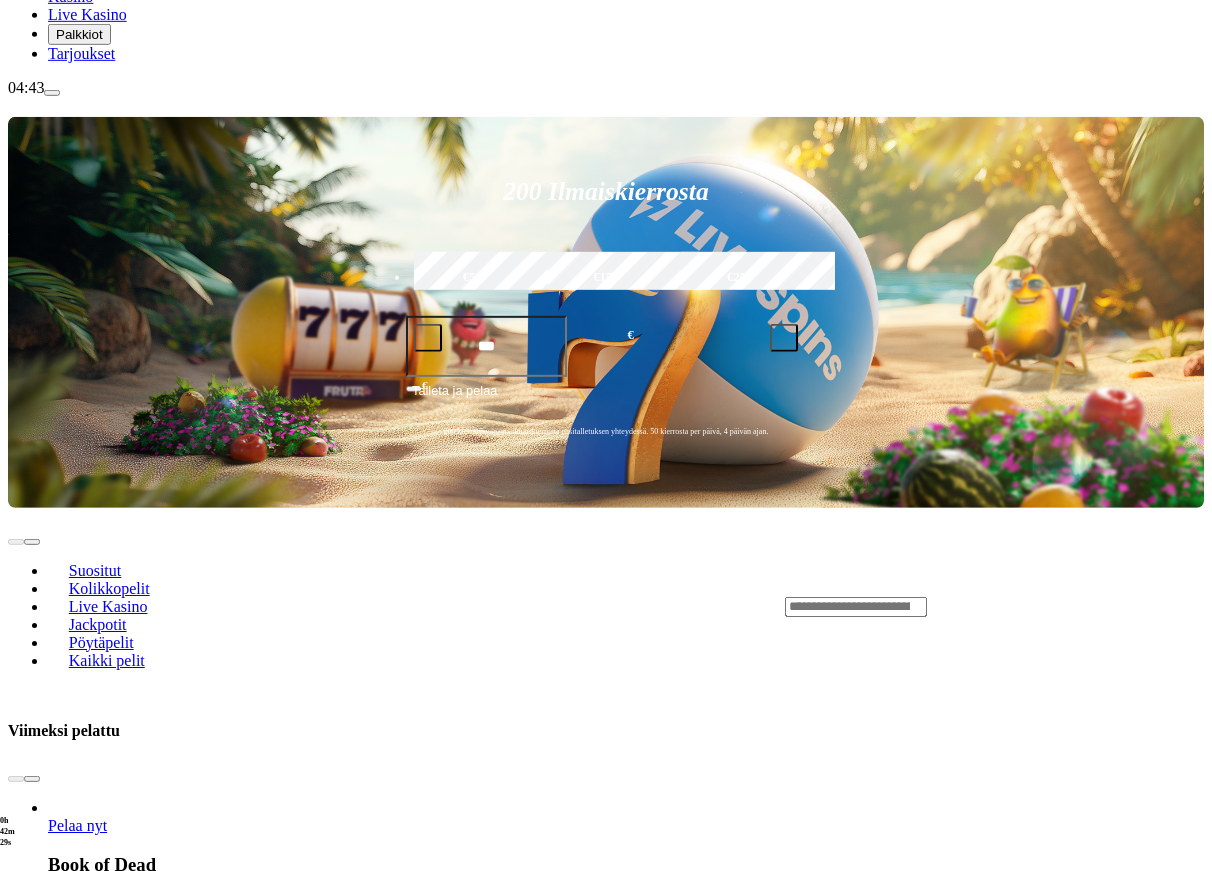 scroll, scrollTop: 408, scrollLeft: 0, axis: vertical 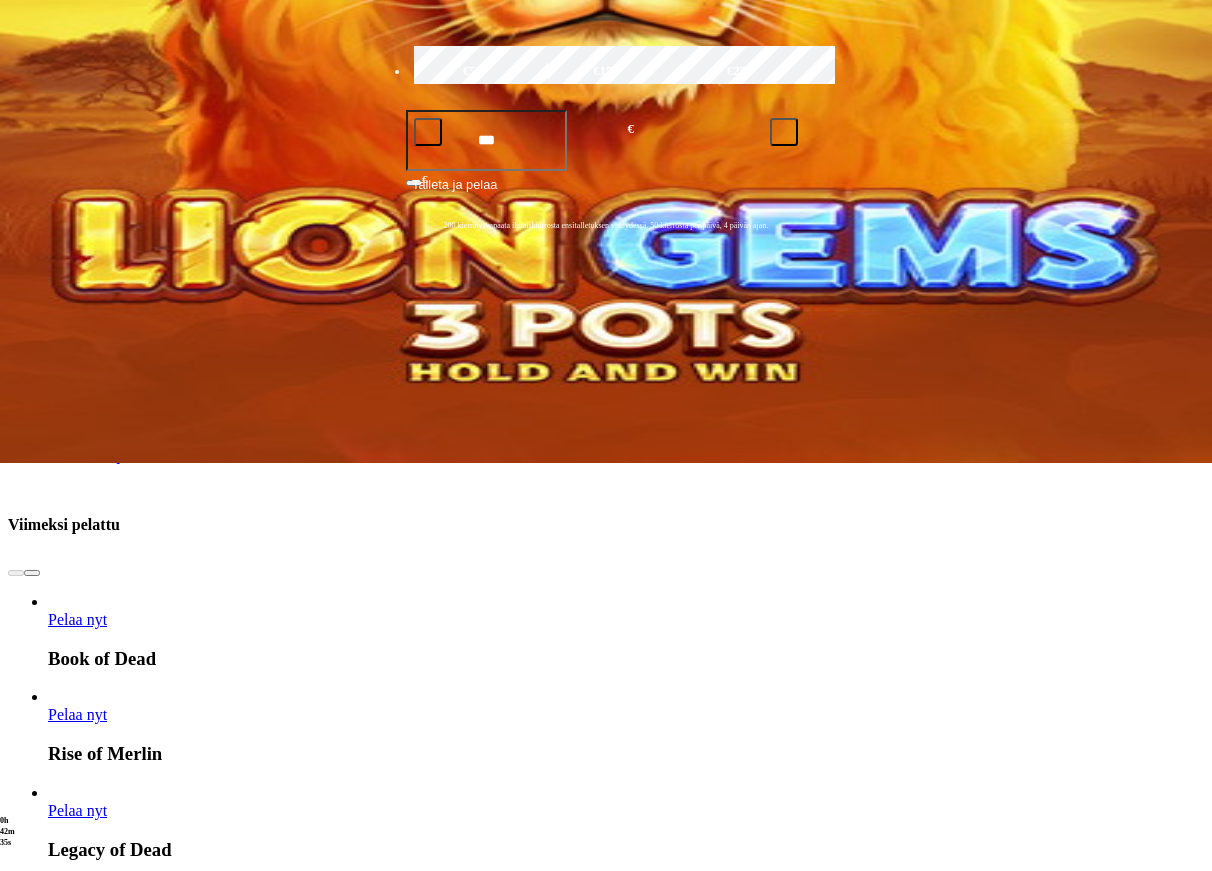 click on "Pelaa nyt" at bounding box center (77, 3410) 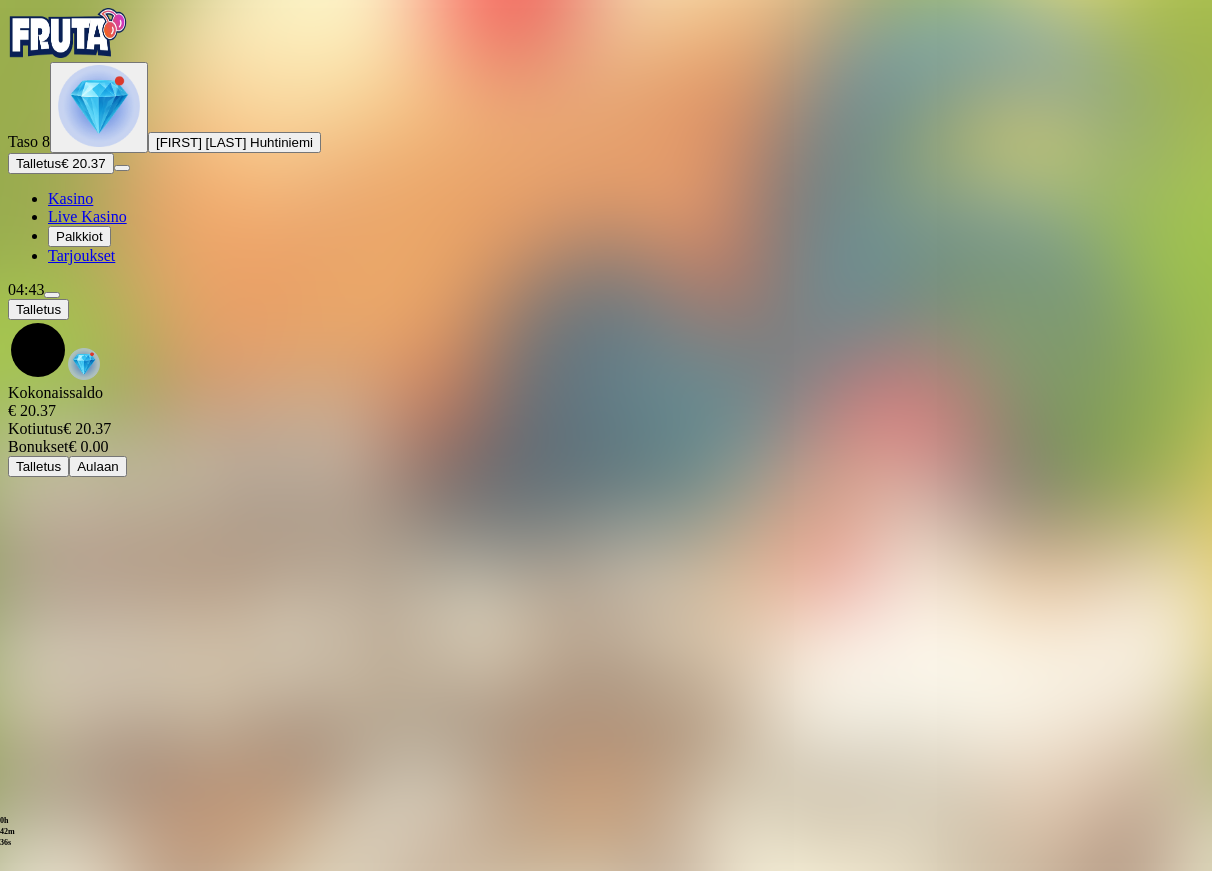 scroll, scrollTop: 0, scrollLeft: 0, axis: both 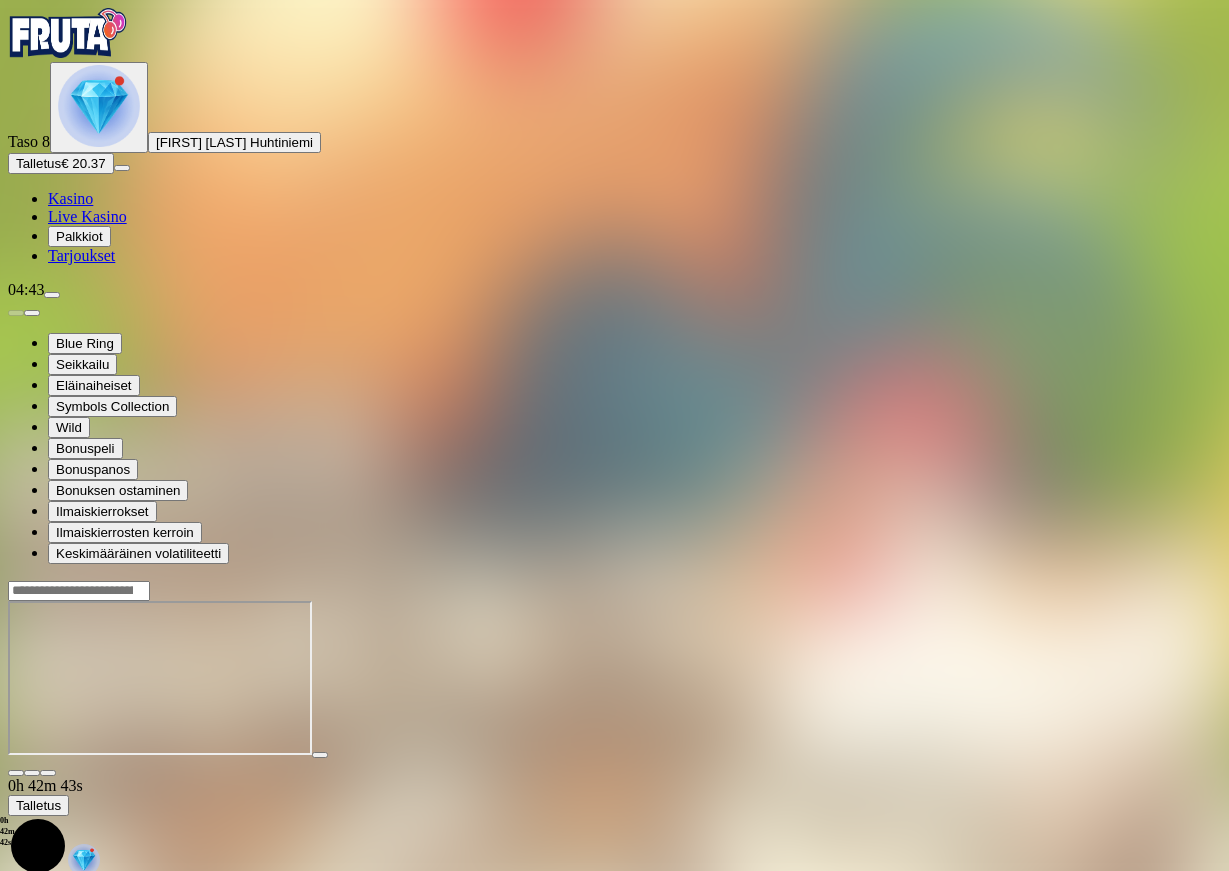 click at bounding box center [48, 773] 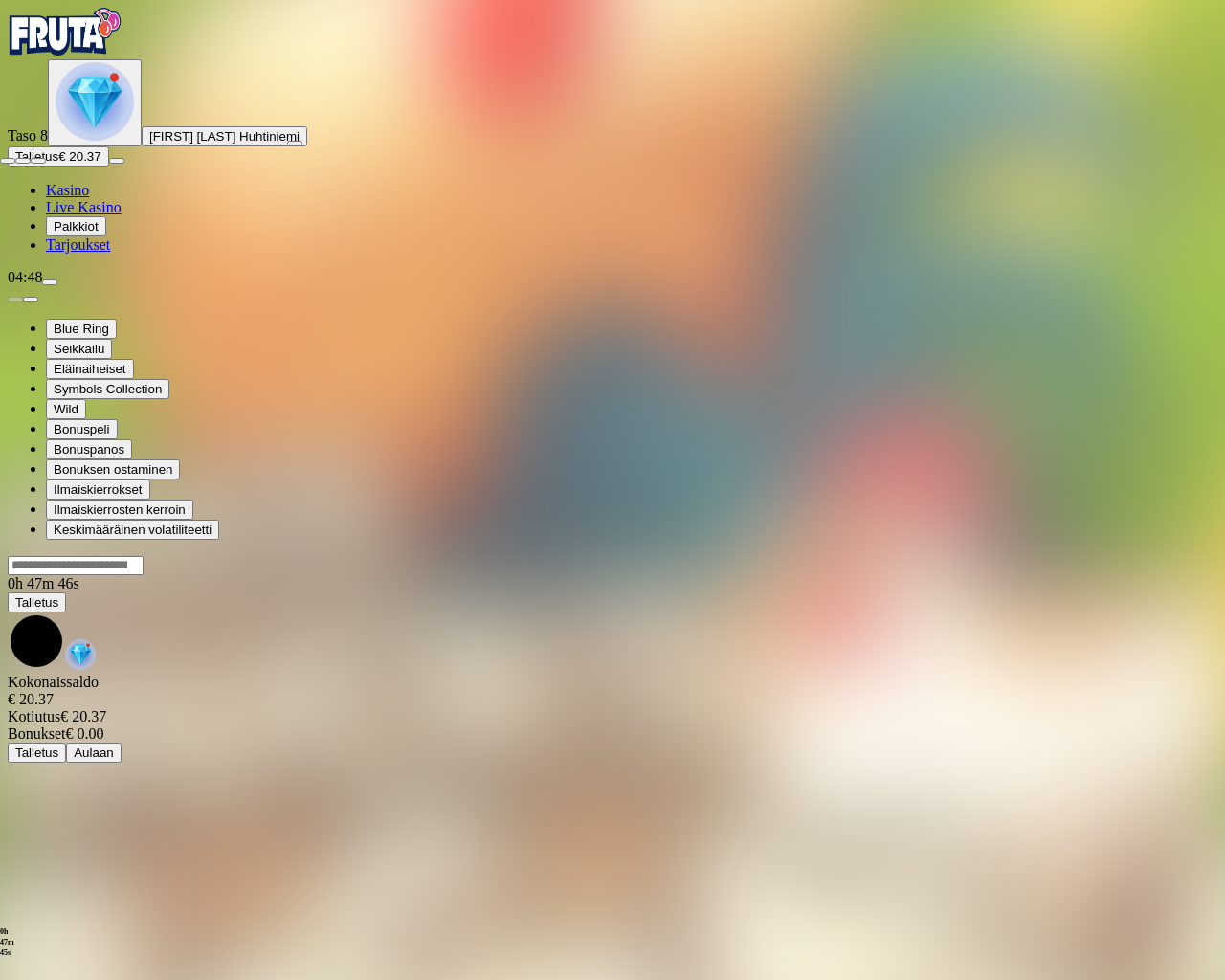 click at bounding box center [8, 161] 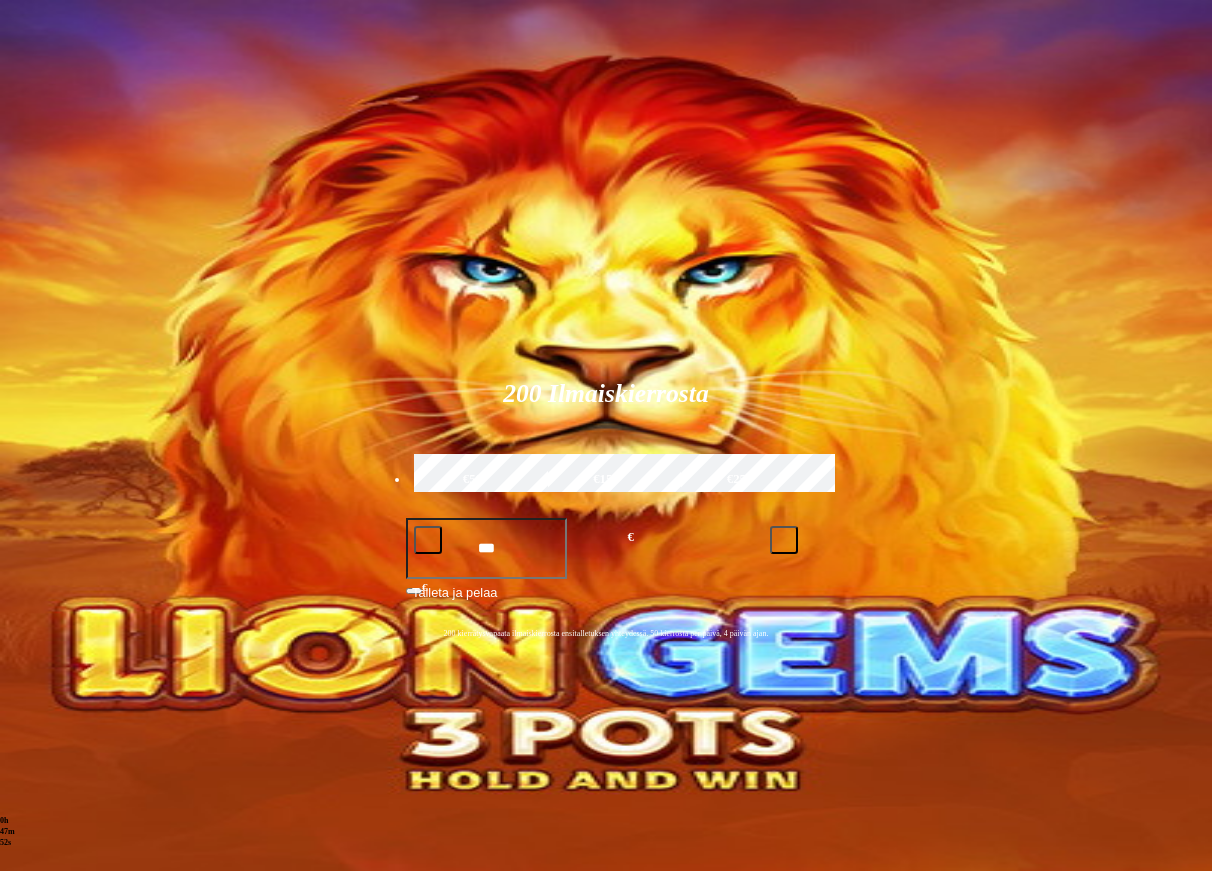 scroll, scrollTop: 408, scrollLeft: 0, axis: vertical 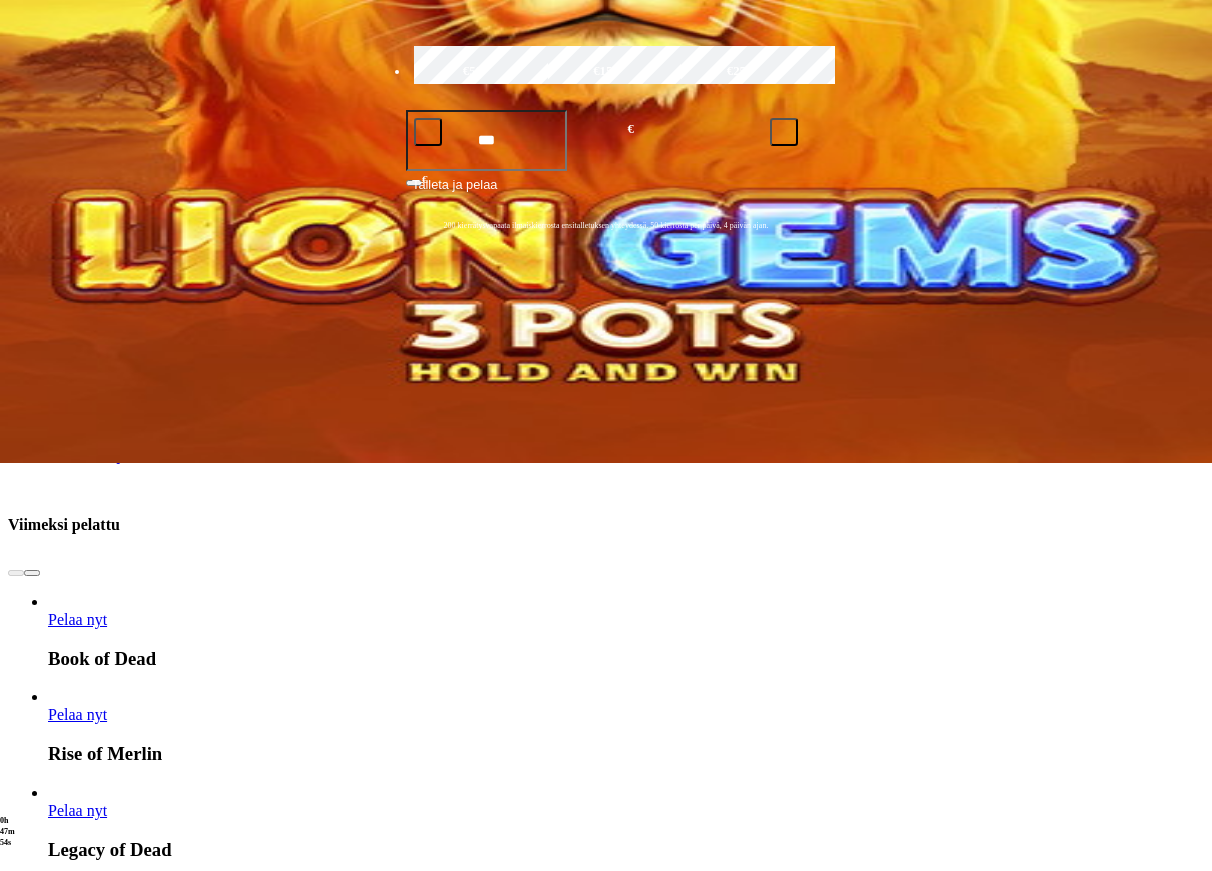 click at bounding box center (32, 2886) 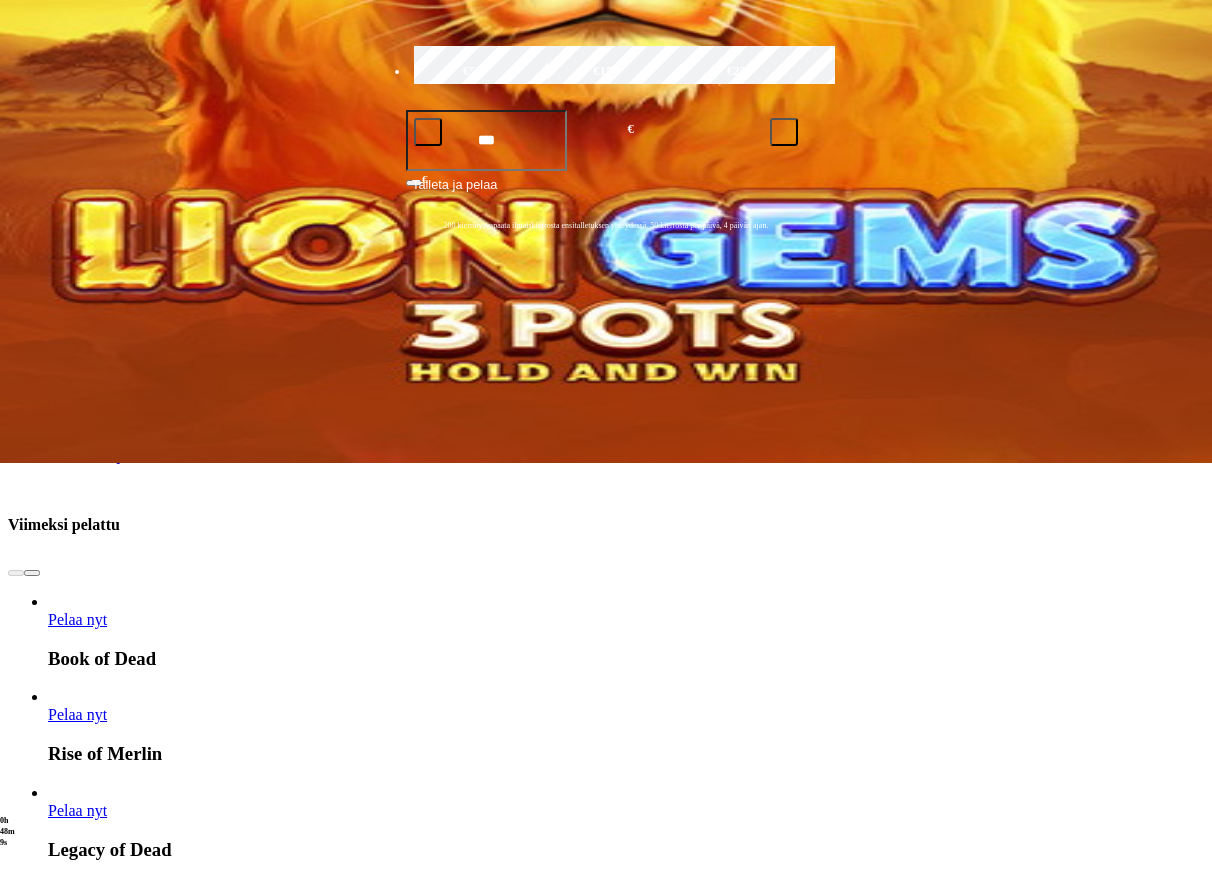 click on "Pelaa nyt" at bounding box center (-644, 3601) 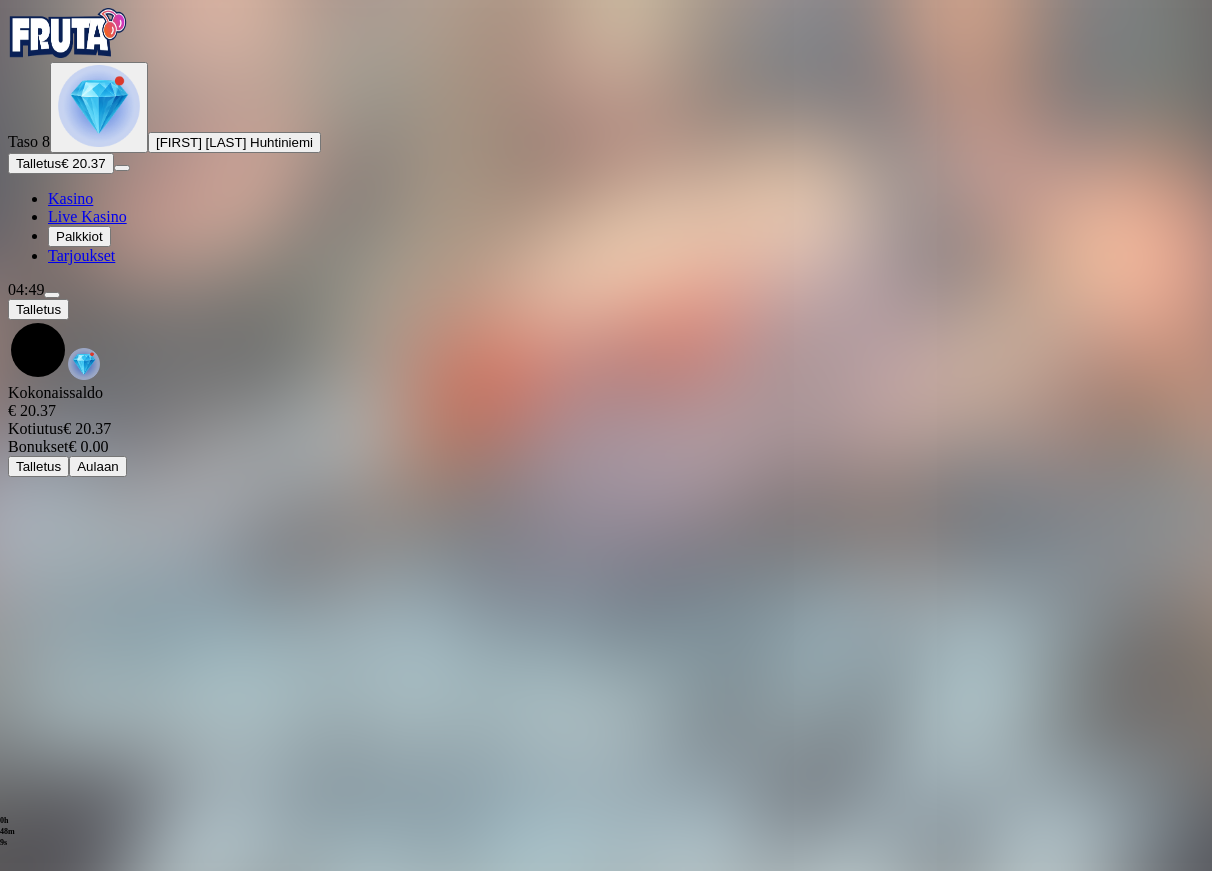 scroll, scrollTop: 0, scrollLeft: 0, axis: both 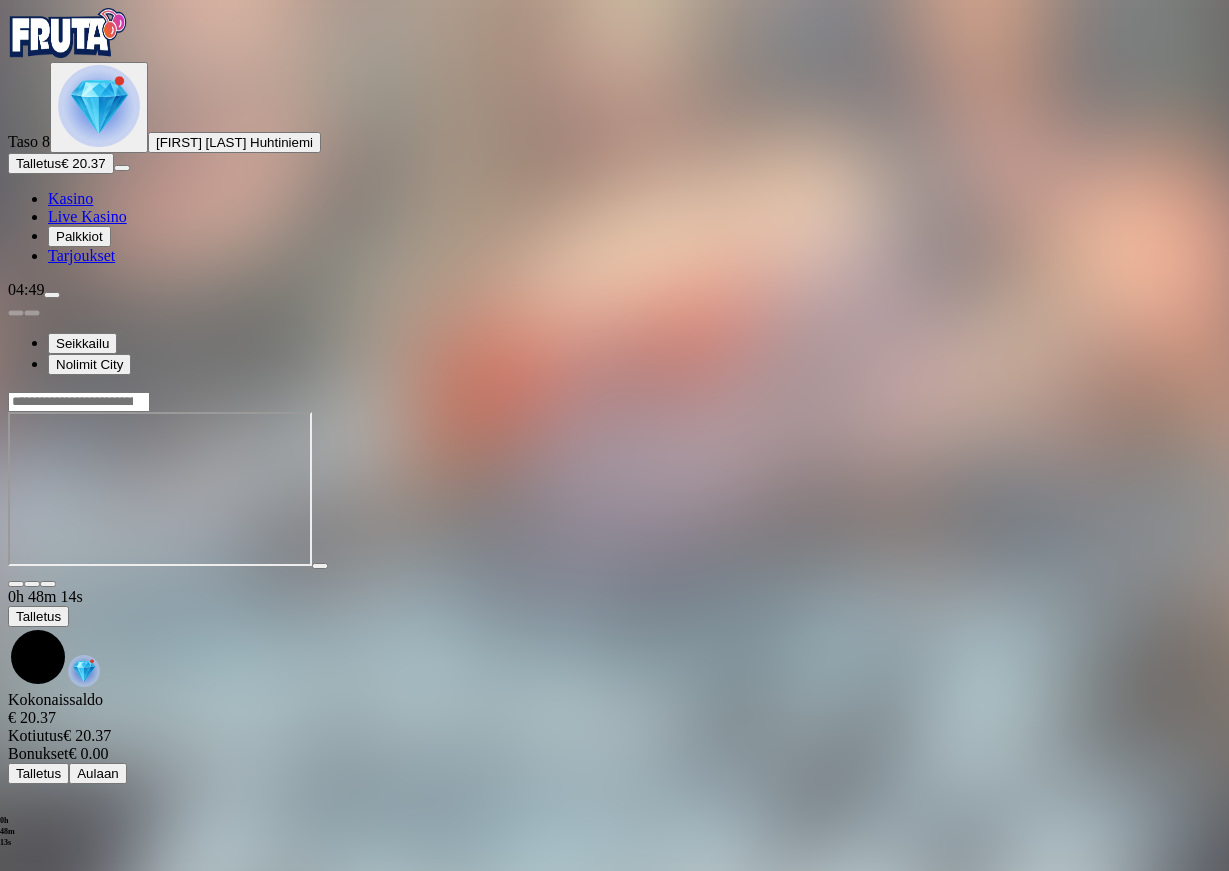 click at bounding box center (48, 584) 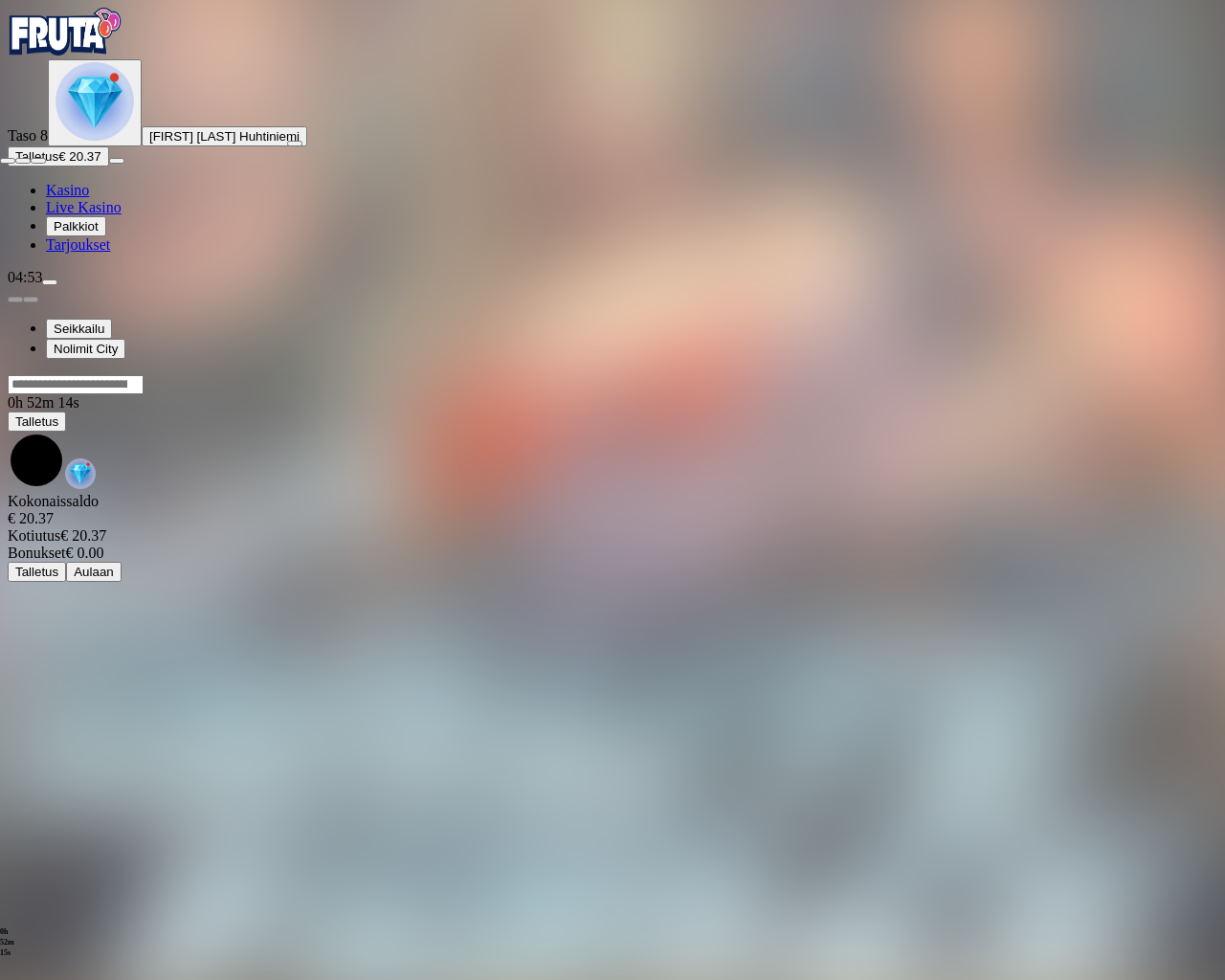 click at bounding box center (8, 161) 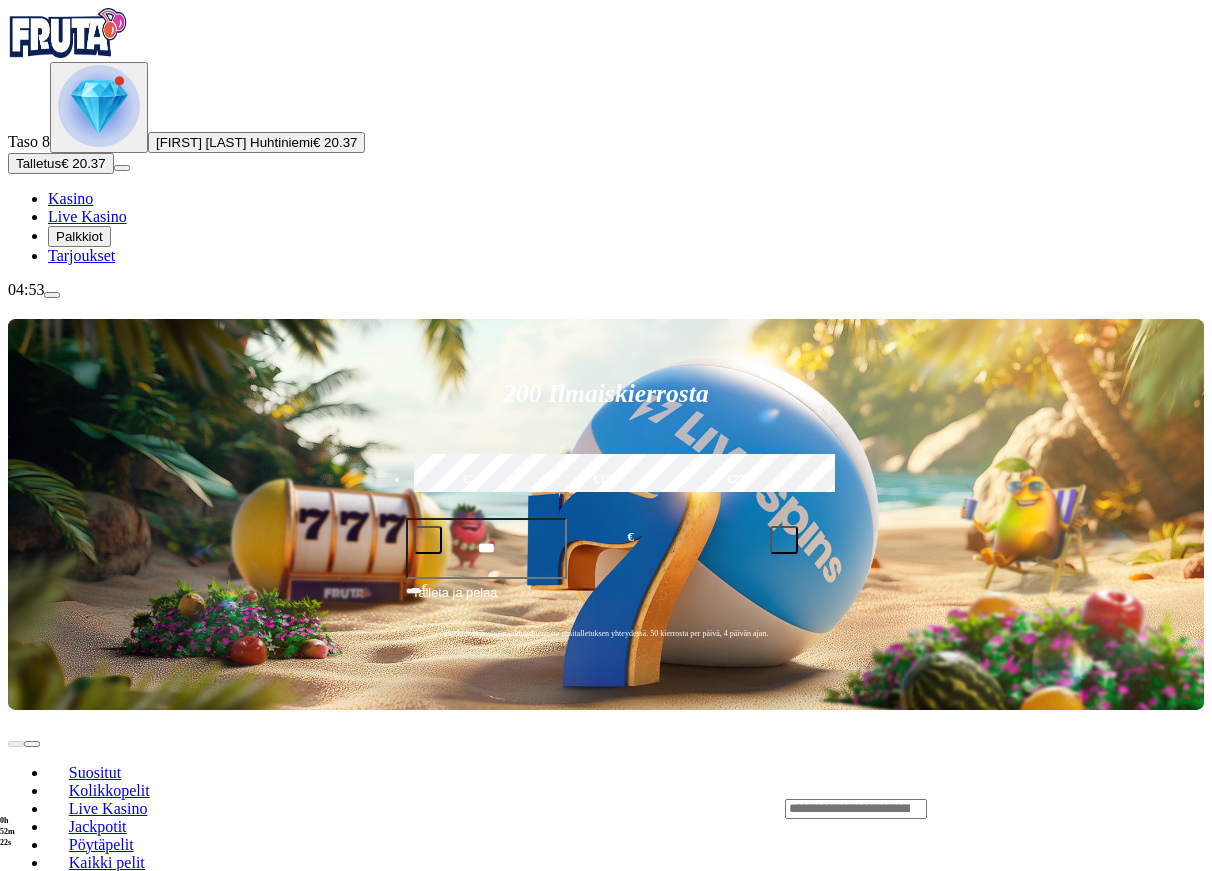 click at bounding box center [856, 809] 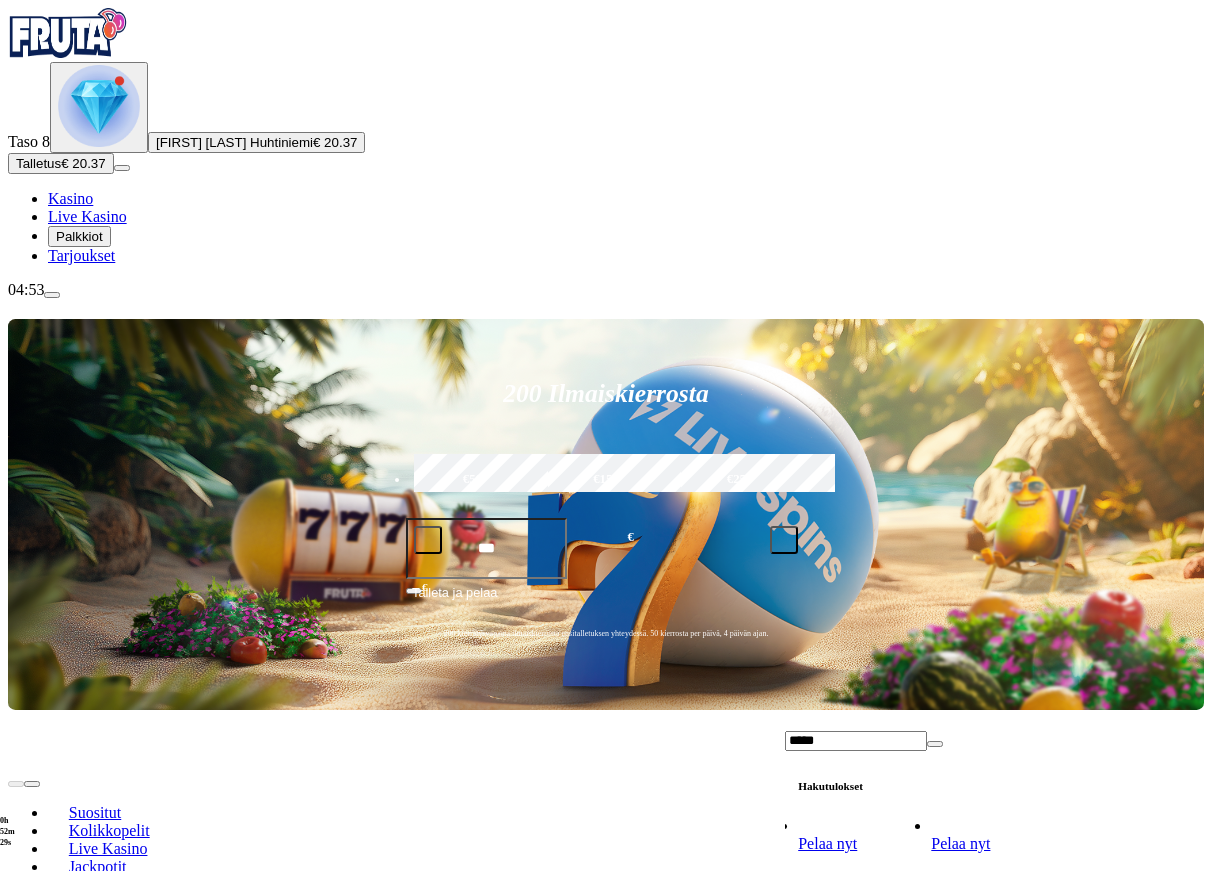 type on "*****" 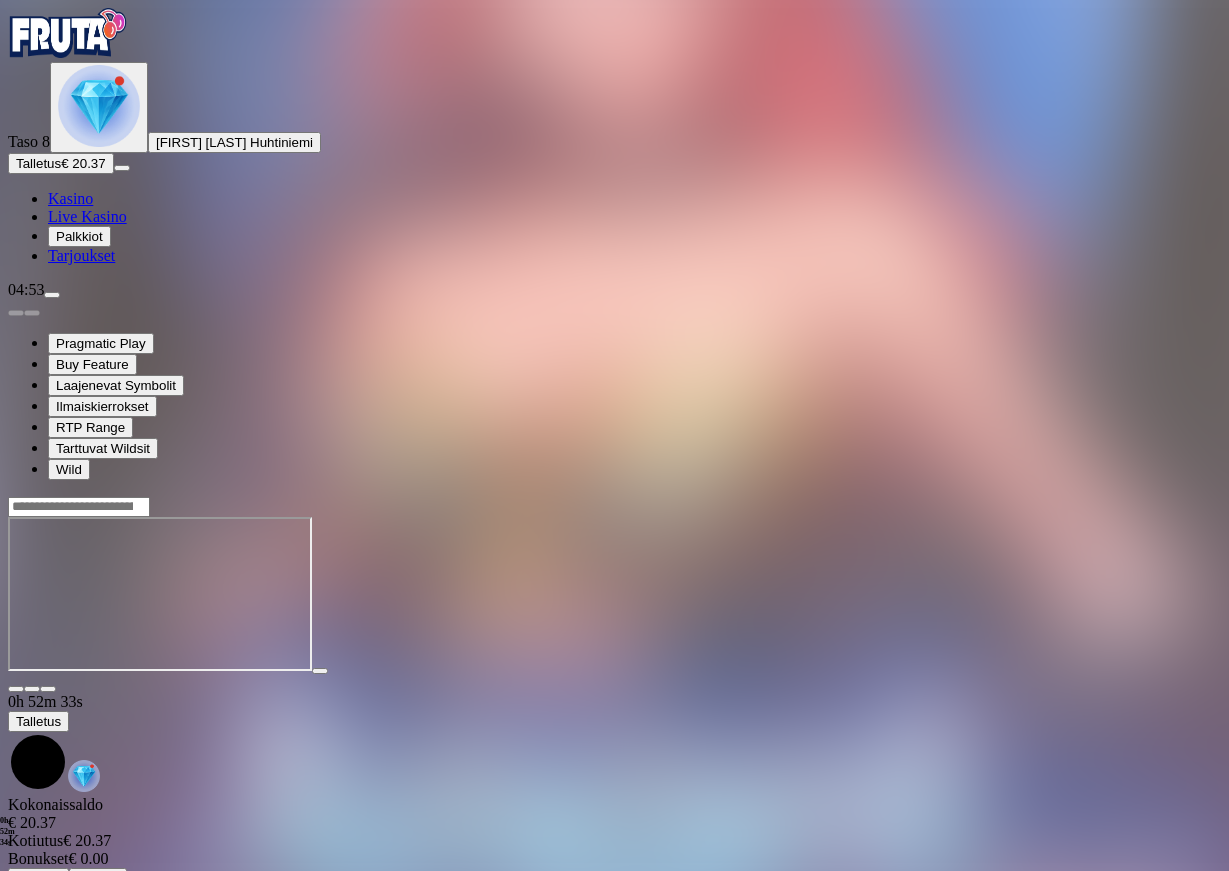 click at bounding box center (48, 689) 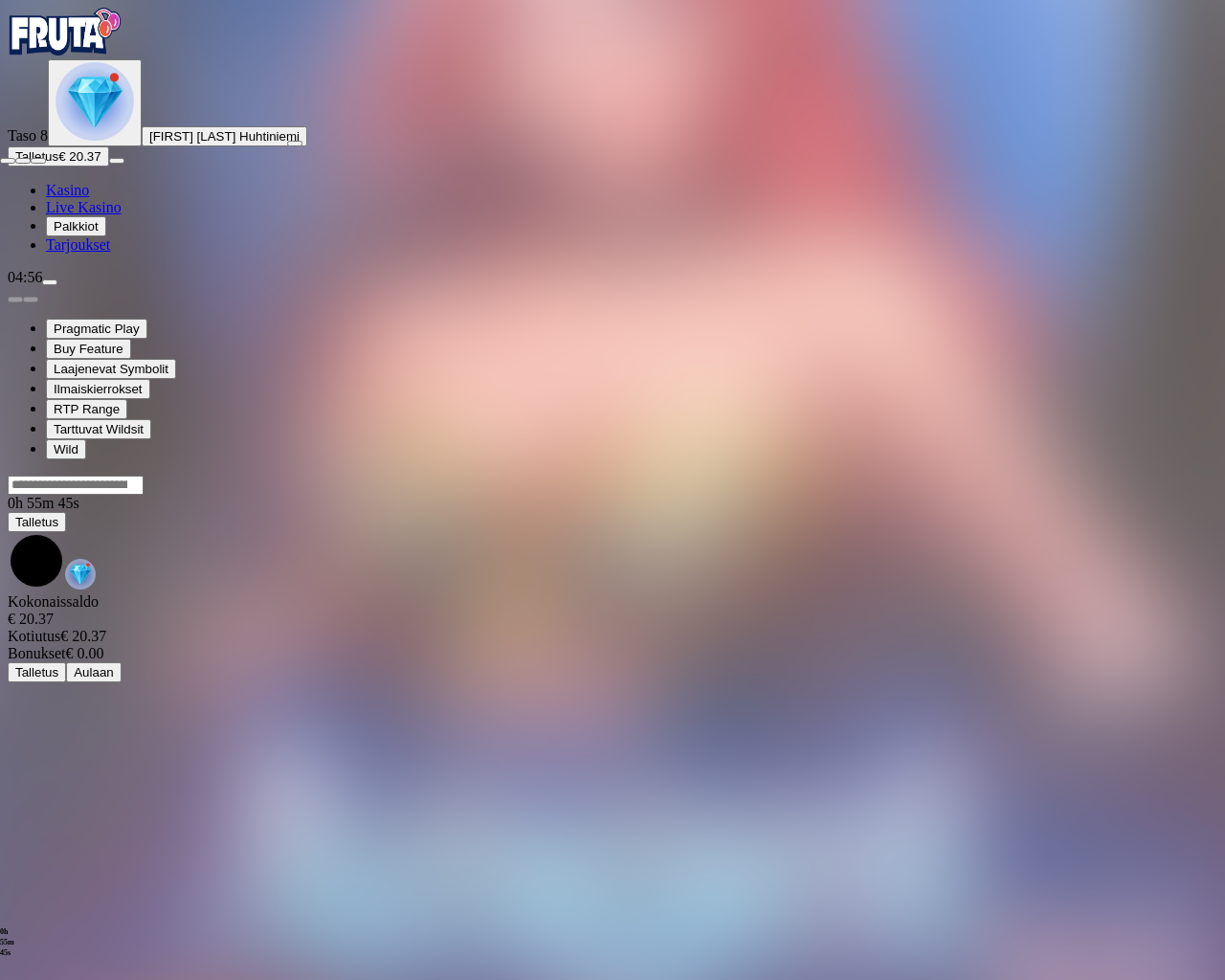 drag, startPoint x: 1200, startPoint y: 12, endPoint x: 1194, endPoint y: 55, distance: 43.416587 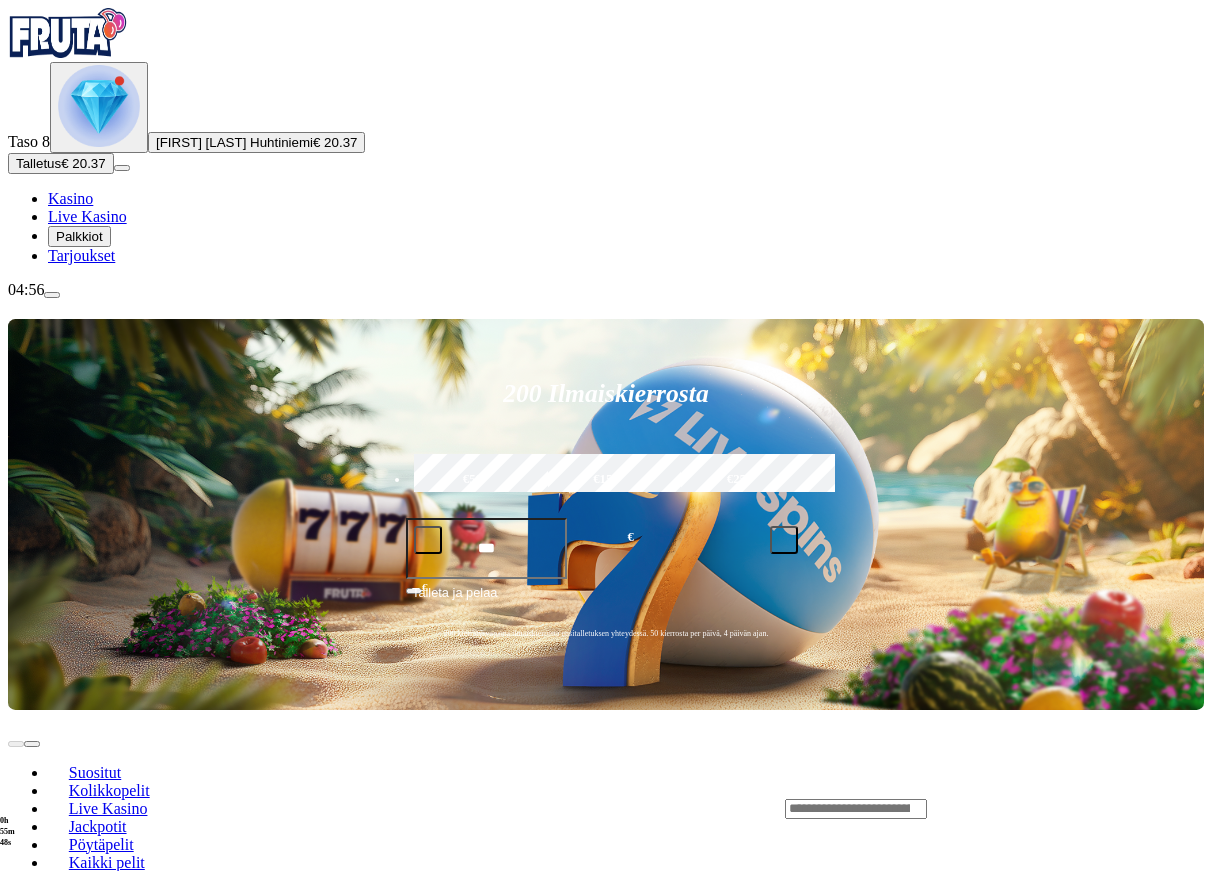 click at bounding box center (856, 809) 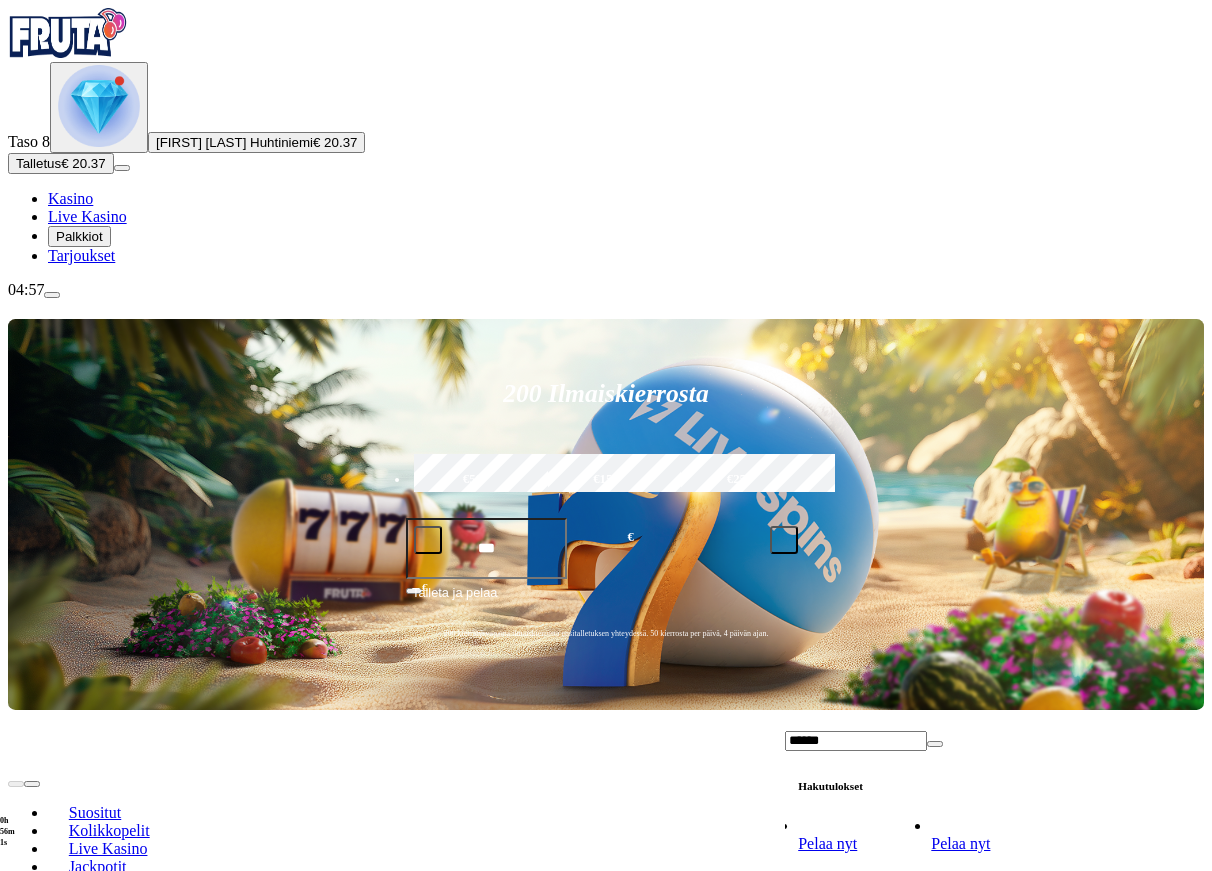 type on "******" 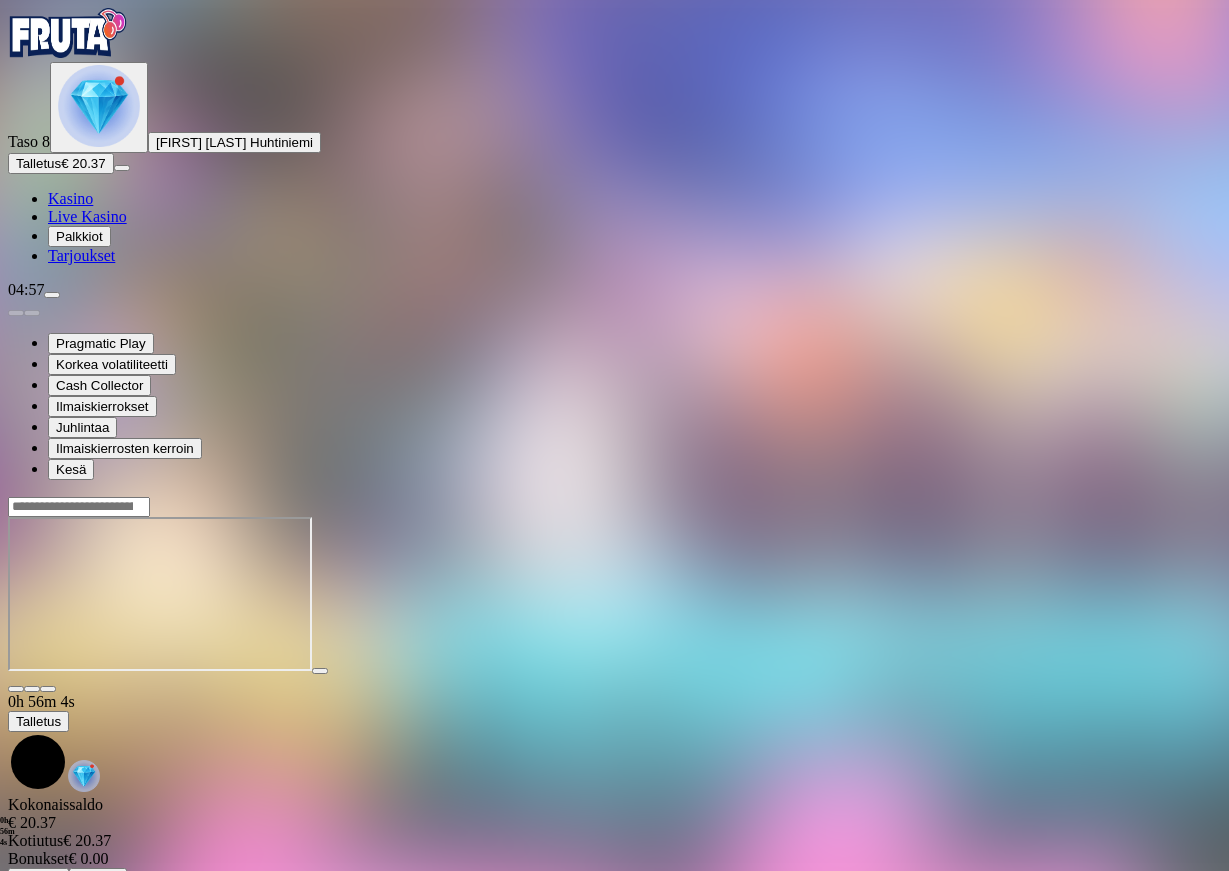 click at bounding box center (48, 689) 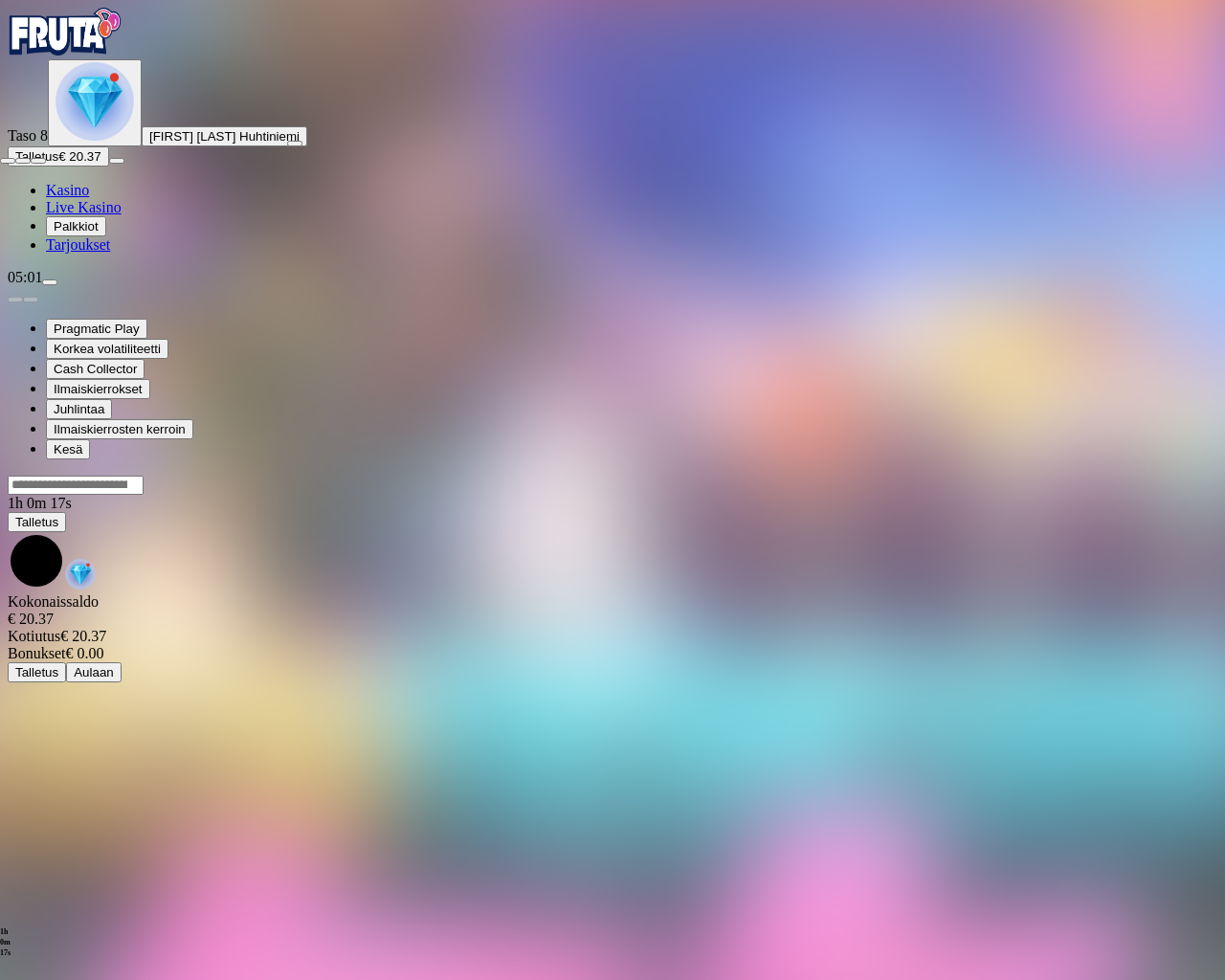 click at bounding box center (8, 161) 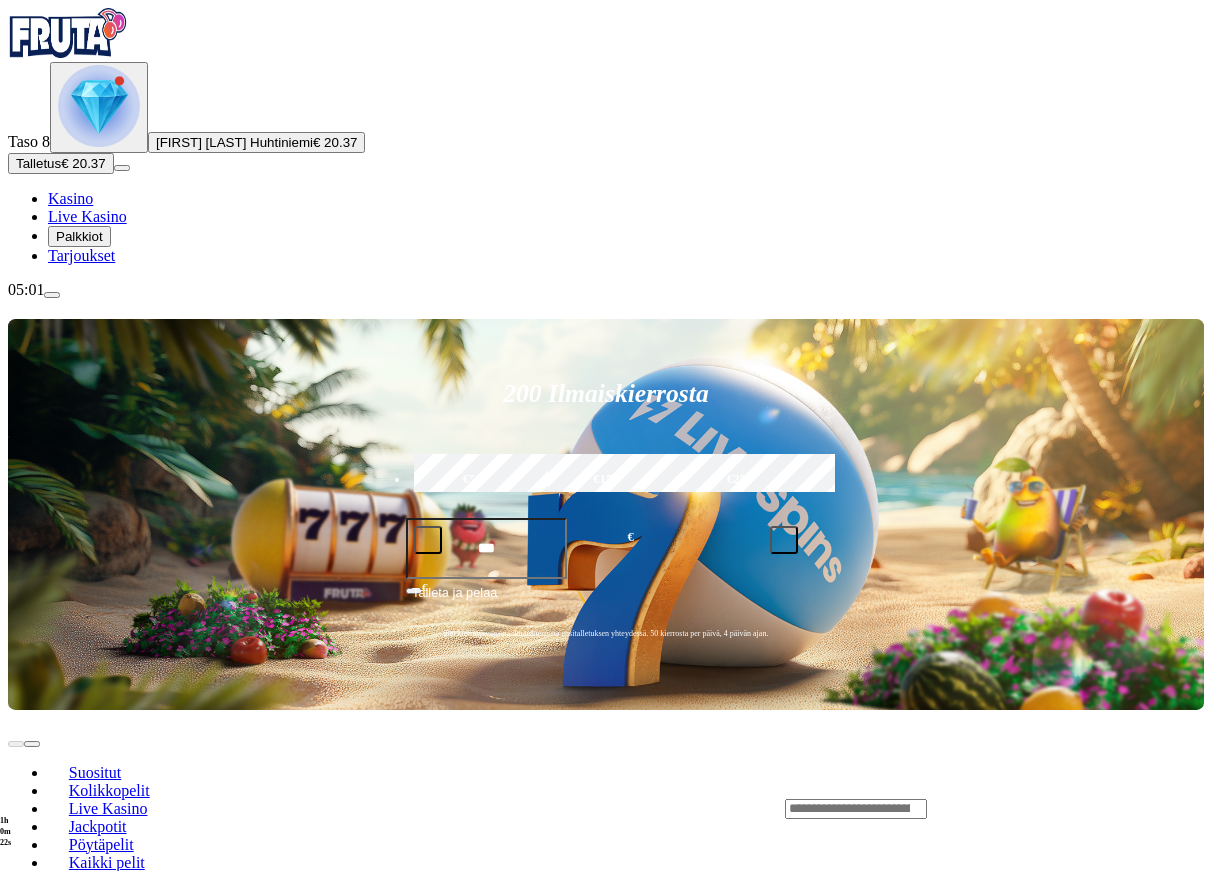 click on "Pelaa nyt" at bounding box center (77, 1027) 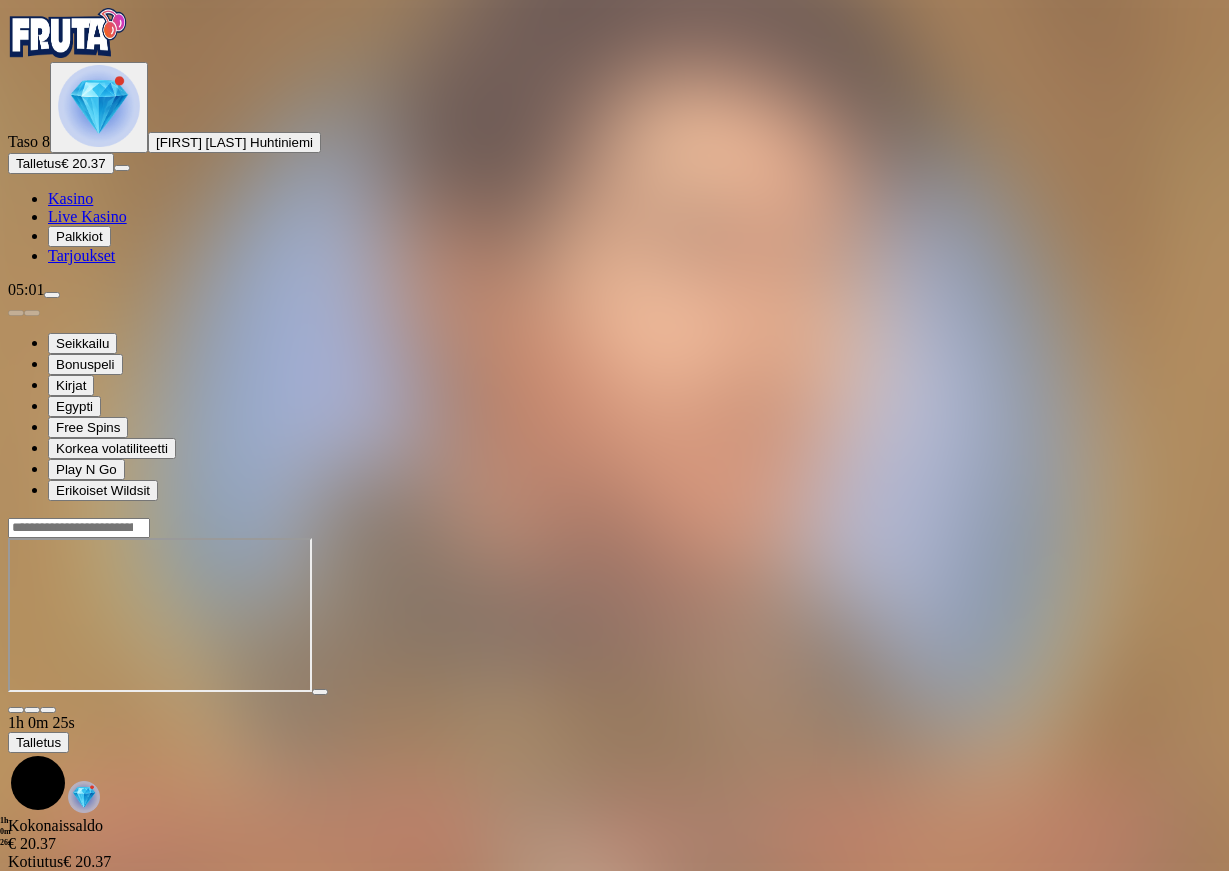 click at bounding box center [48, 710] 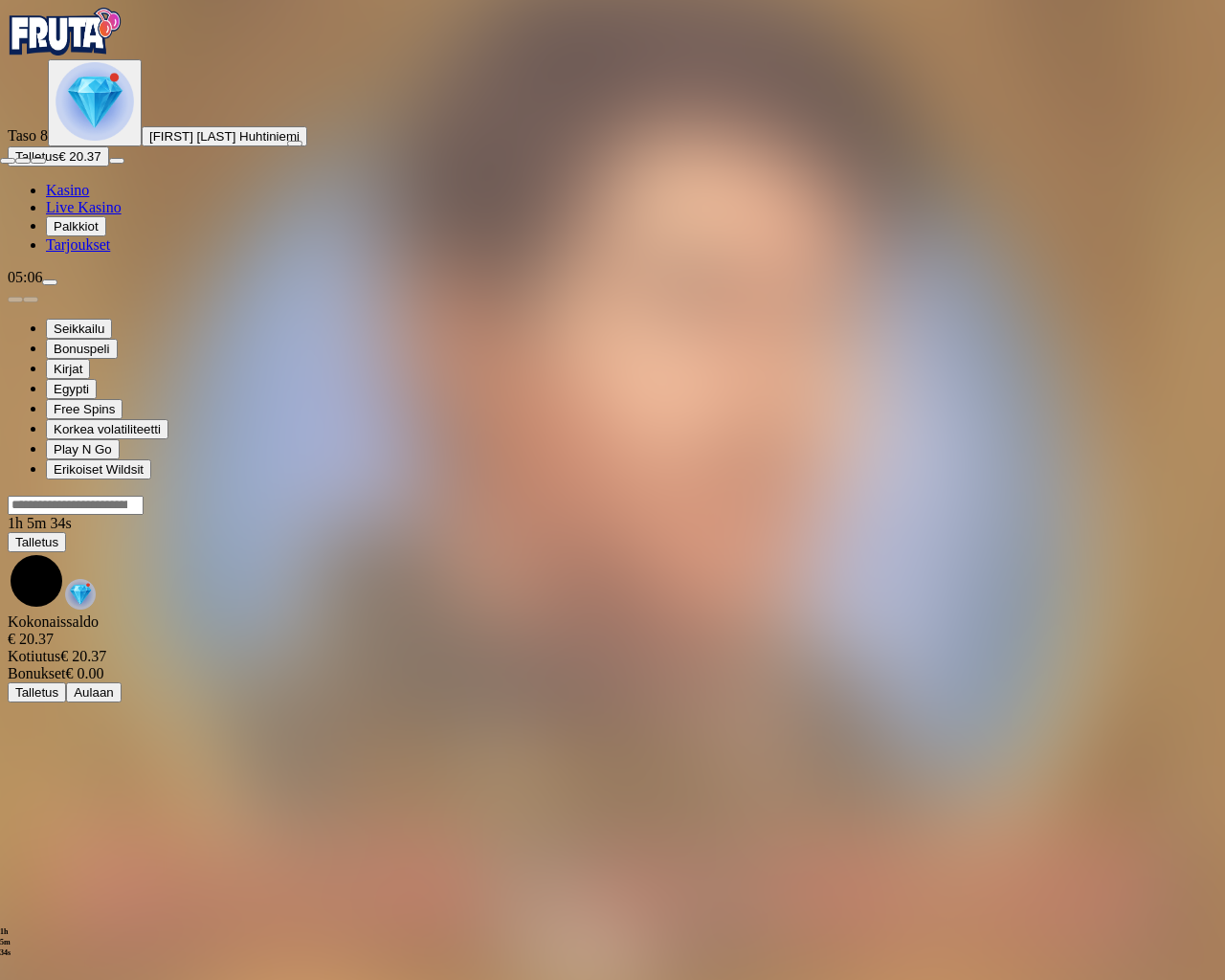 click at bounding box center [8, 161] 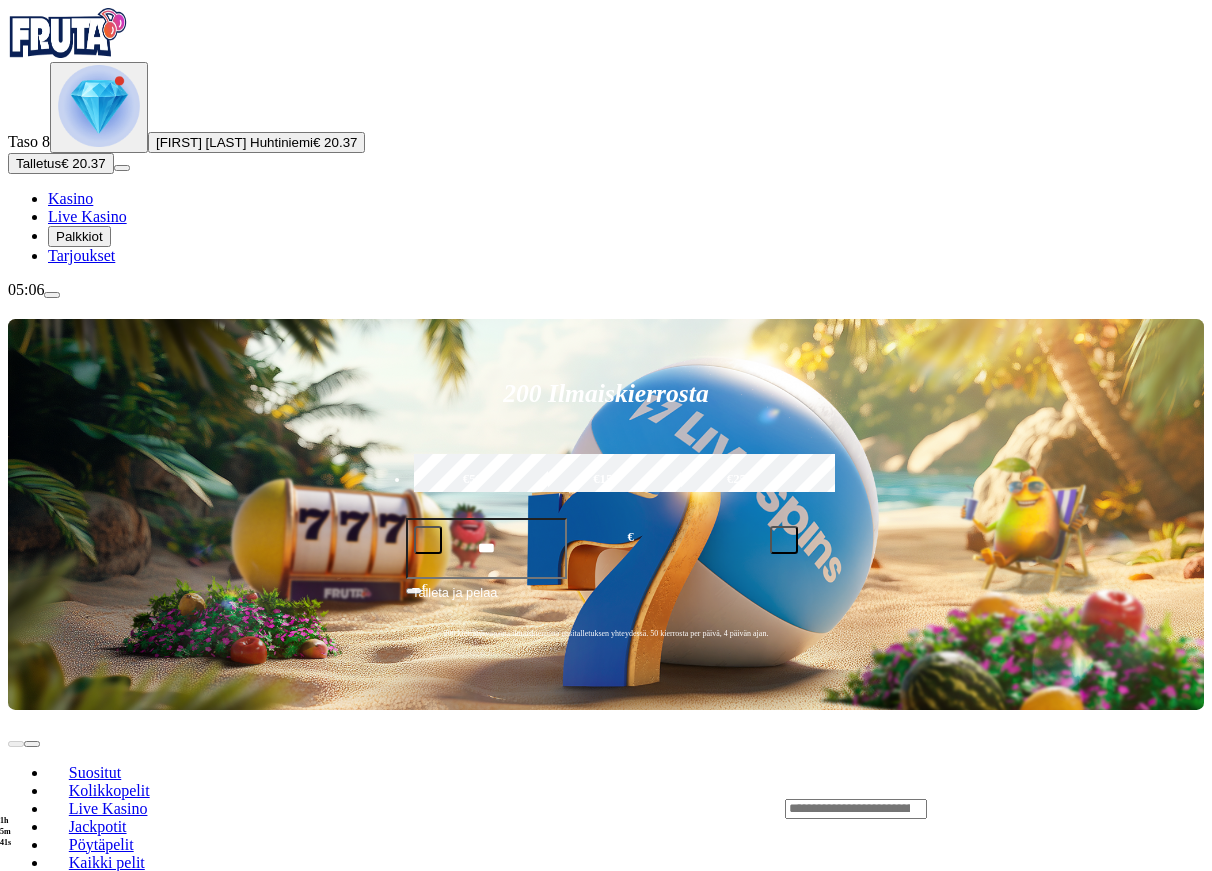 click at bounding box center (52, 295) 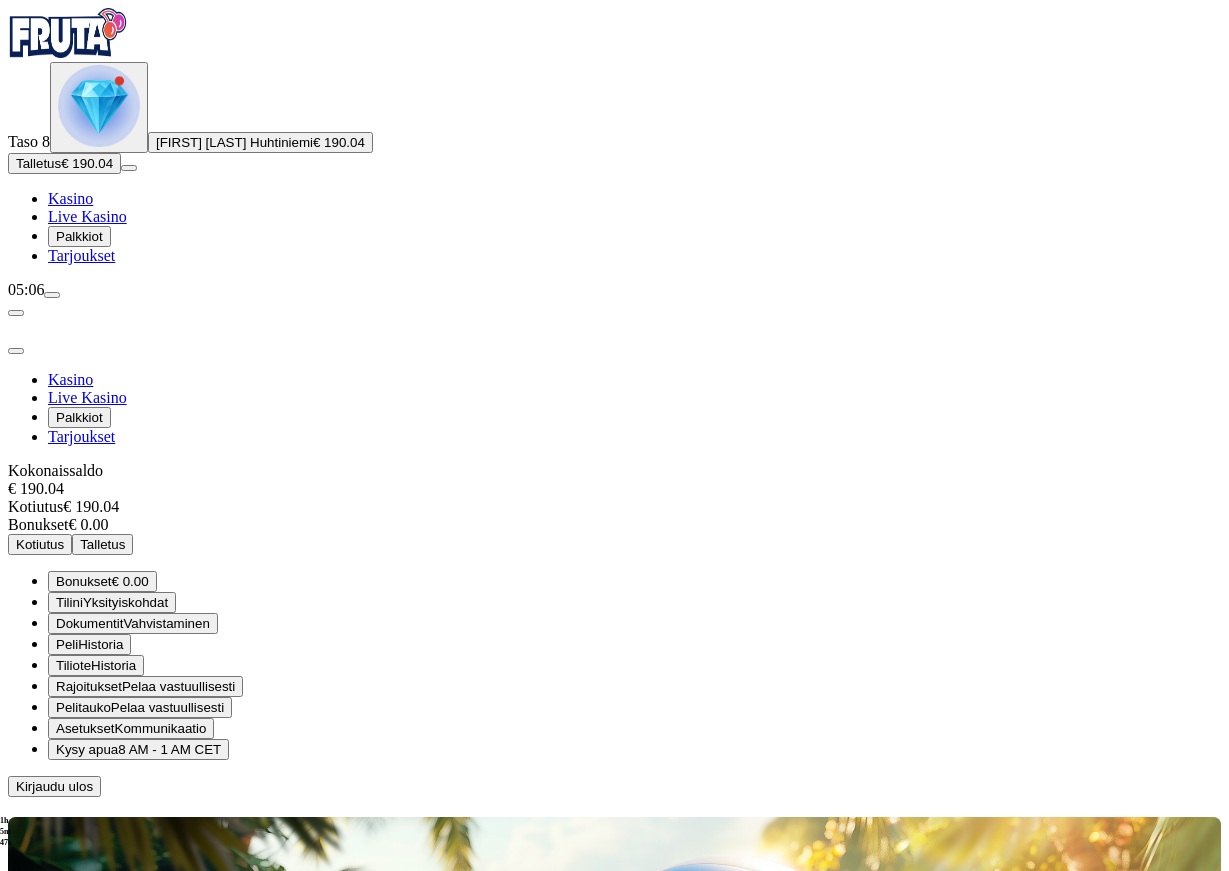 click on "Kotiutus" at bounding box center [40, 544] 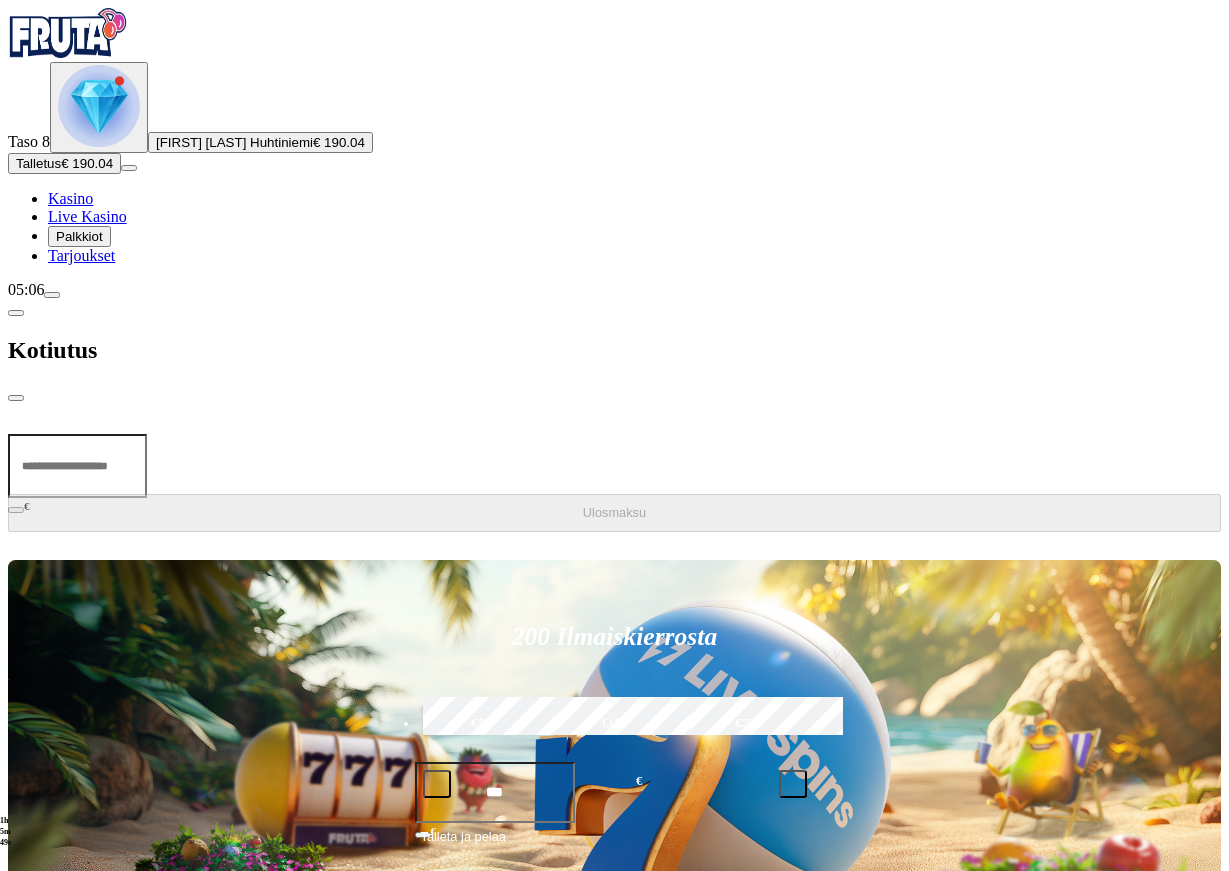 click at bounding box center (77, 466) 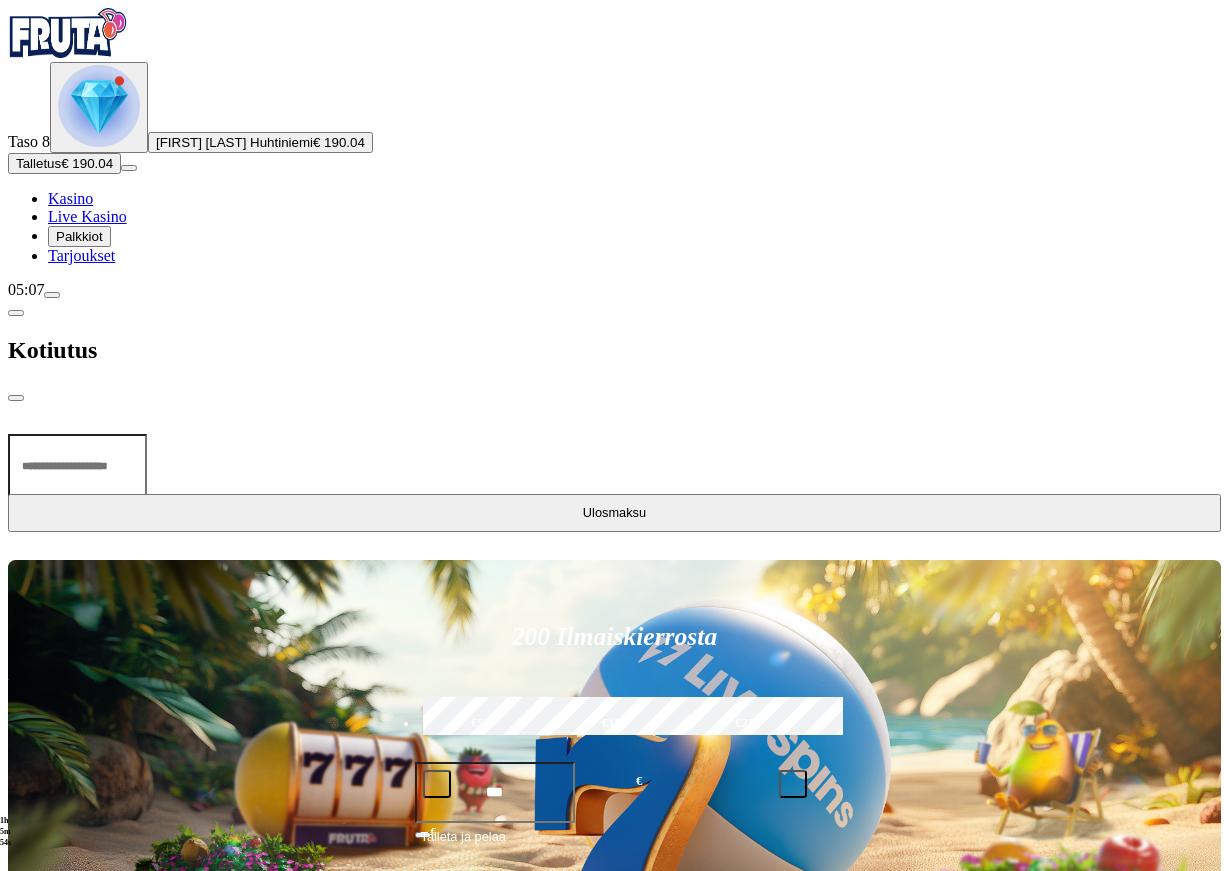 type on "***" 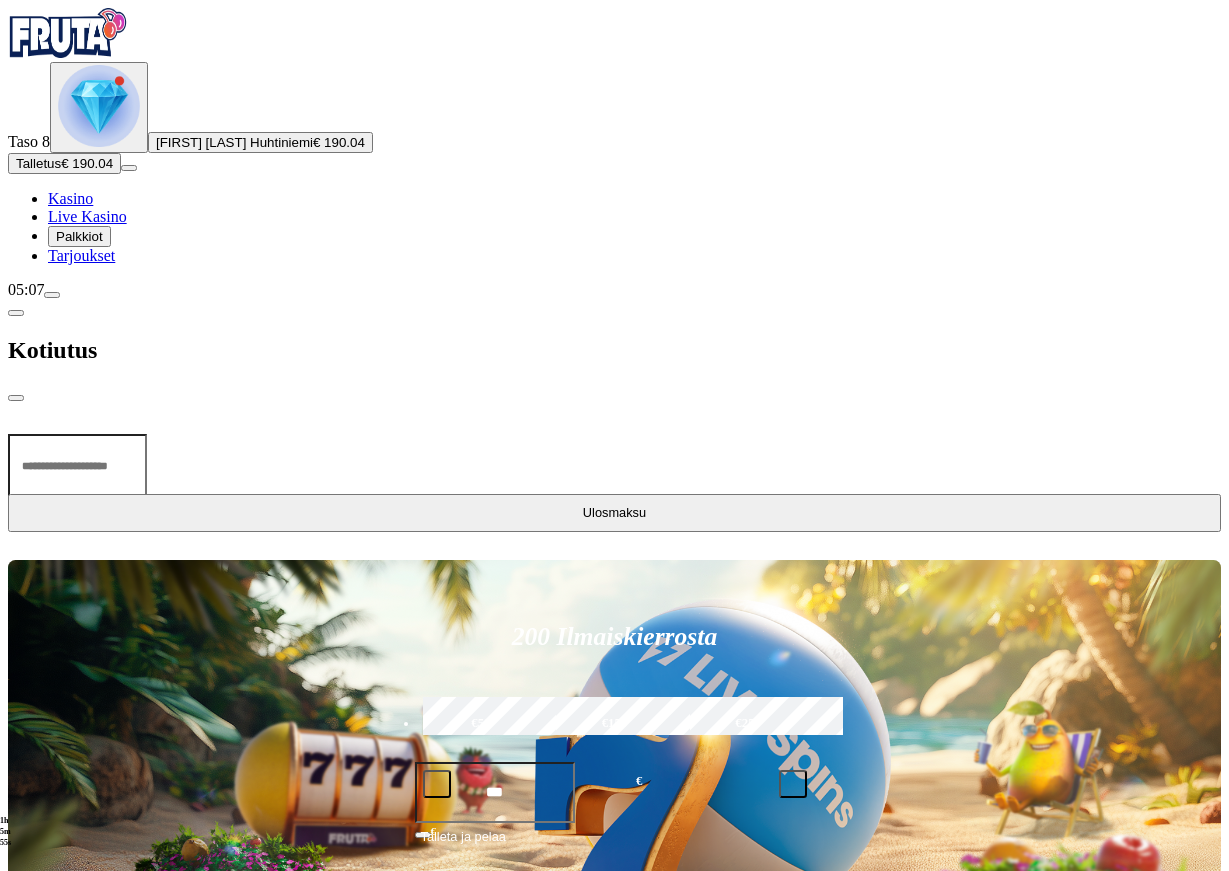 type 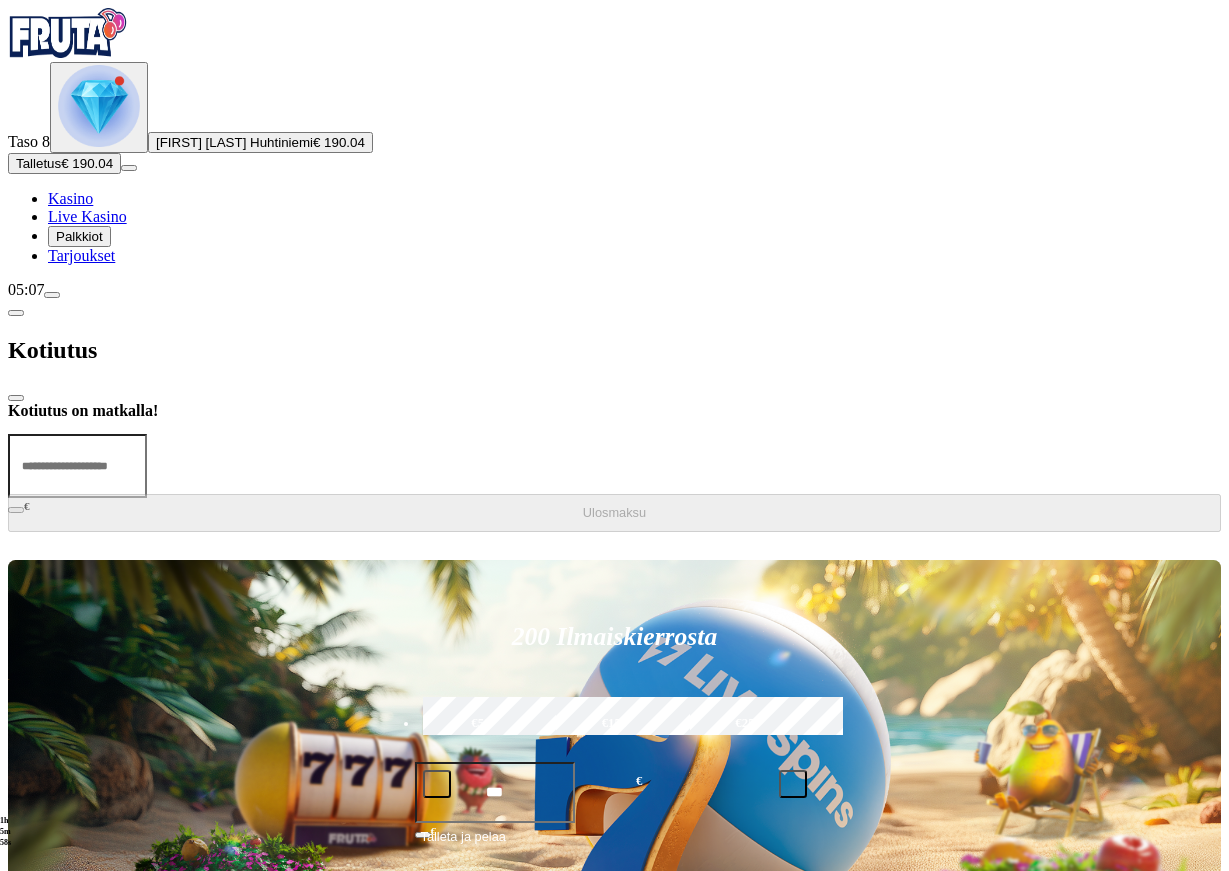 click at bounding box center (16, 398) 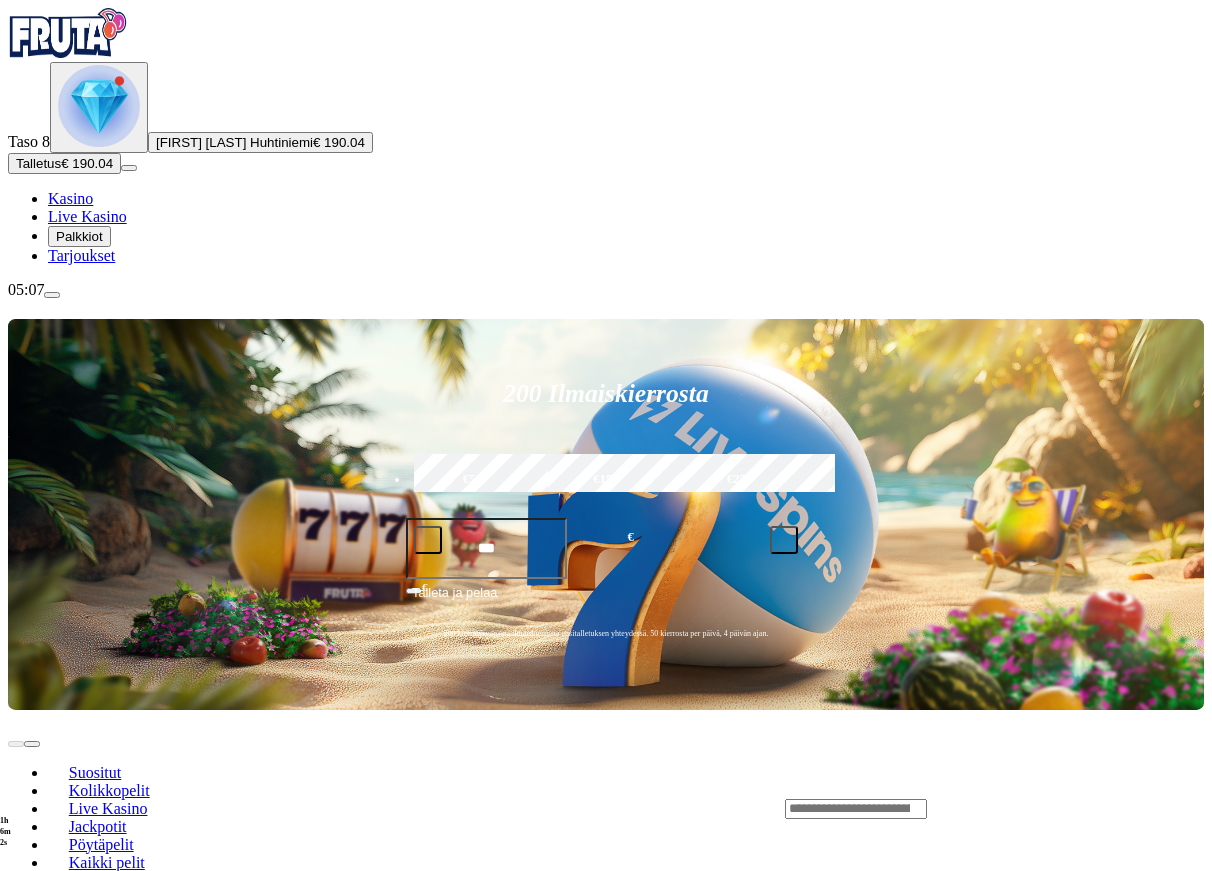 click at bounding box center (856, 809) 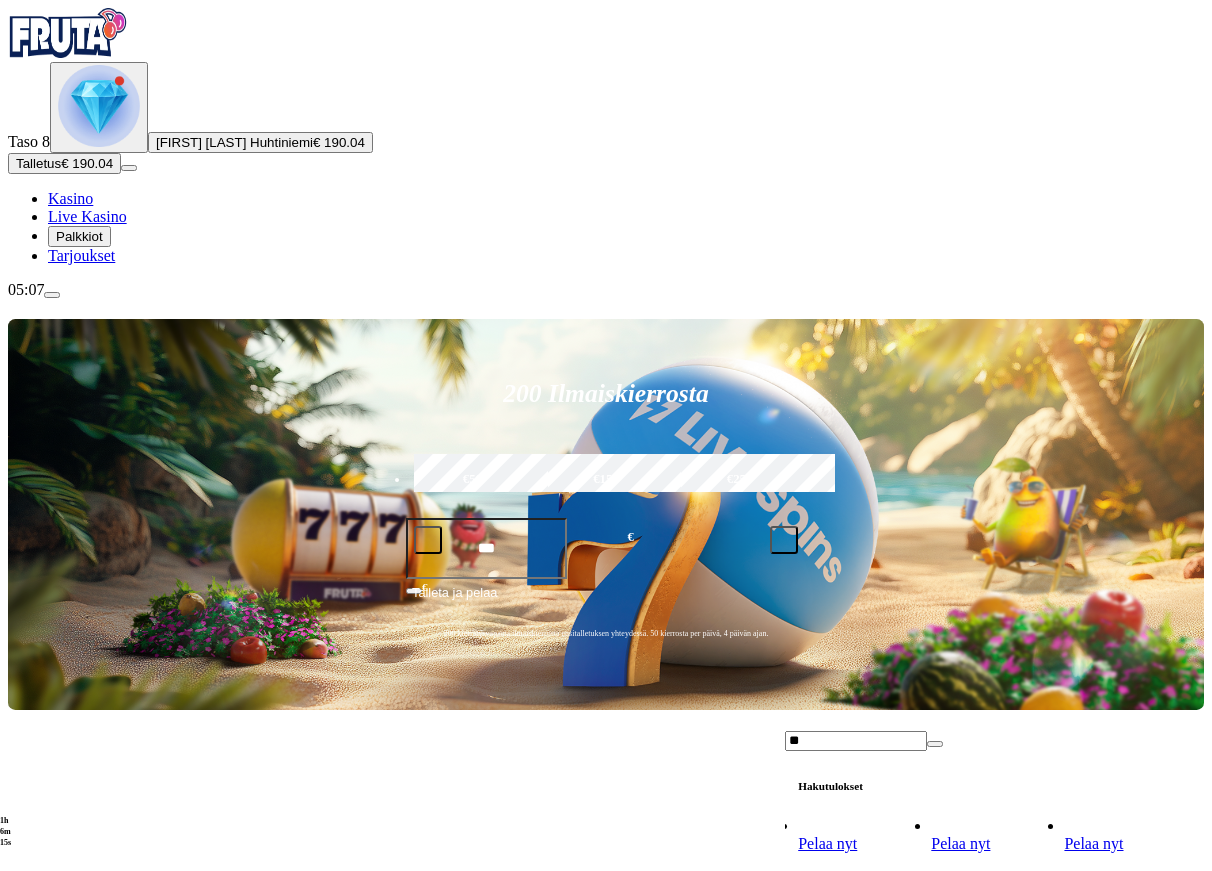 type on "*" 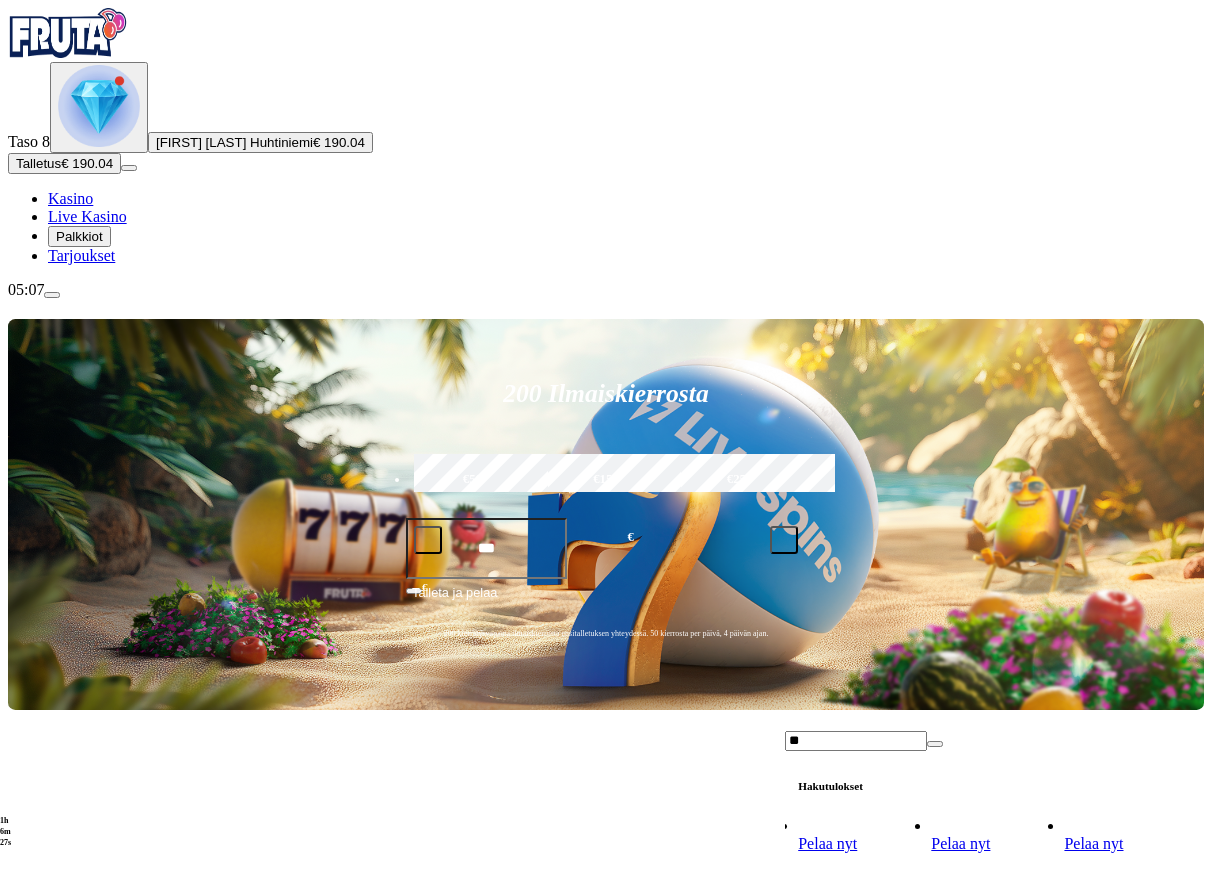 type on "*" 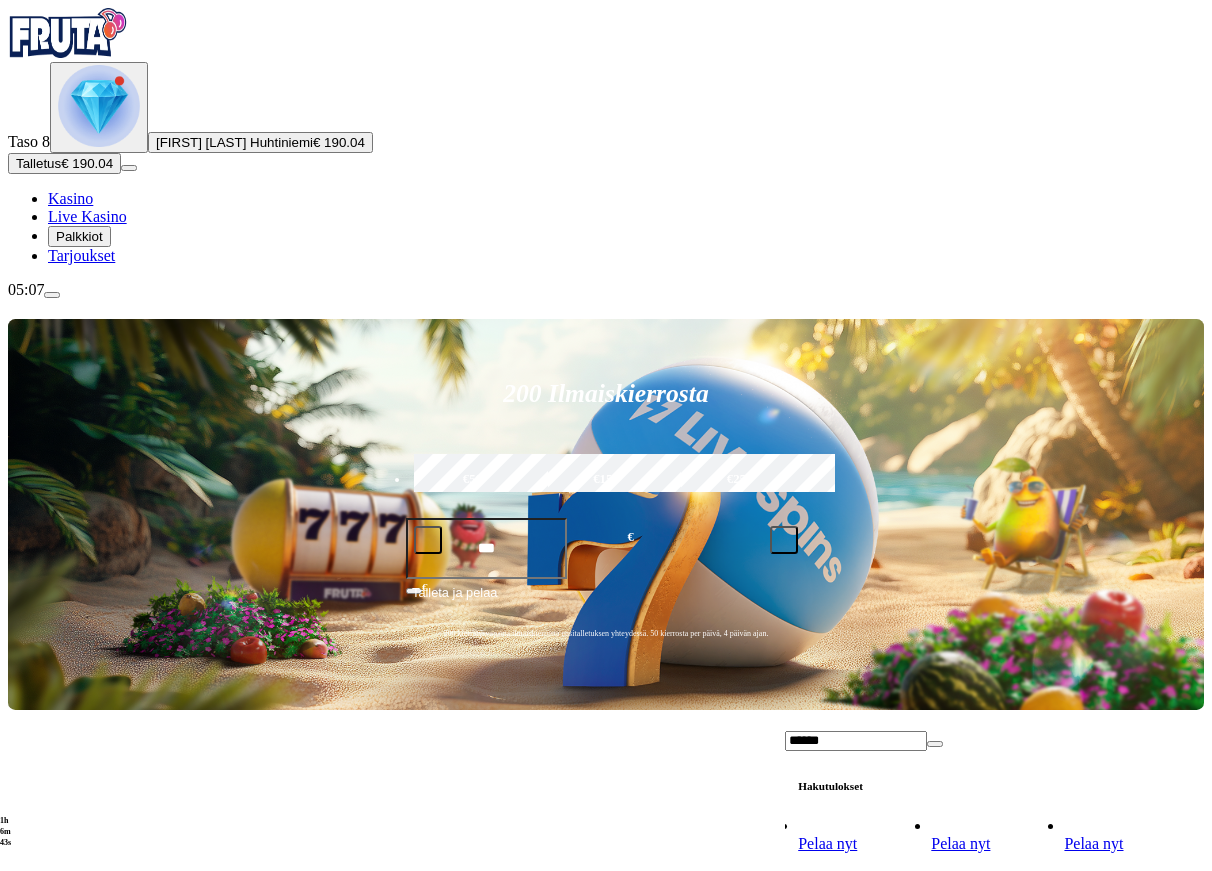 type on "******" 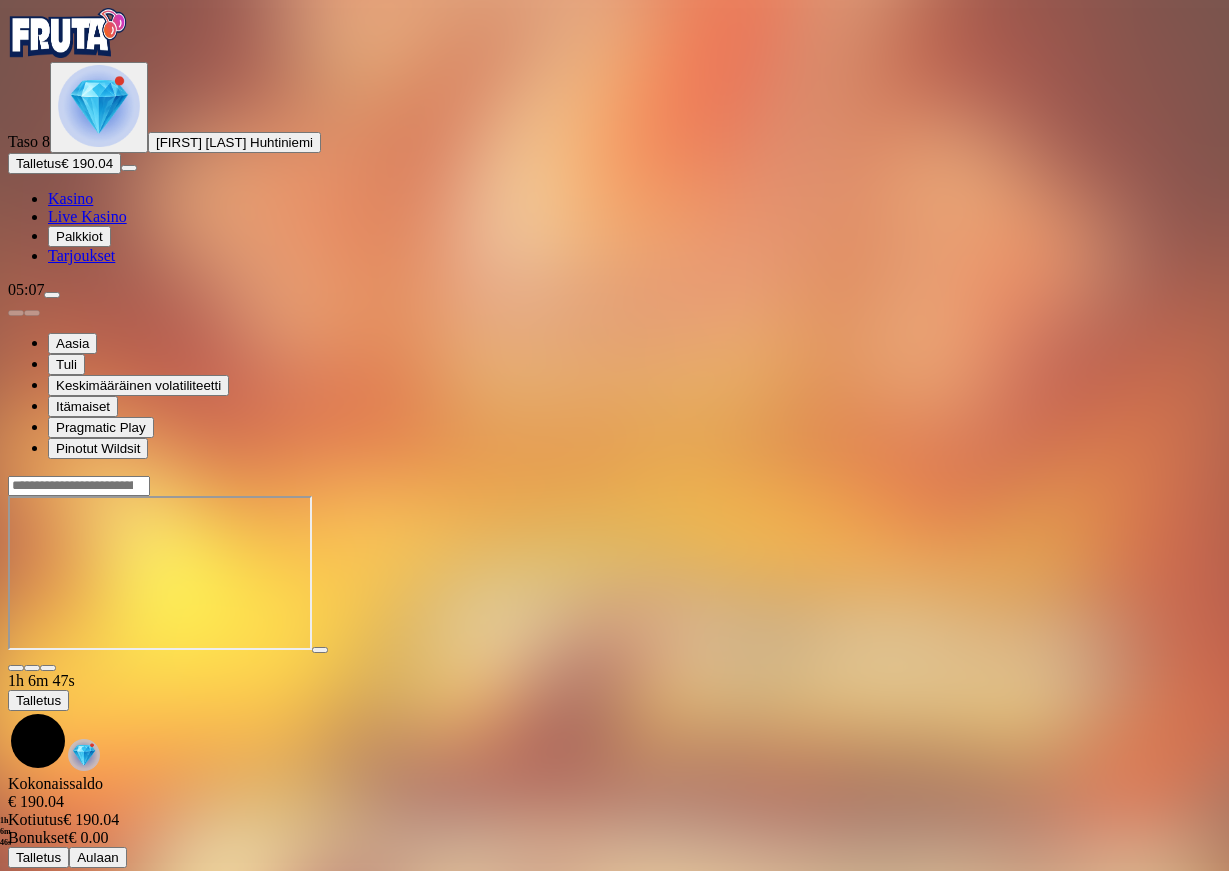 click at bounding box center (48, 668) 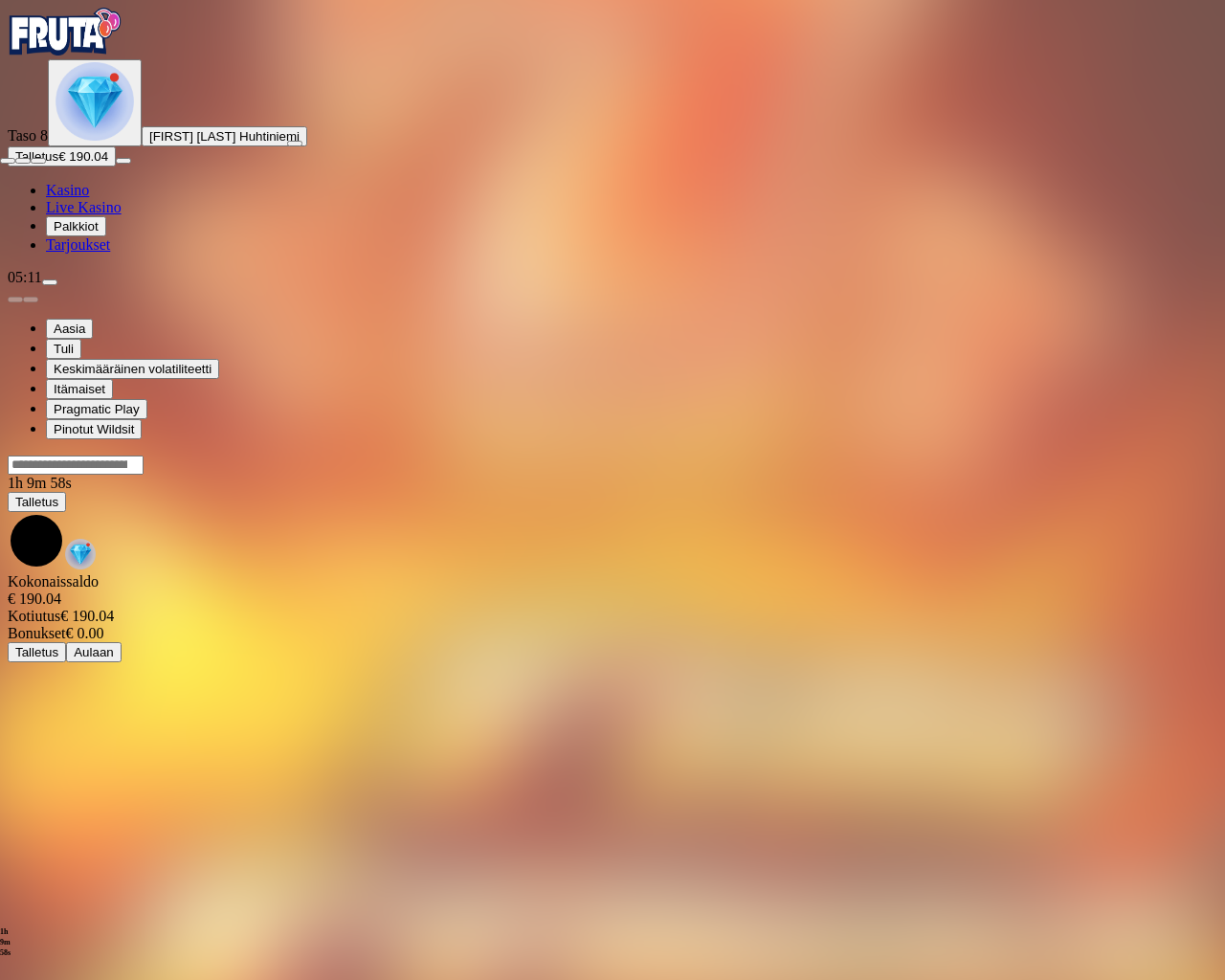 click at bounding box center (8, 161) 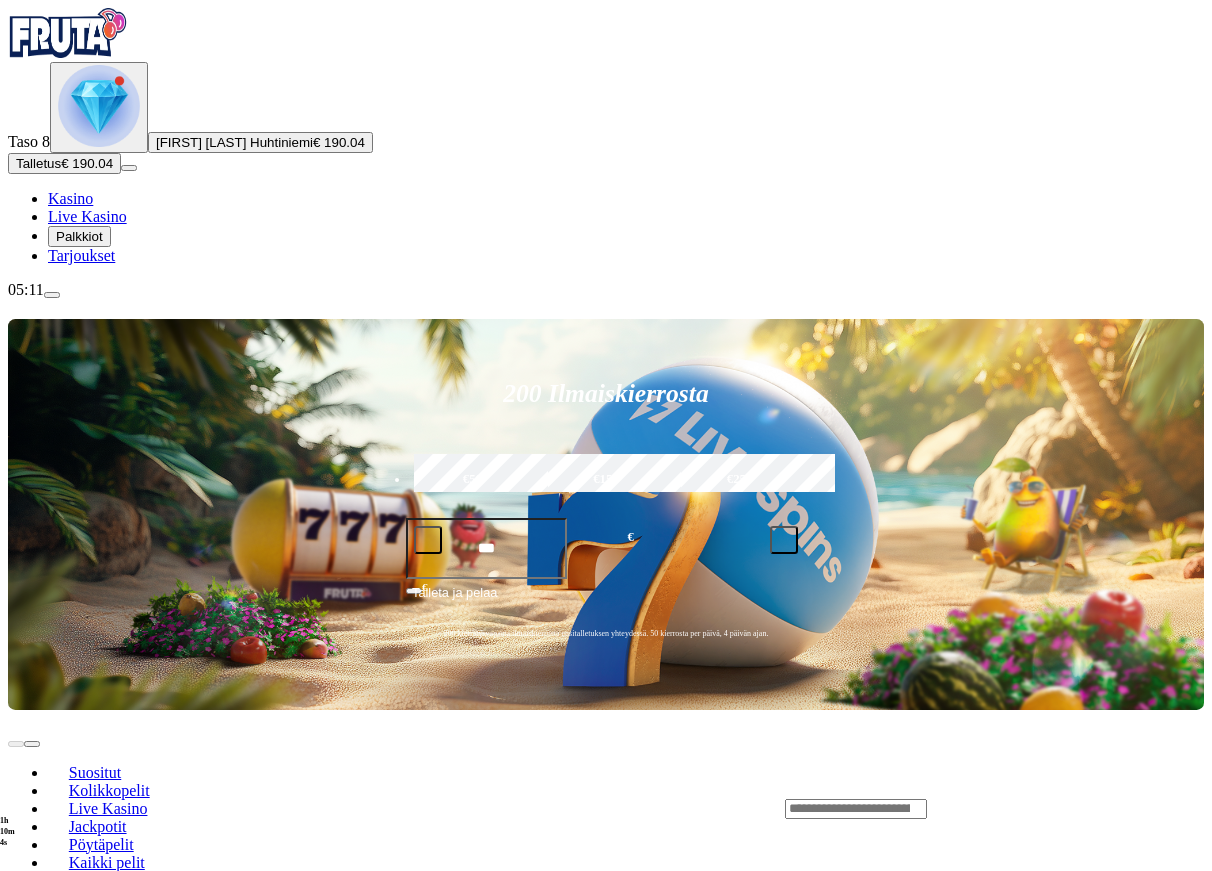 click on "Pelaa nyt" at bounding box center (77, 2661) 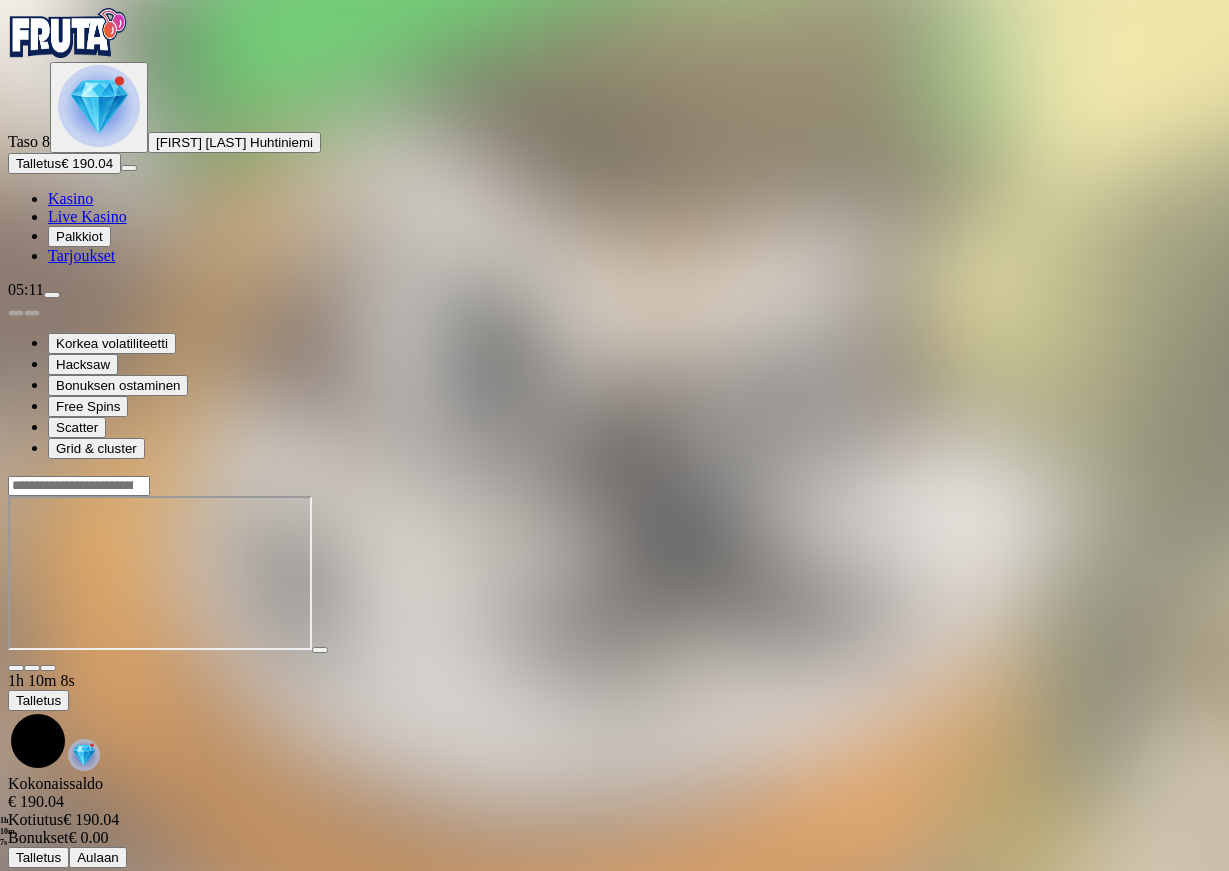 click at bounding box center [48, 668] 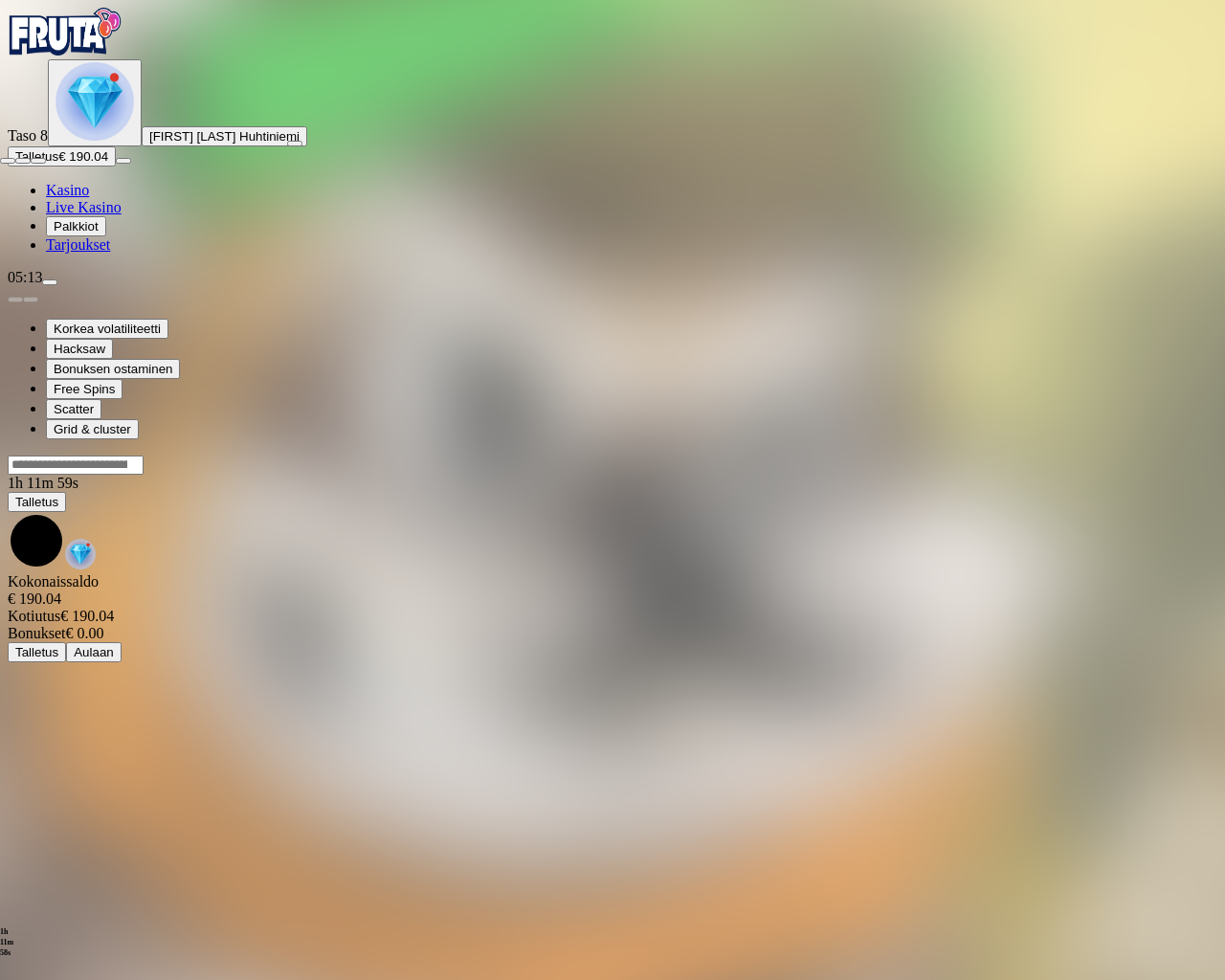click at bounding box center [8, 161] 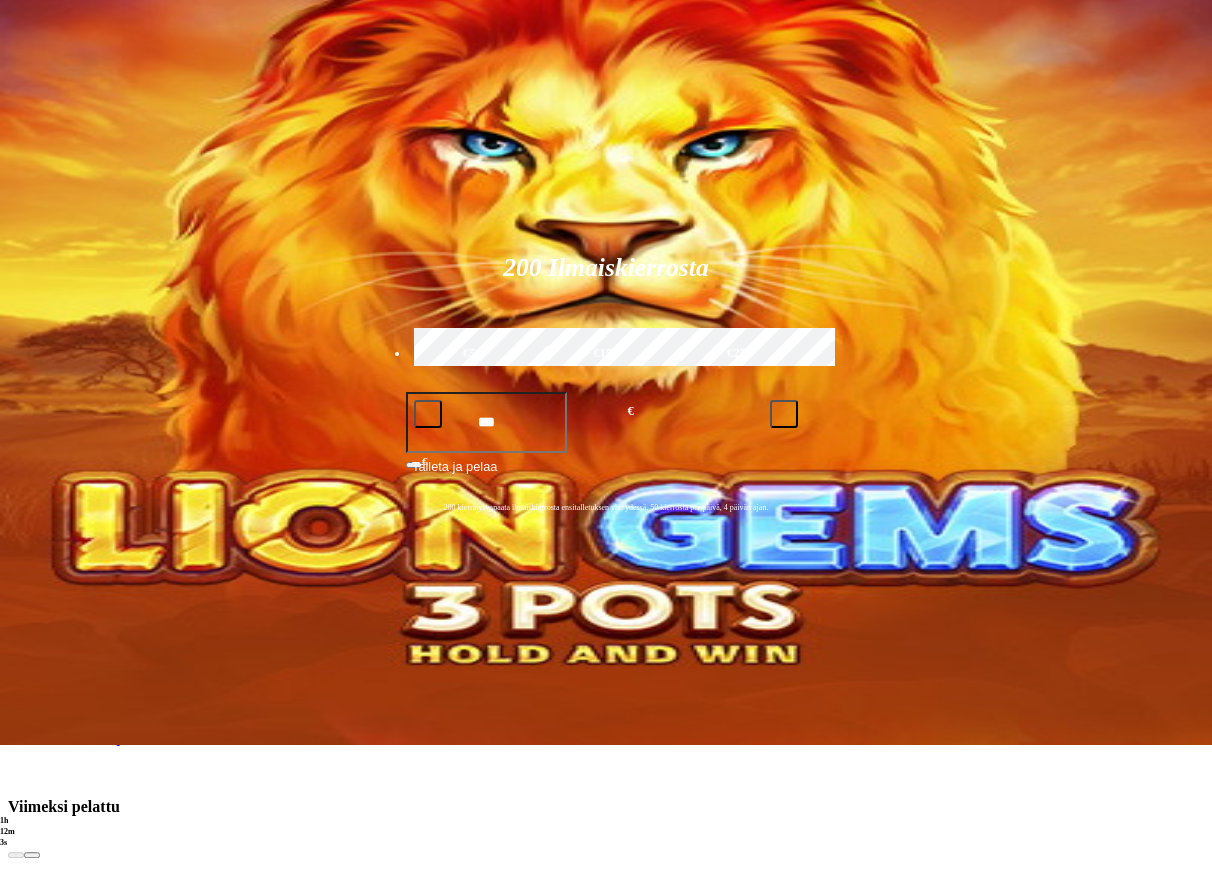 scroll, scrollTop: 204, scrollLeft: 0, axis: vertical 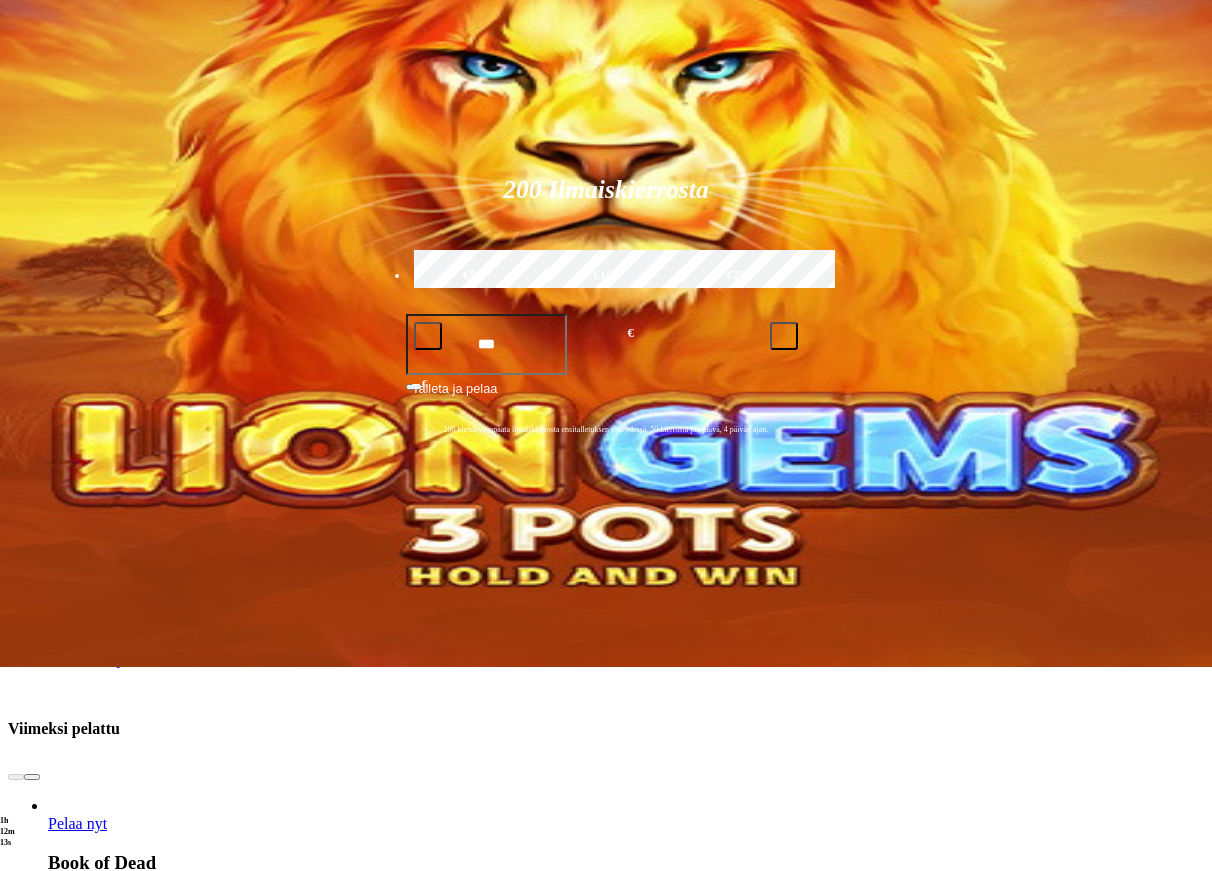 click on "Pelaa nyt" at bounding box center [77, 918] 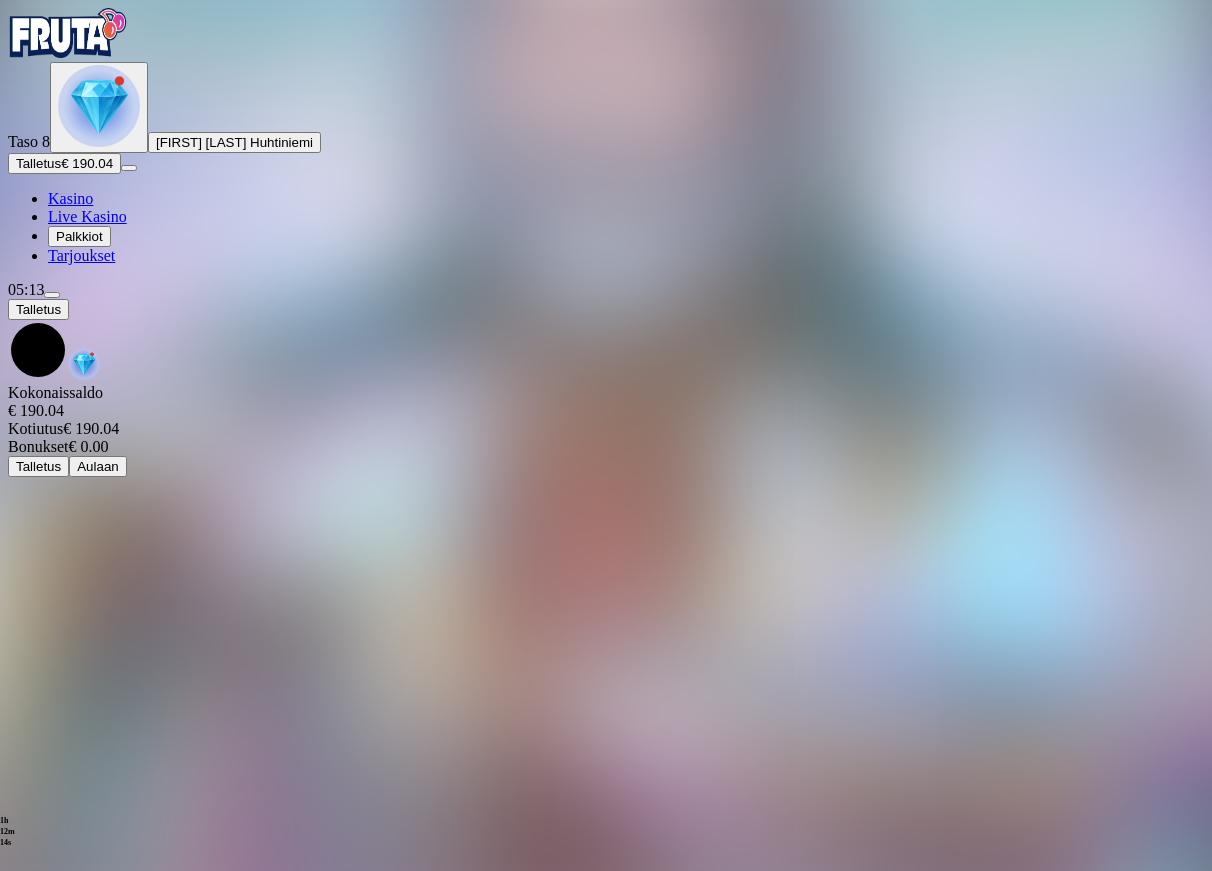 scroll, scrollTop: 0, scrollLeft: 0, axis: both 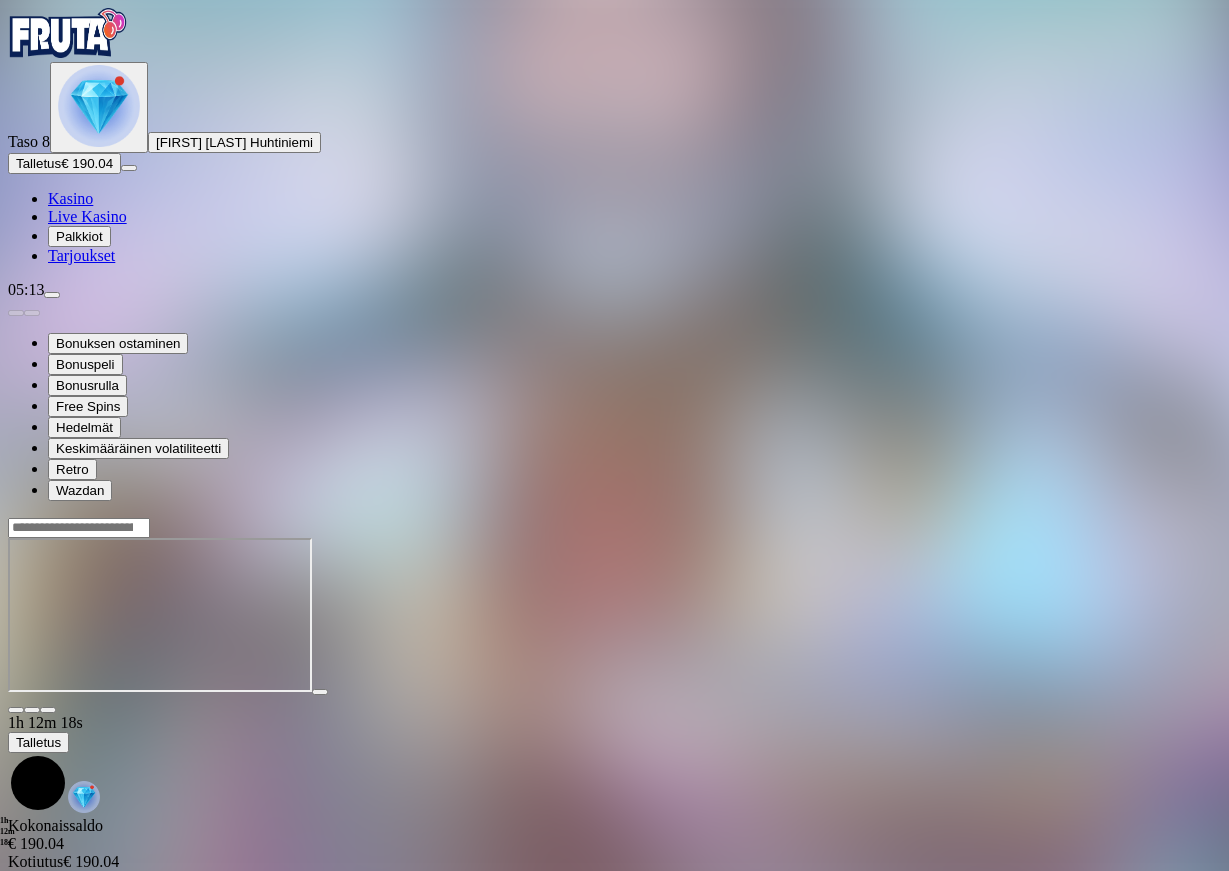 click at bounding box center (48, 710) 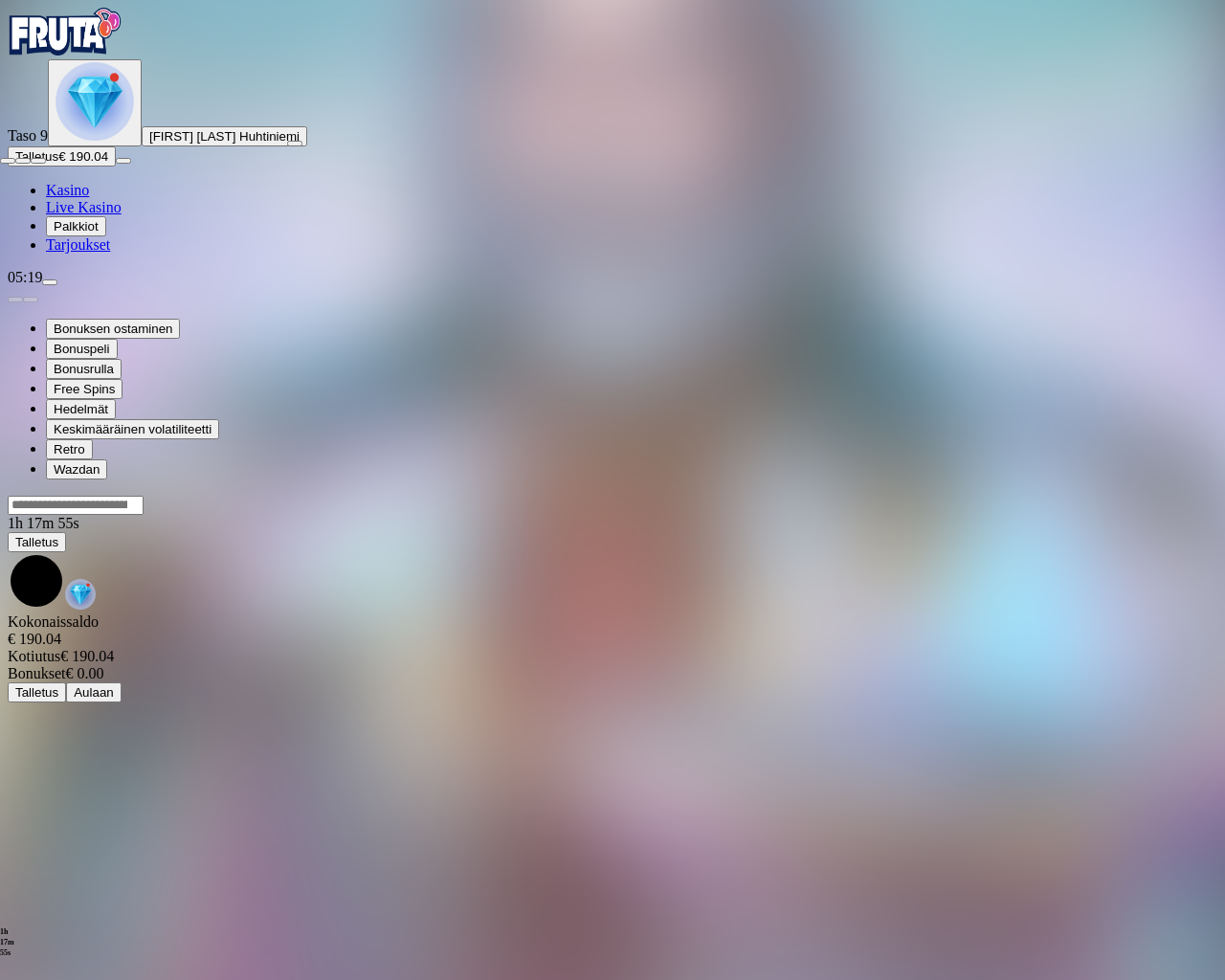 click at bounding box center (8, 161) 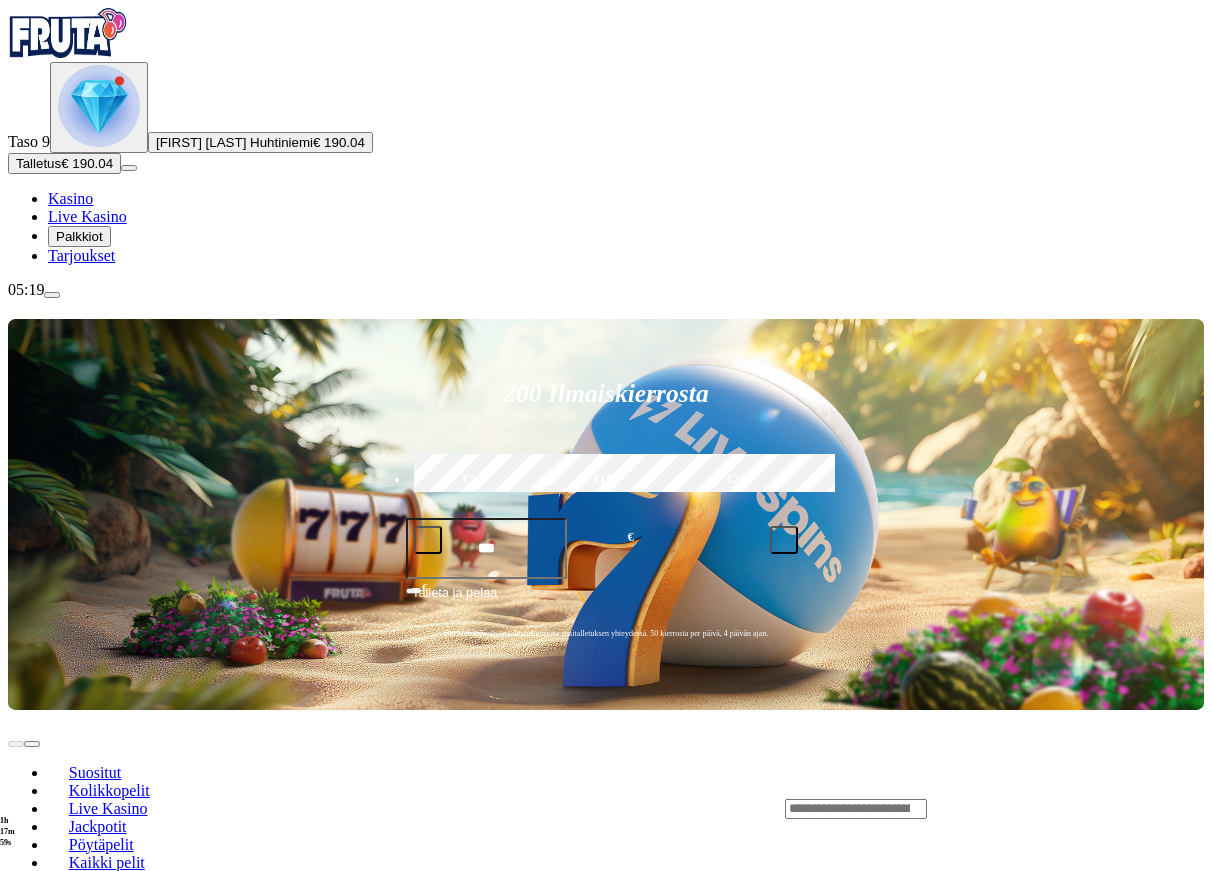 click on "Pelaa nyt" at bounding box center (77, 1027) 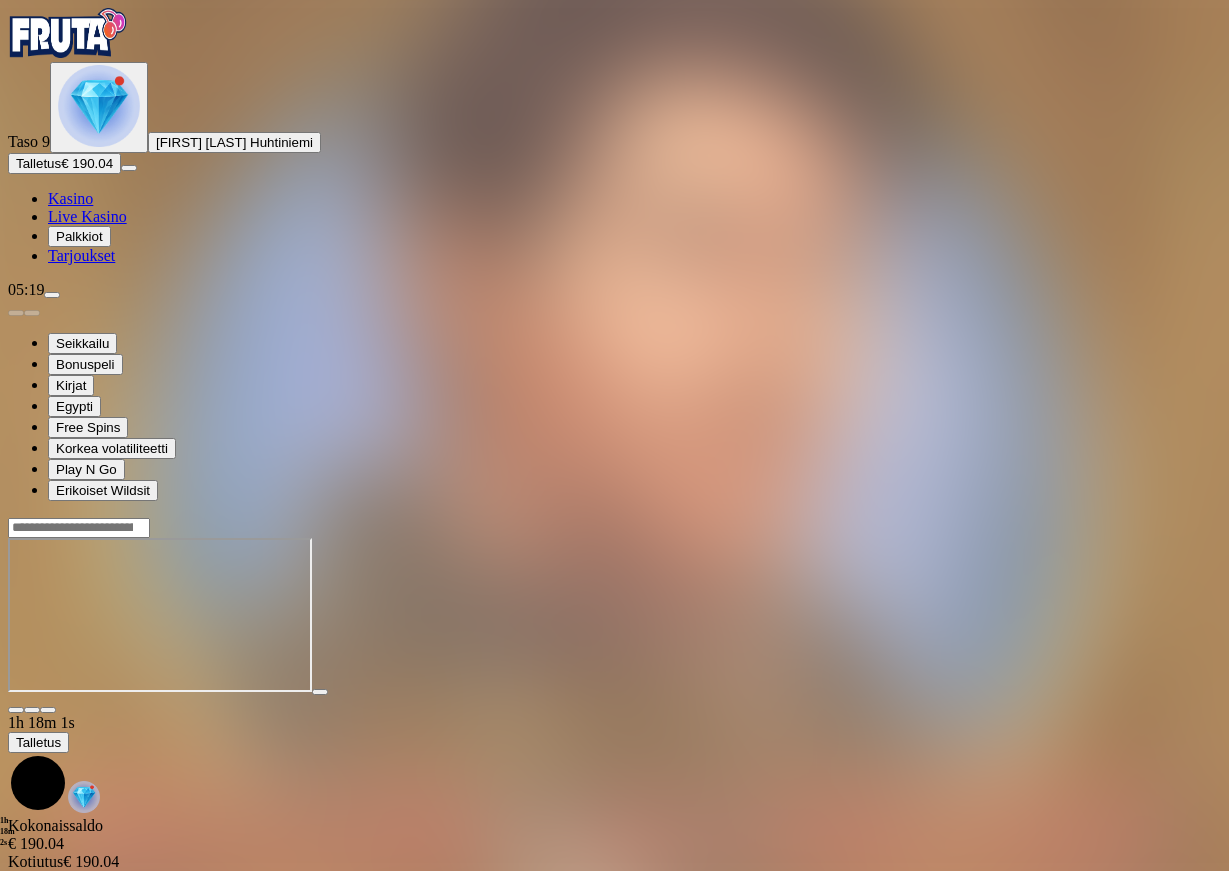 click at bounding box center (48, 710) 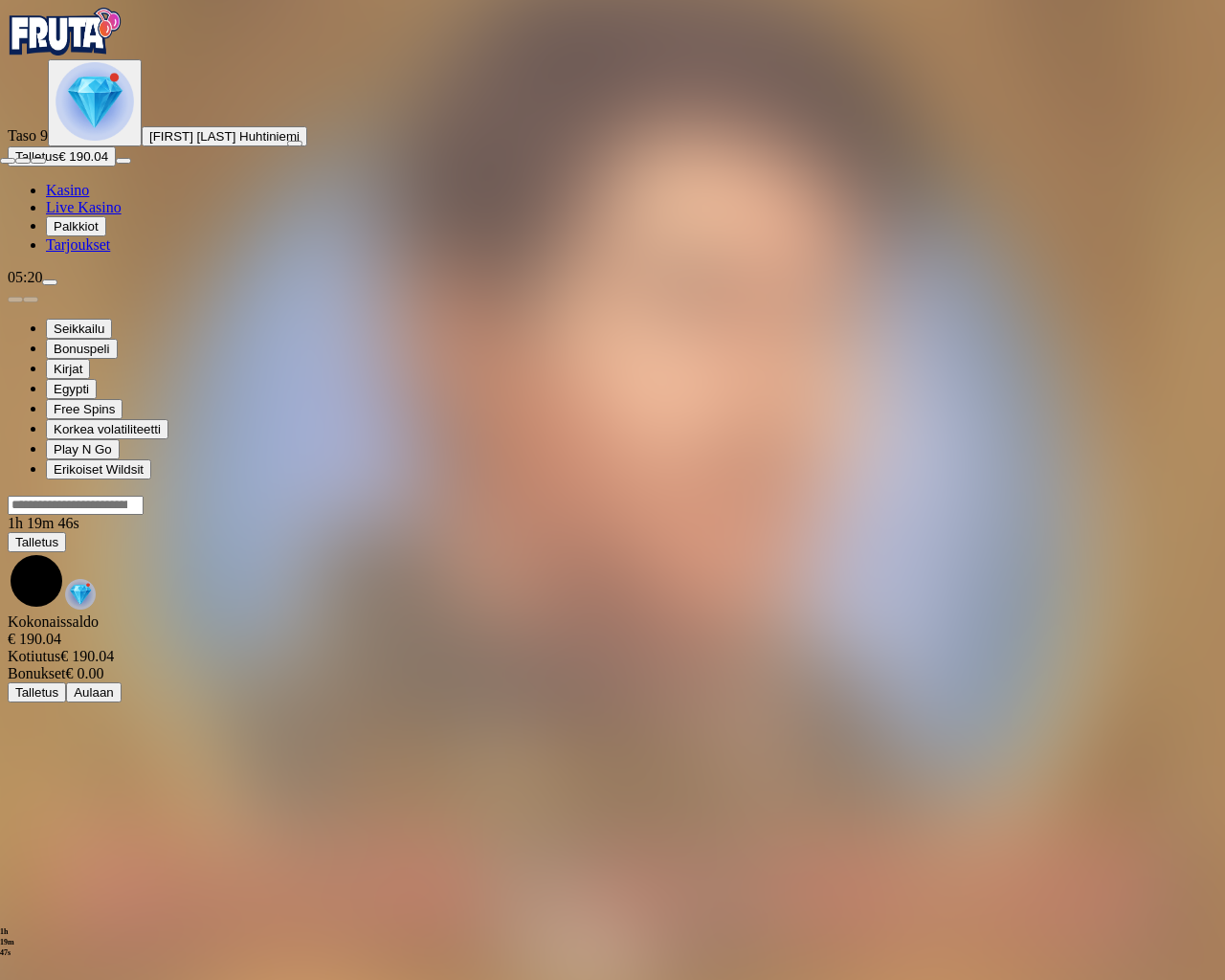click at bounding box center (8, 161) 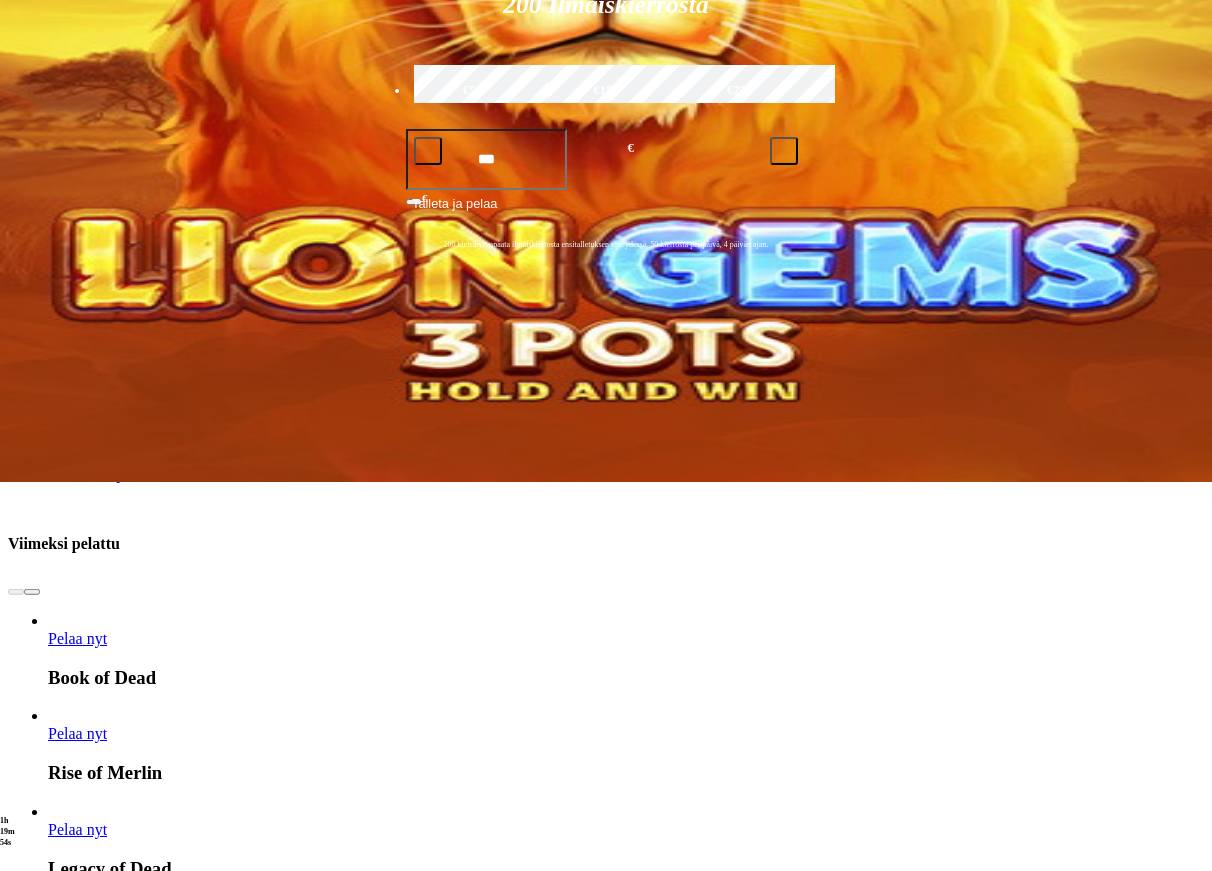 scroll, scrollTop: 408, scrollLeft: 0, axis: vertical 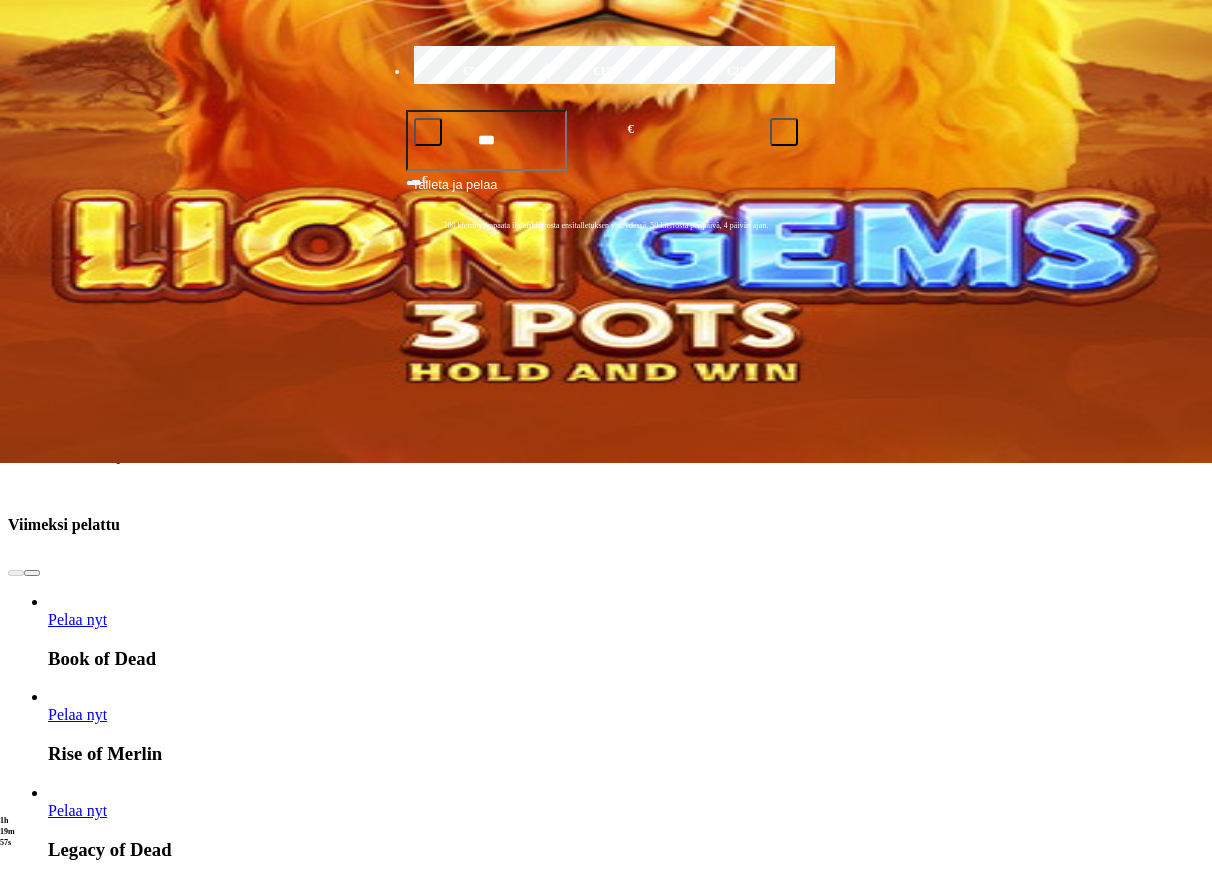 click at bounding box center [32, 1730] 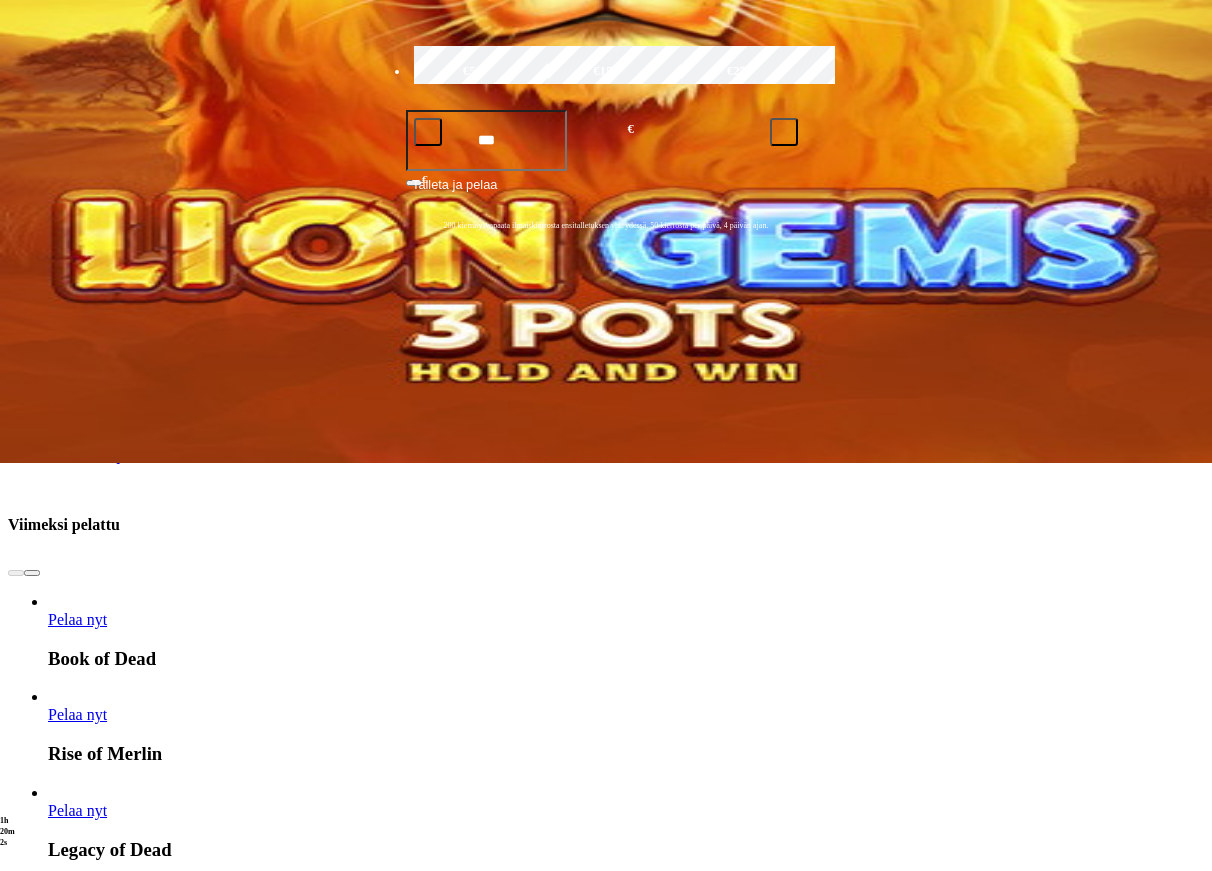 click at bounding box center [32, 1730] 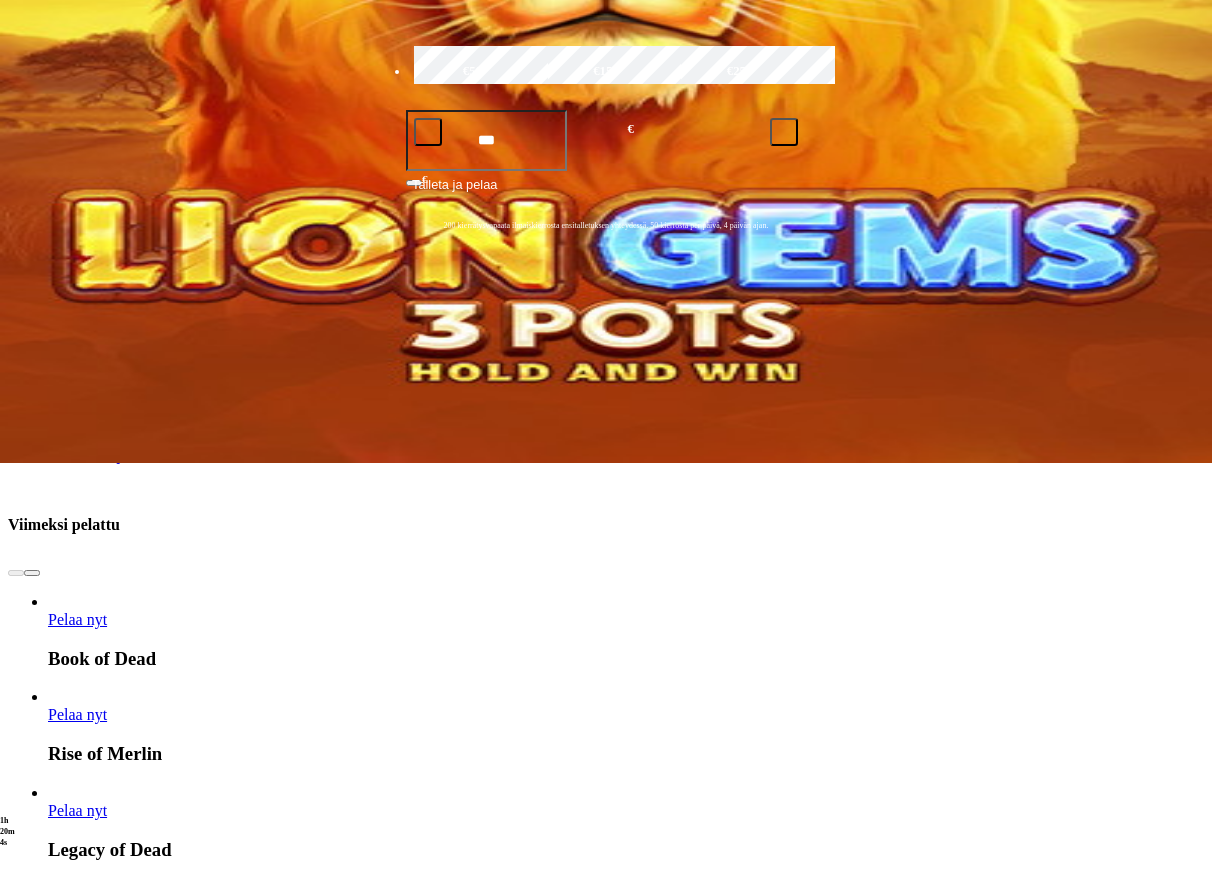 scroll, scrollTop: 0, scrollLeft: 0, axis: both 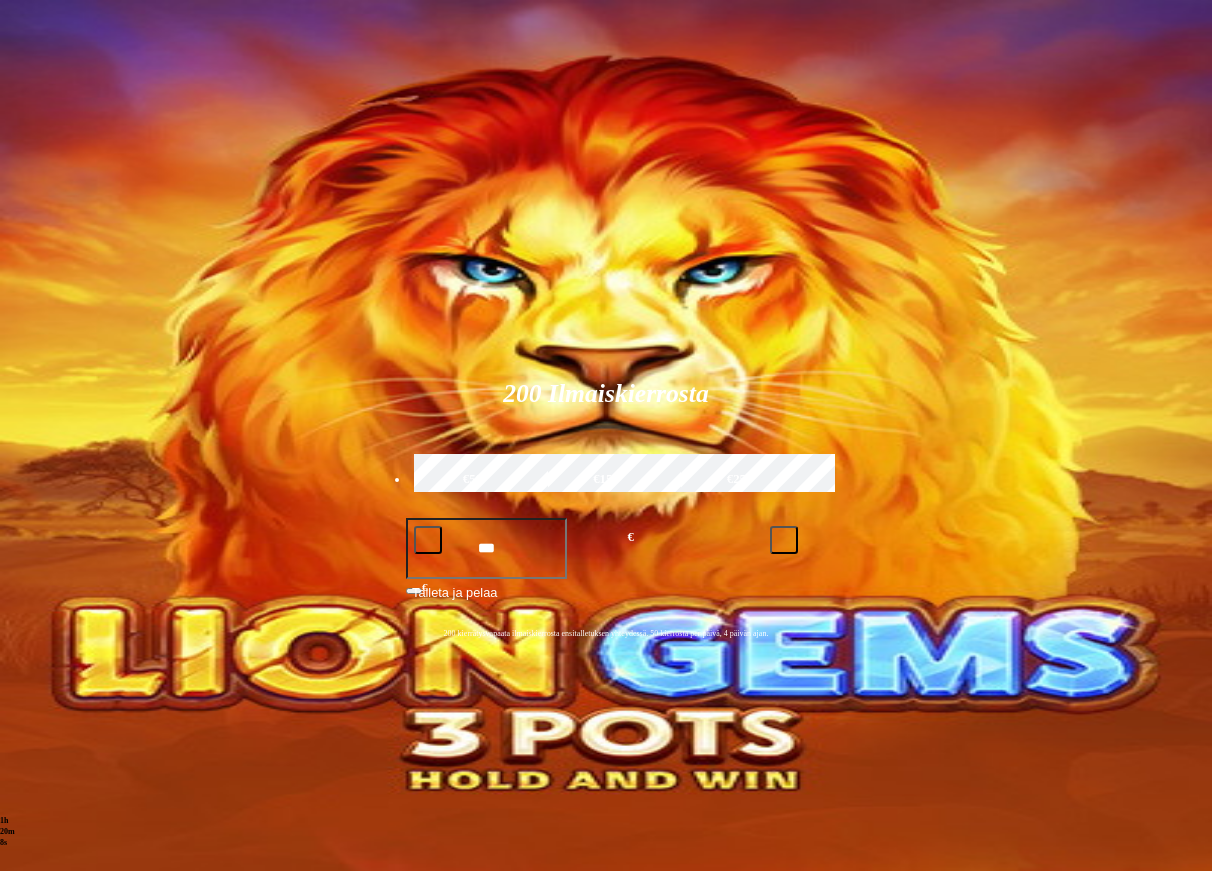 click at bounding box center [856, 809] 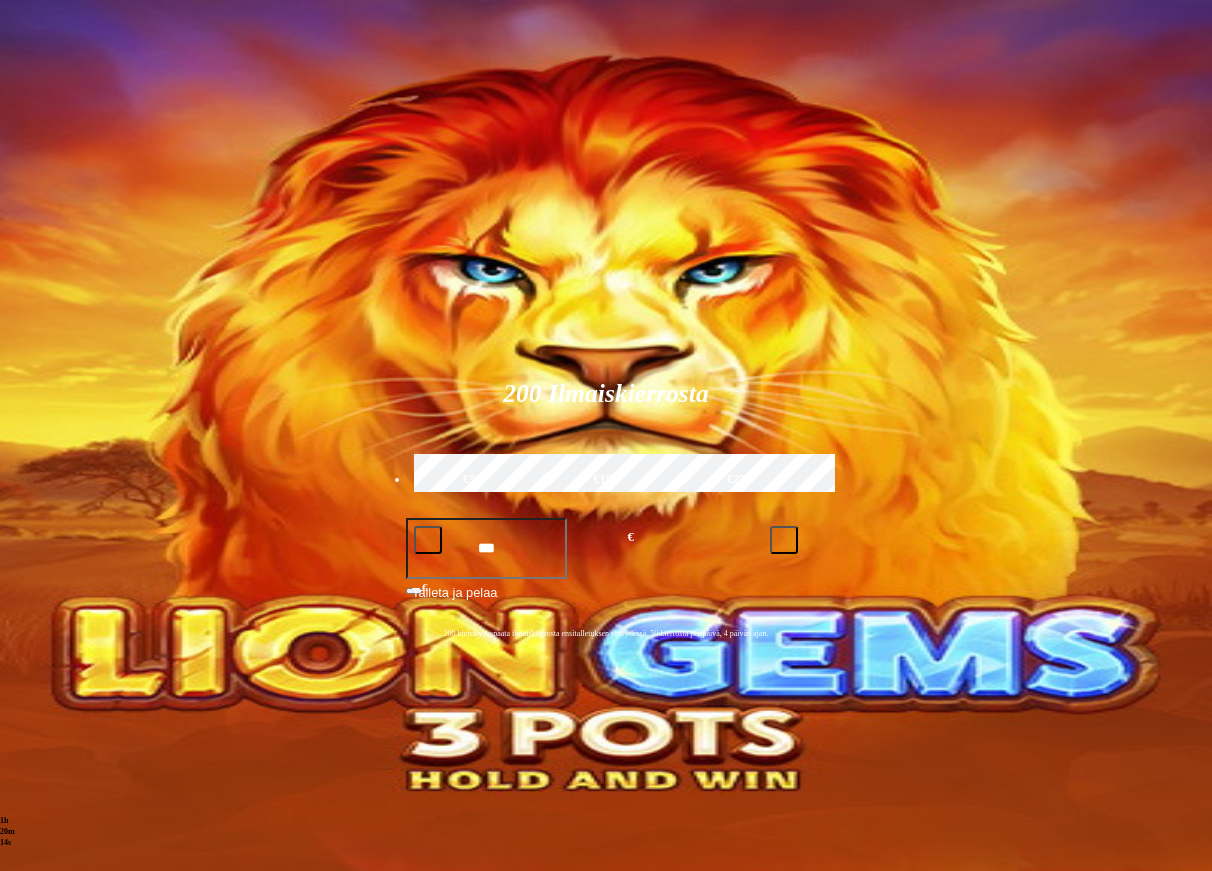 type on "*****" 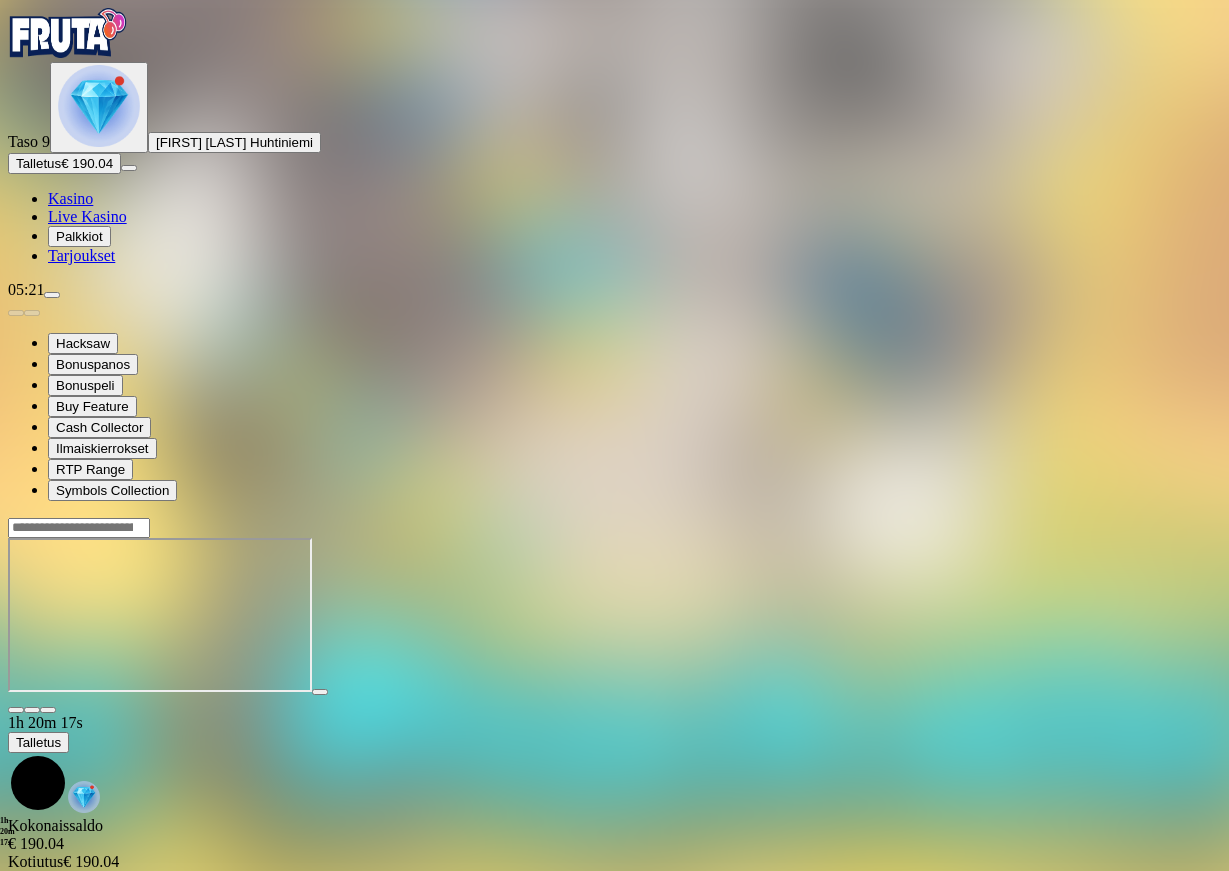 click at bounding box center (48, 710) 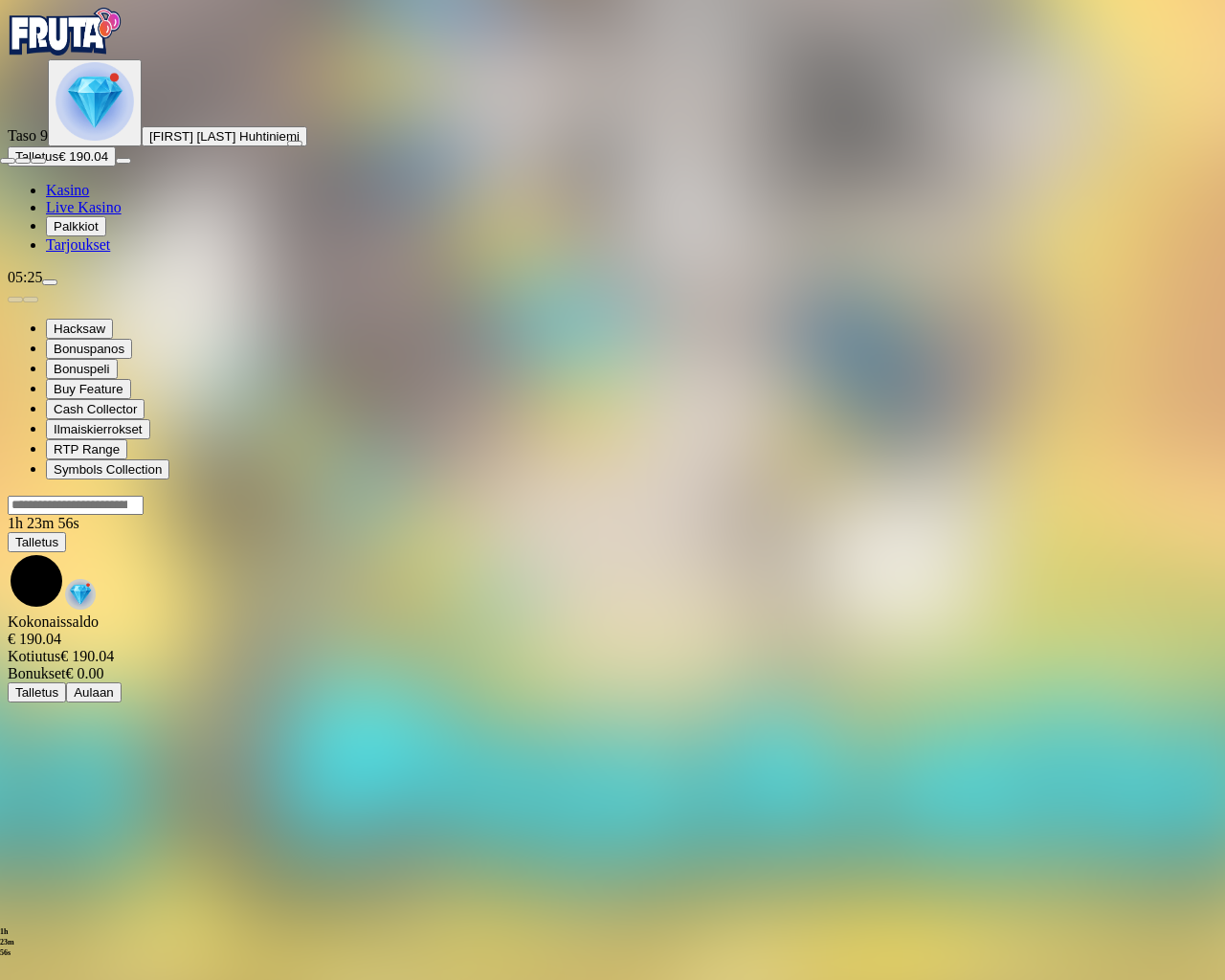 click at bounding box center [8, 161] 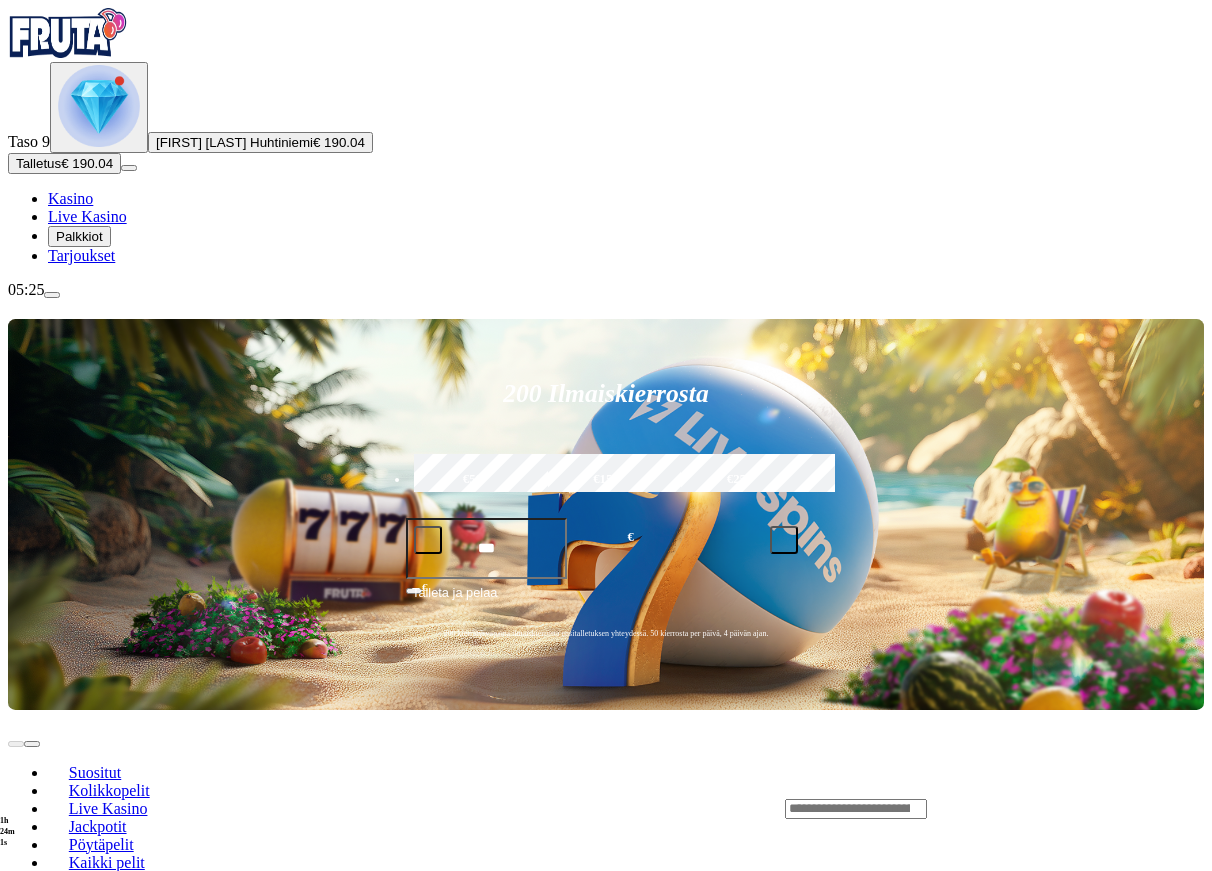 click at bounding box center [856, 809] 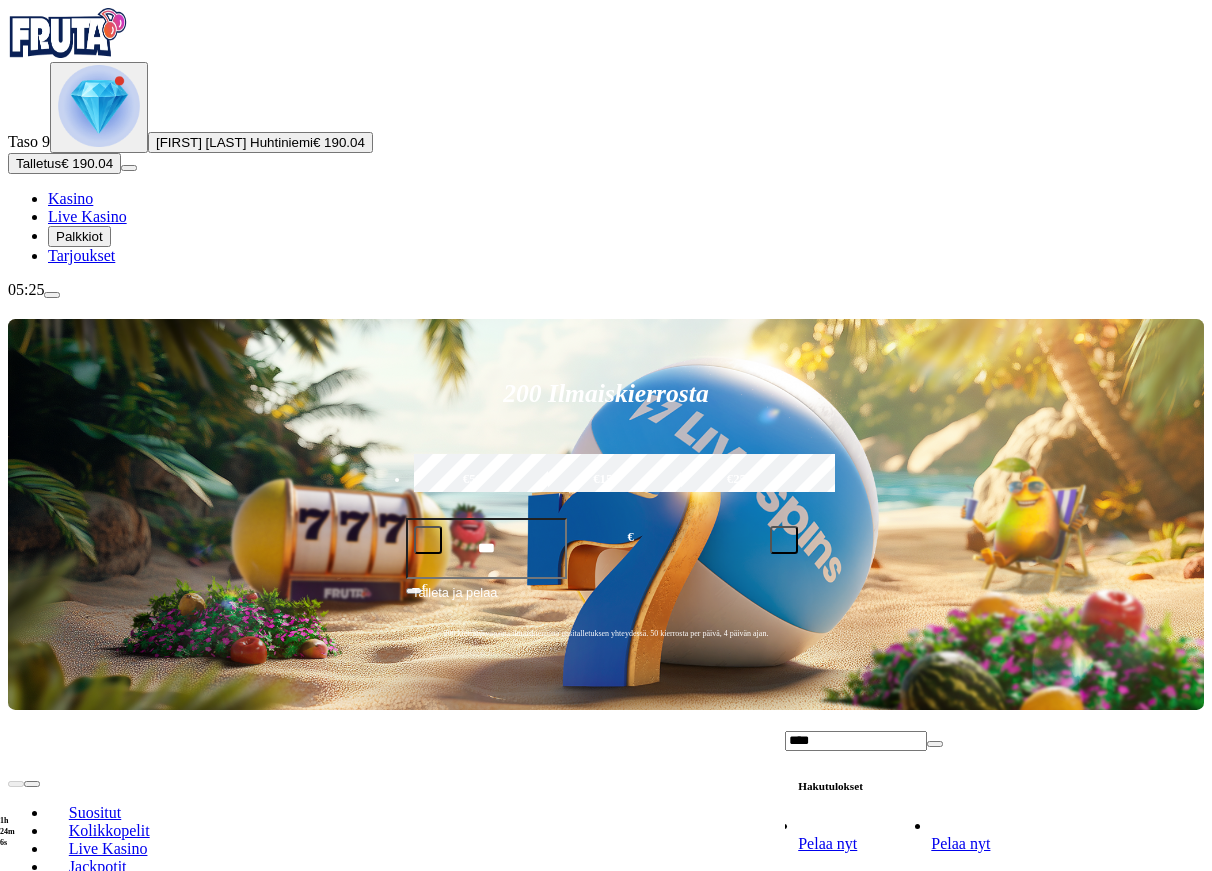 type on "****" 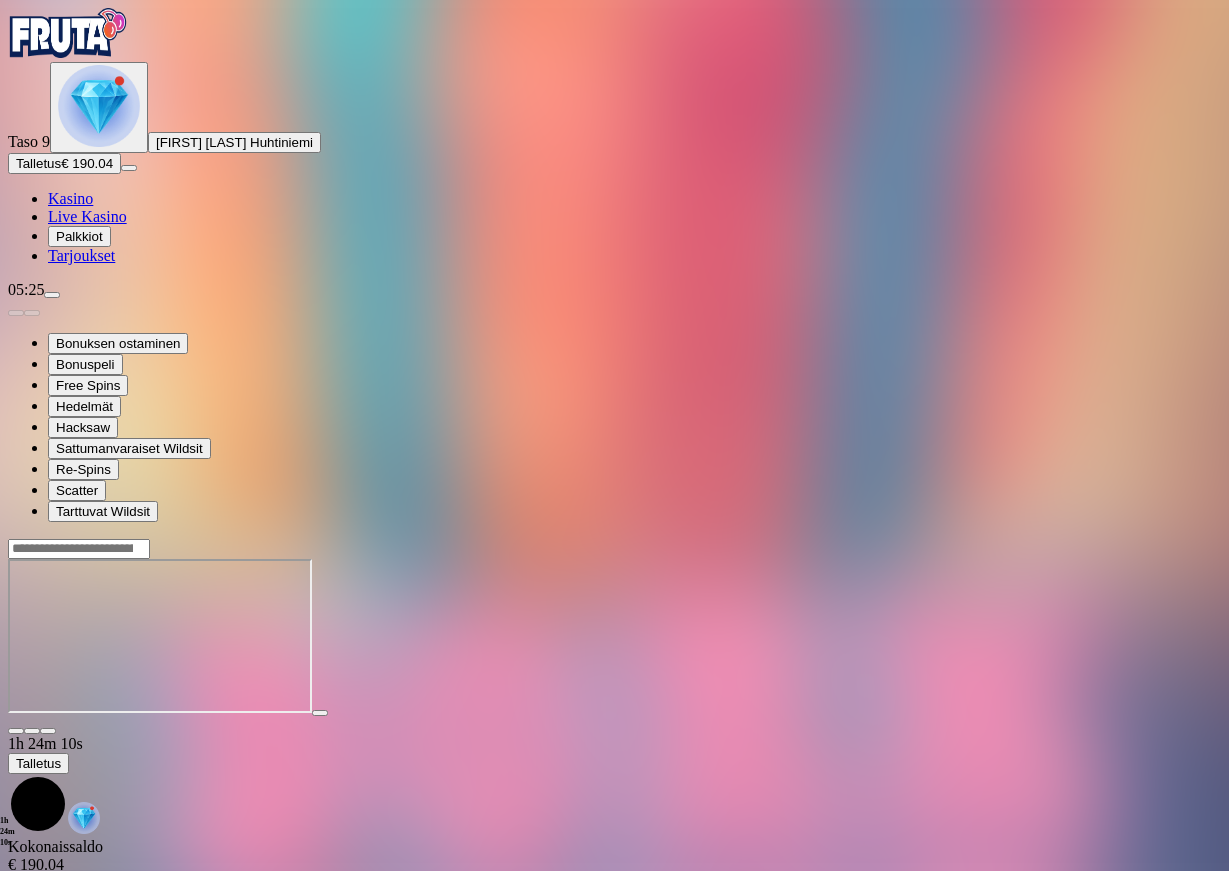 click at bounding box center [48, 731] 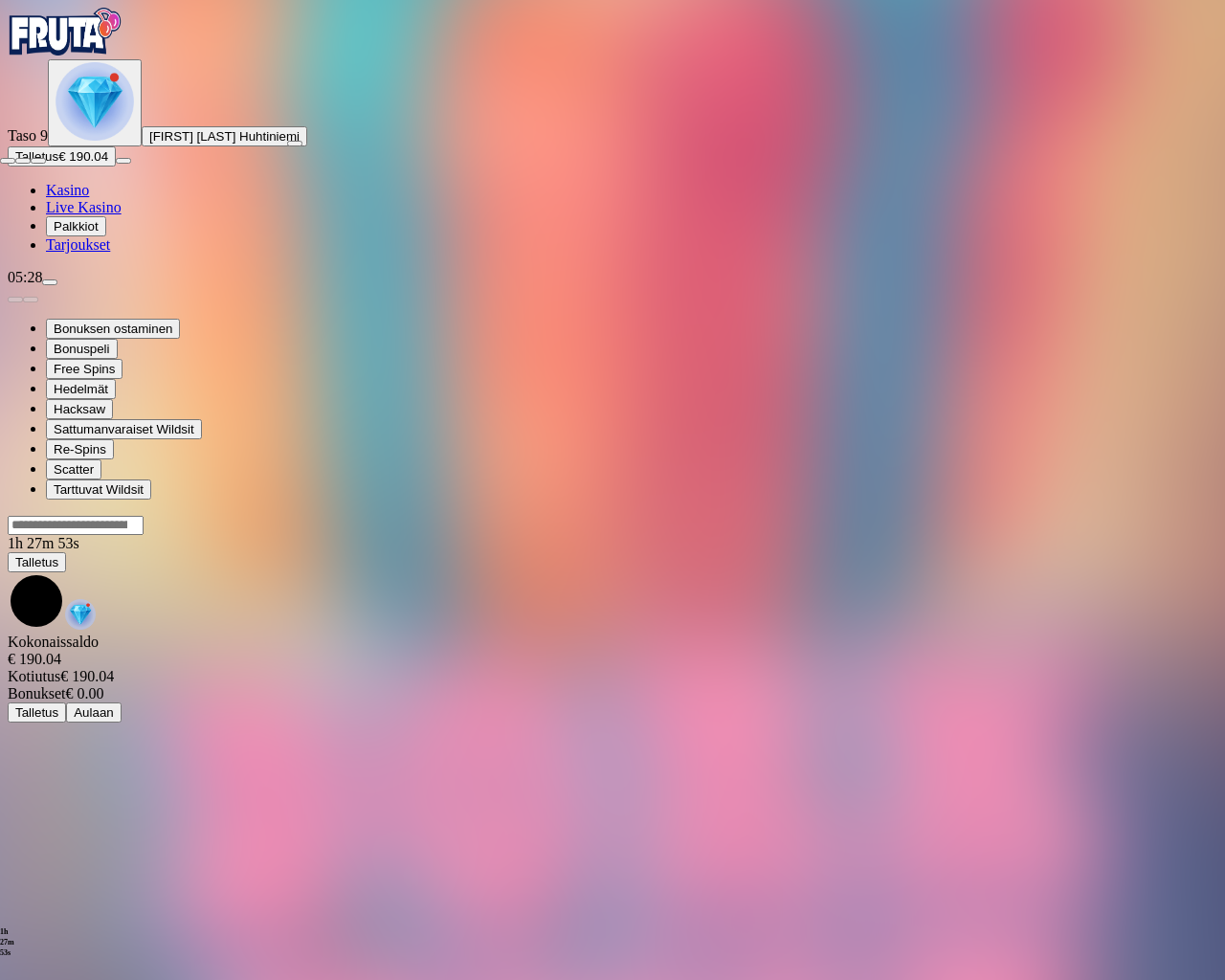 click at bounding box center [8, 161] 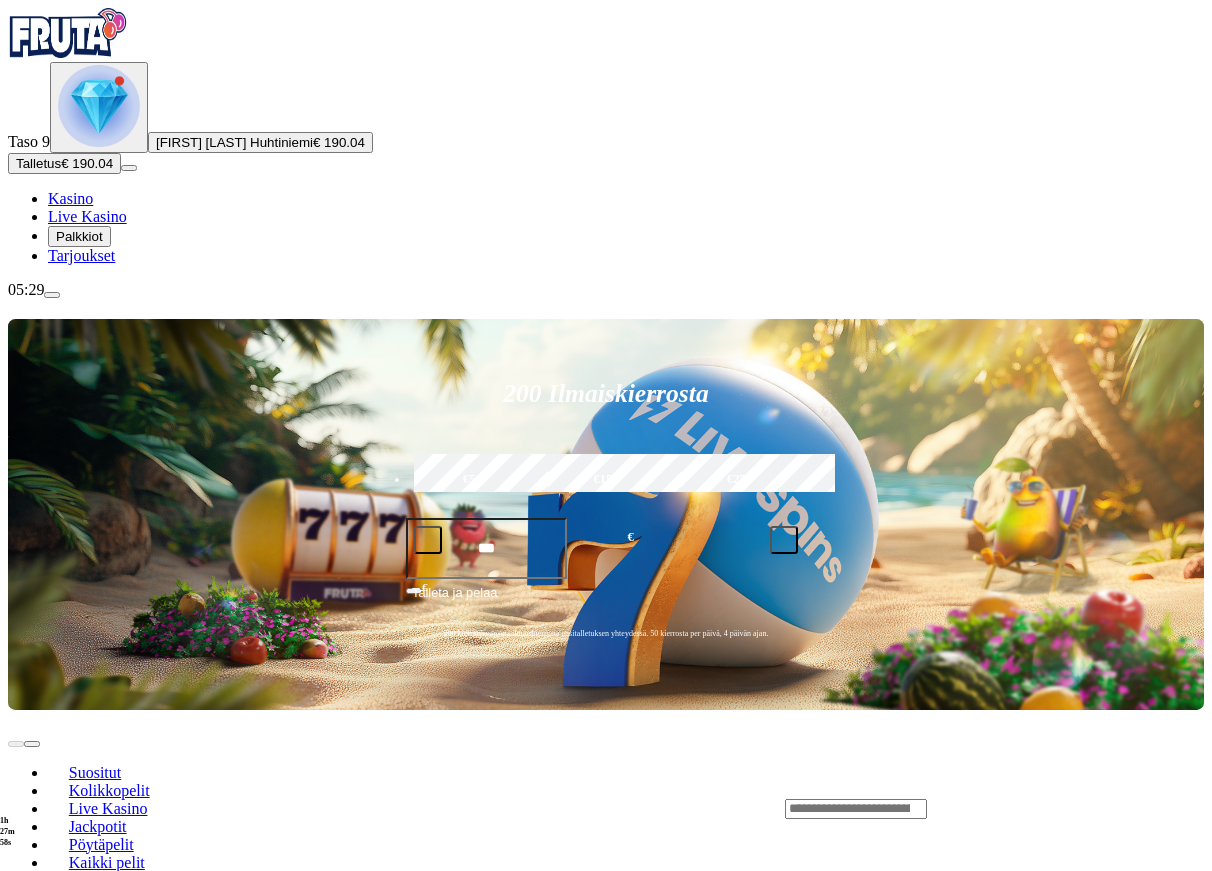 click at bounding box center [32, 981] 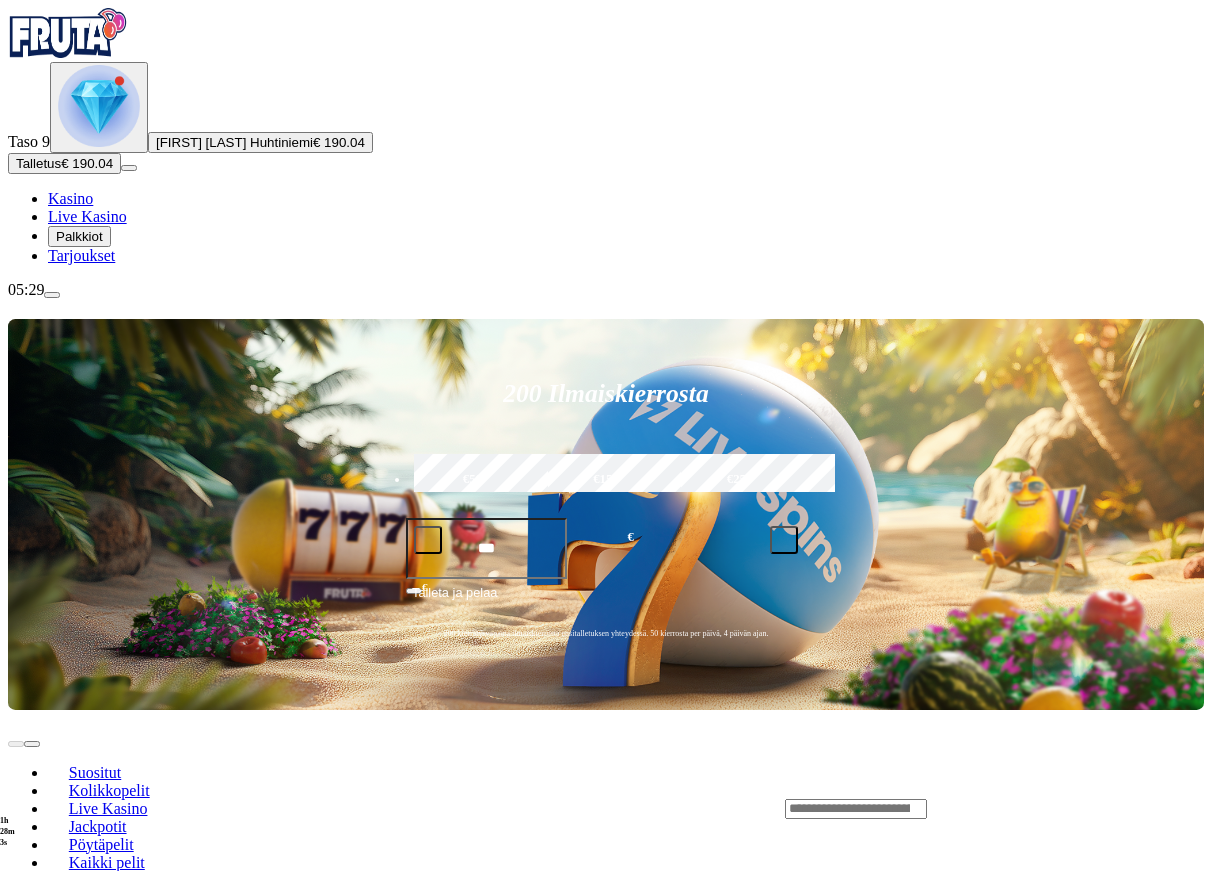 click on "Pelaa nyt" at bounding box center [-644, 1695] 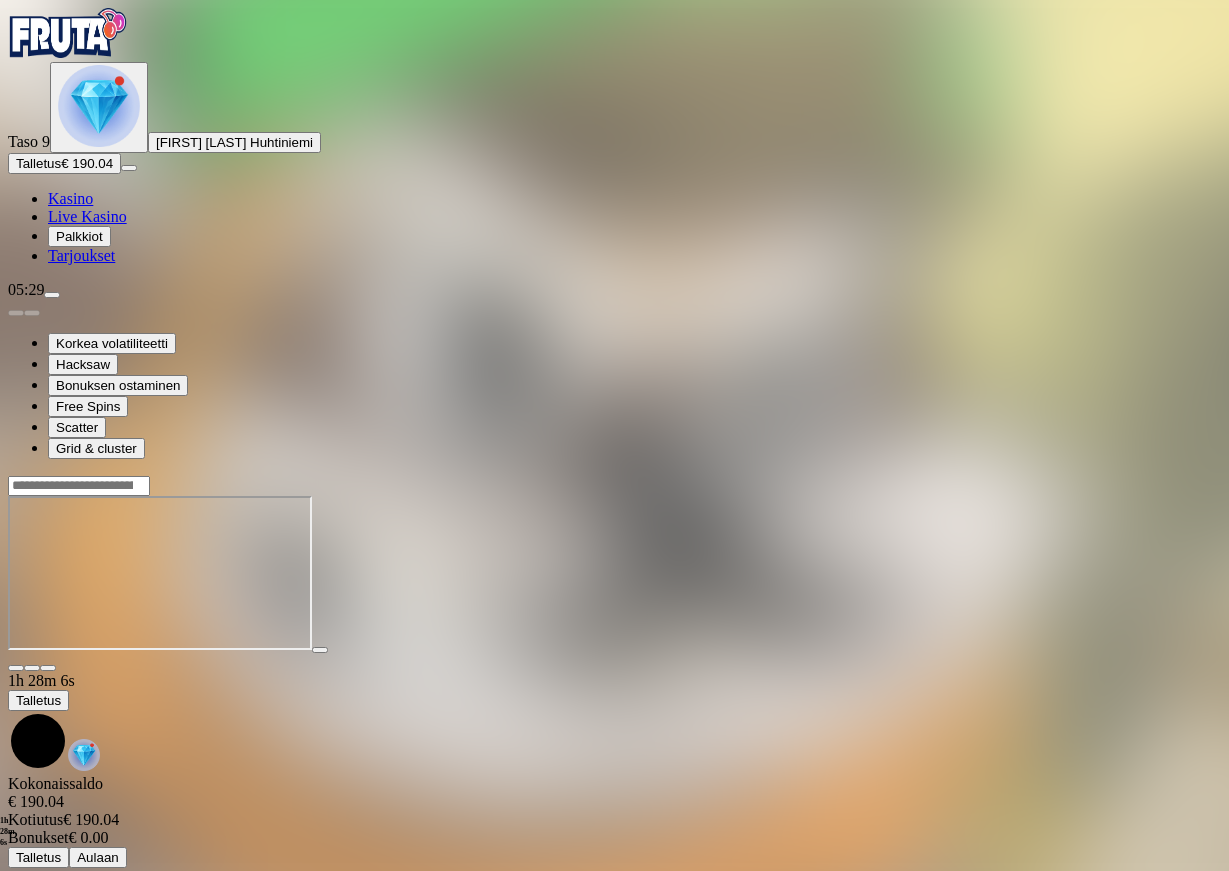 click at bounding box center [48, 668] 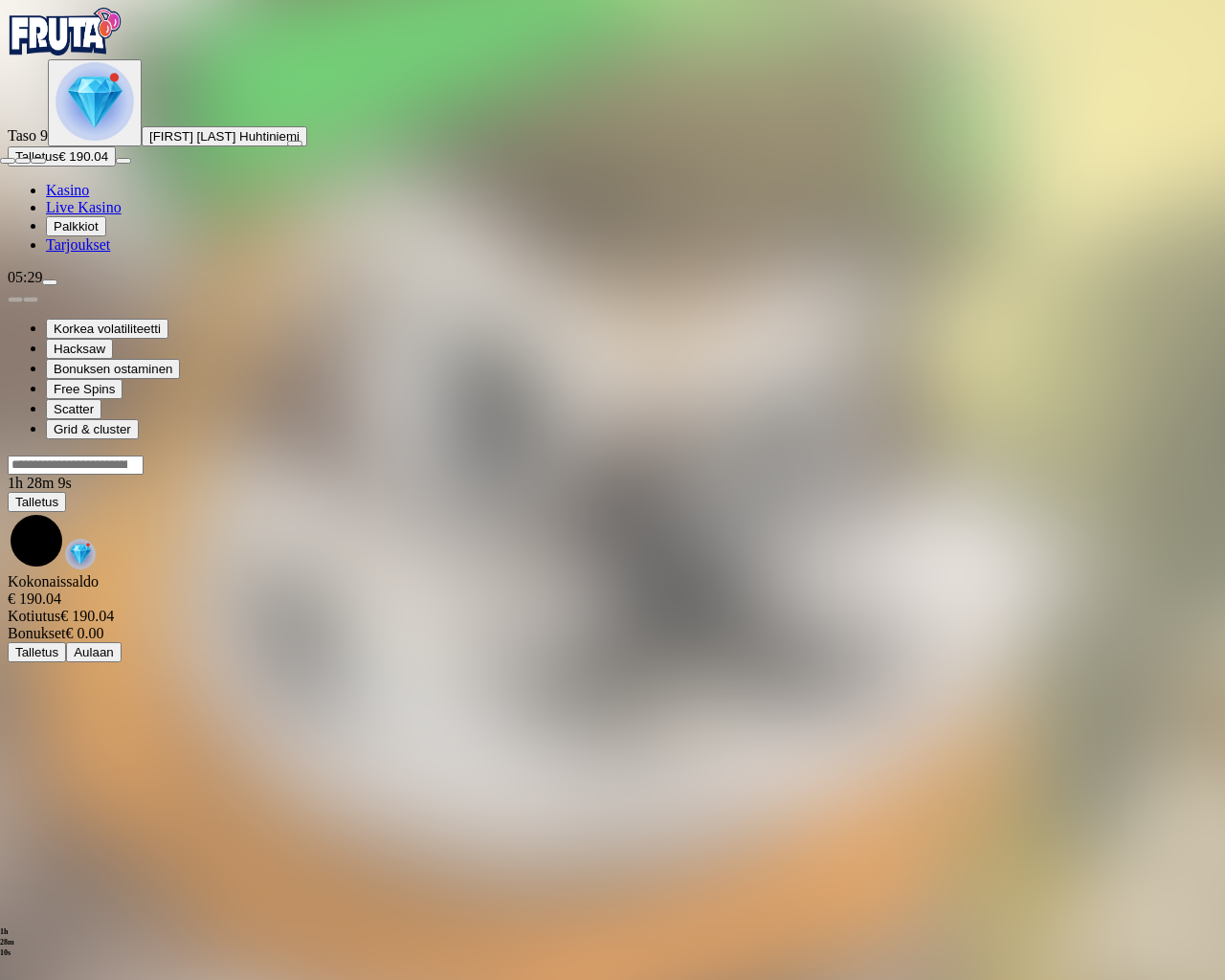click at bounding box center [8, 161] 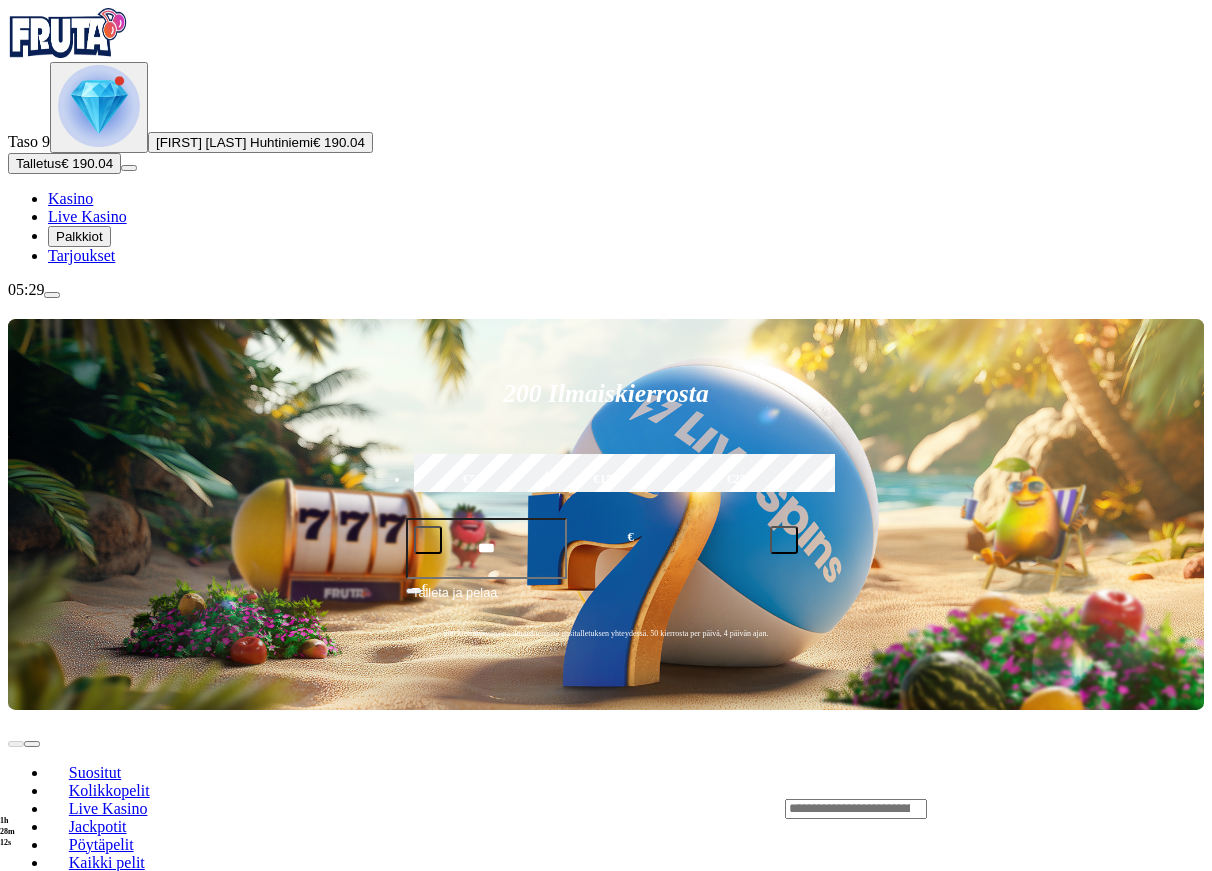 click at bounding box center (32, 981) 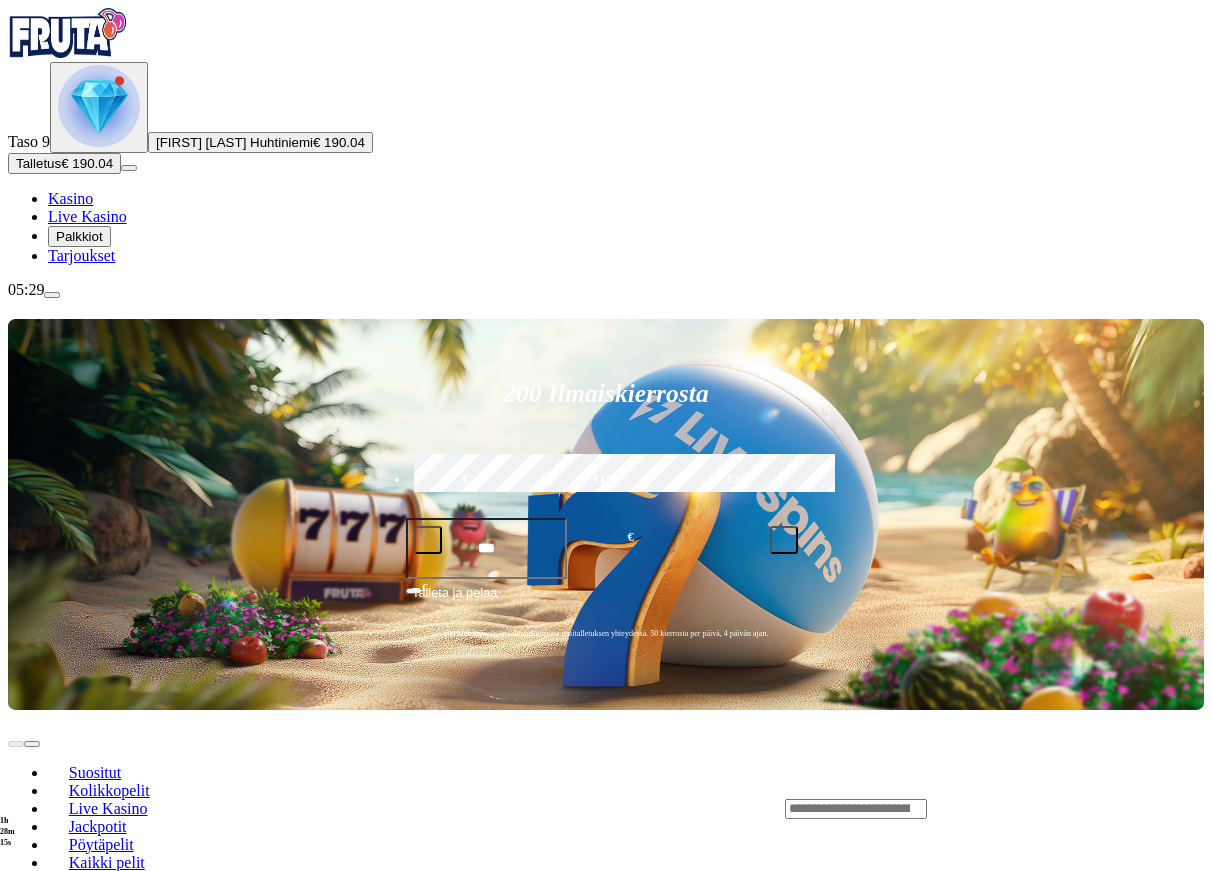 click on "Pelaa nyt" at bounding box center (-644, 1695) 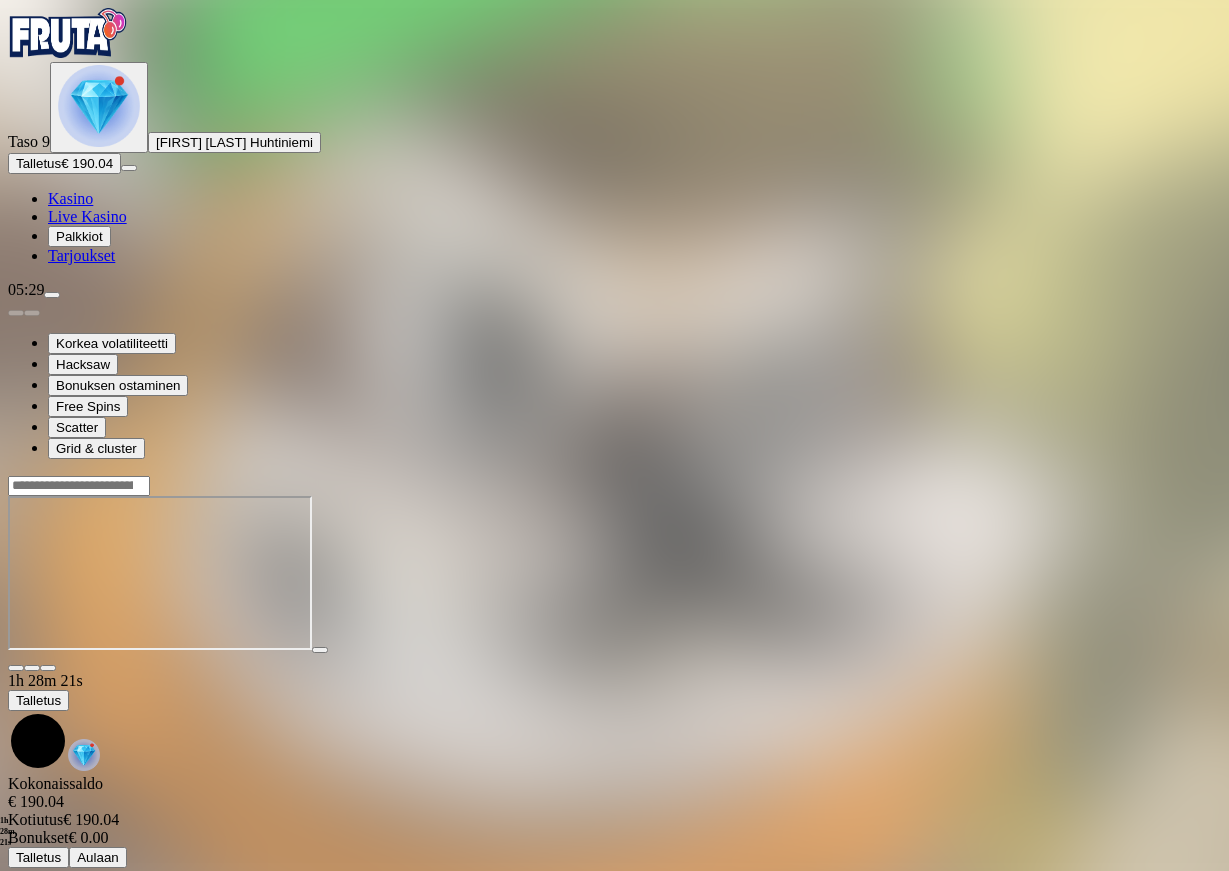 click at bounding box center (16, 668) 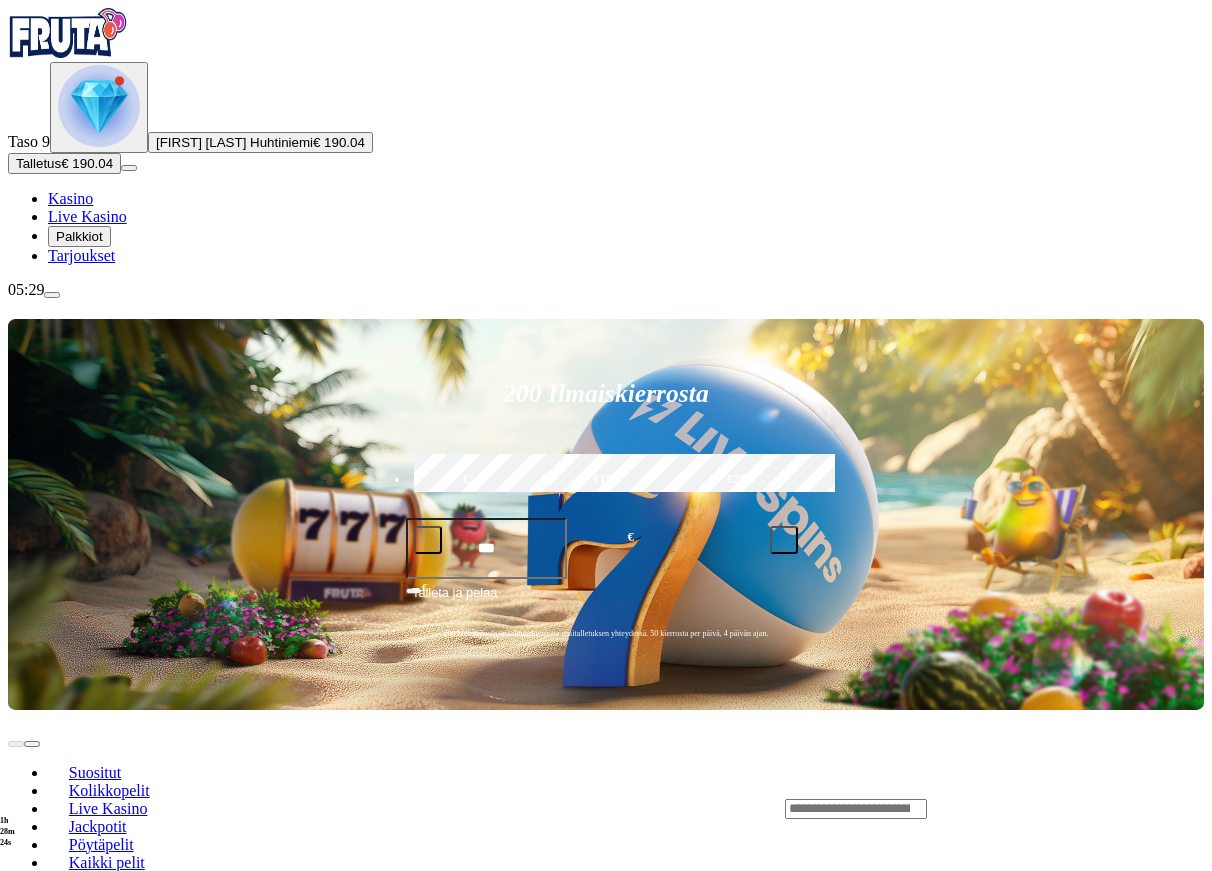 click on "Pelaa nyt" at bounding box center [77, 1027] 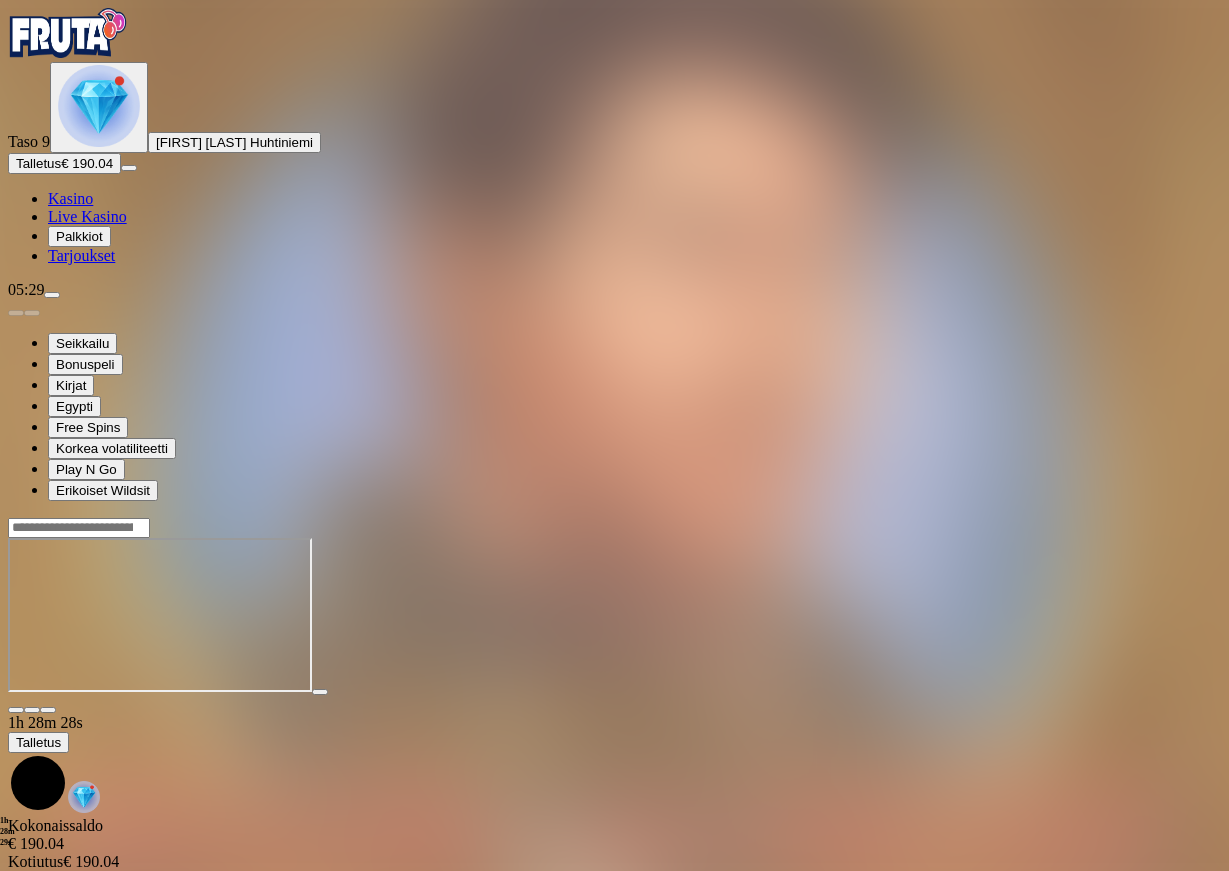 click at bounding box center (48, 710) 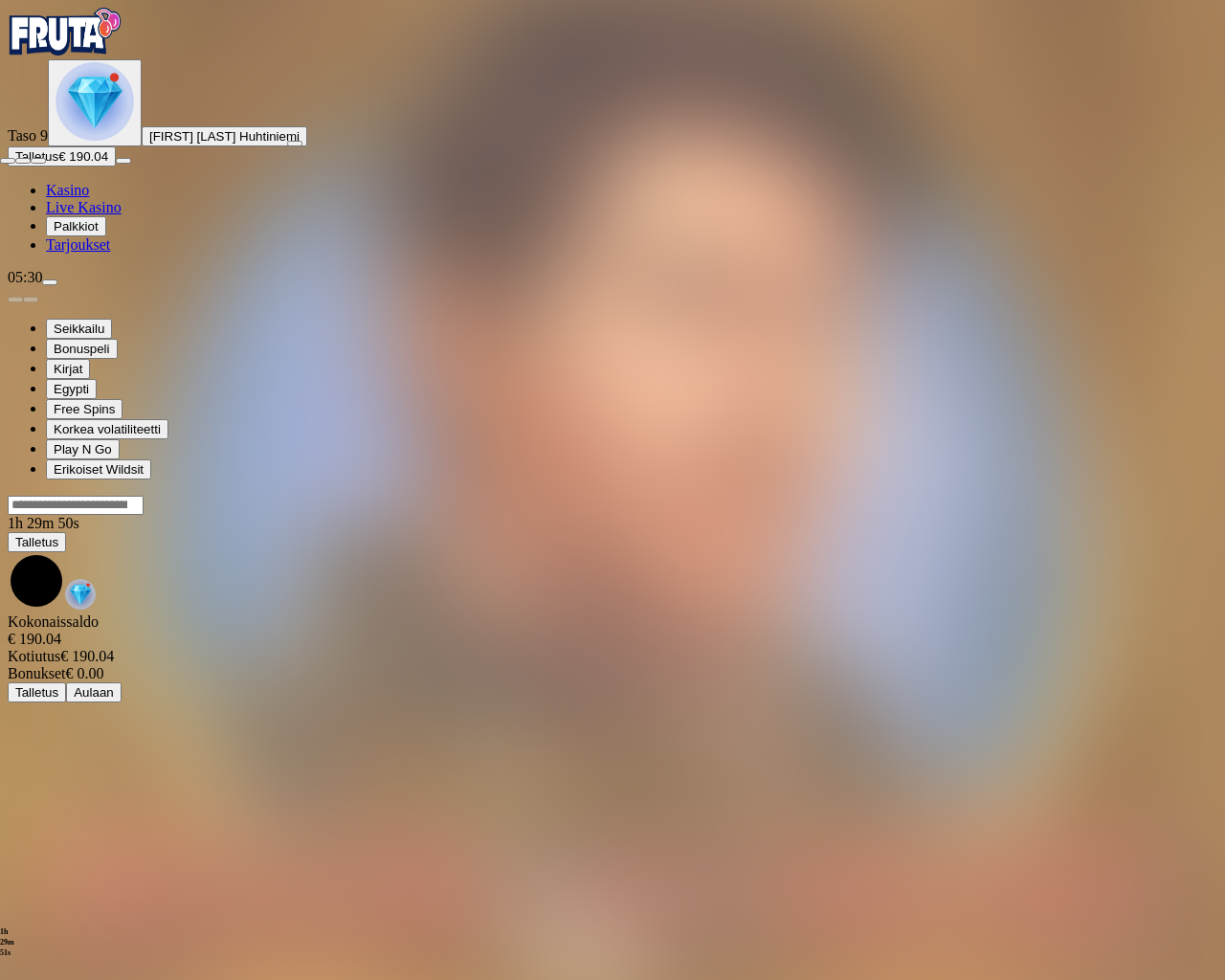 click at bounding box center [8, 161] 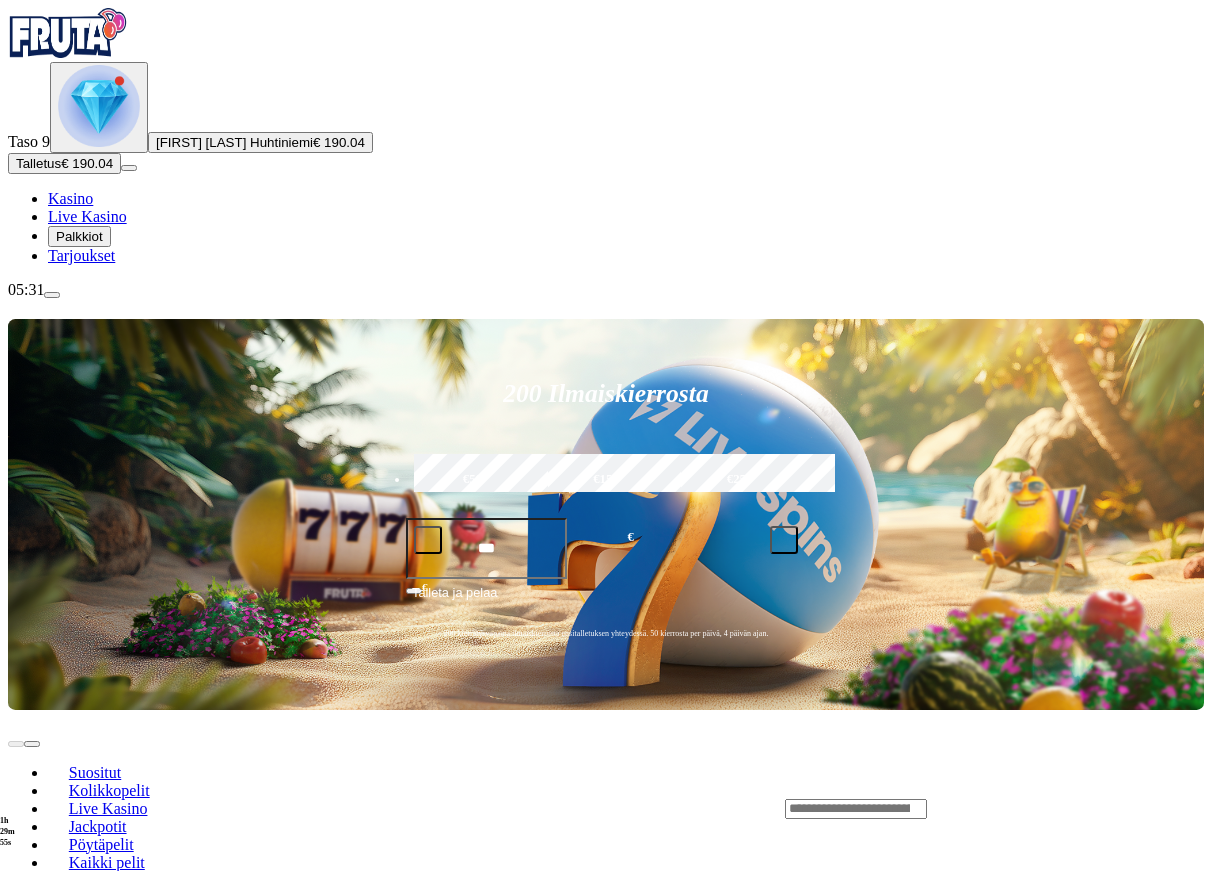 click at bounding box center [32, 981] 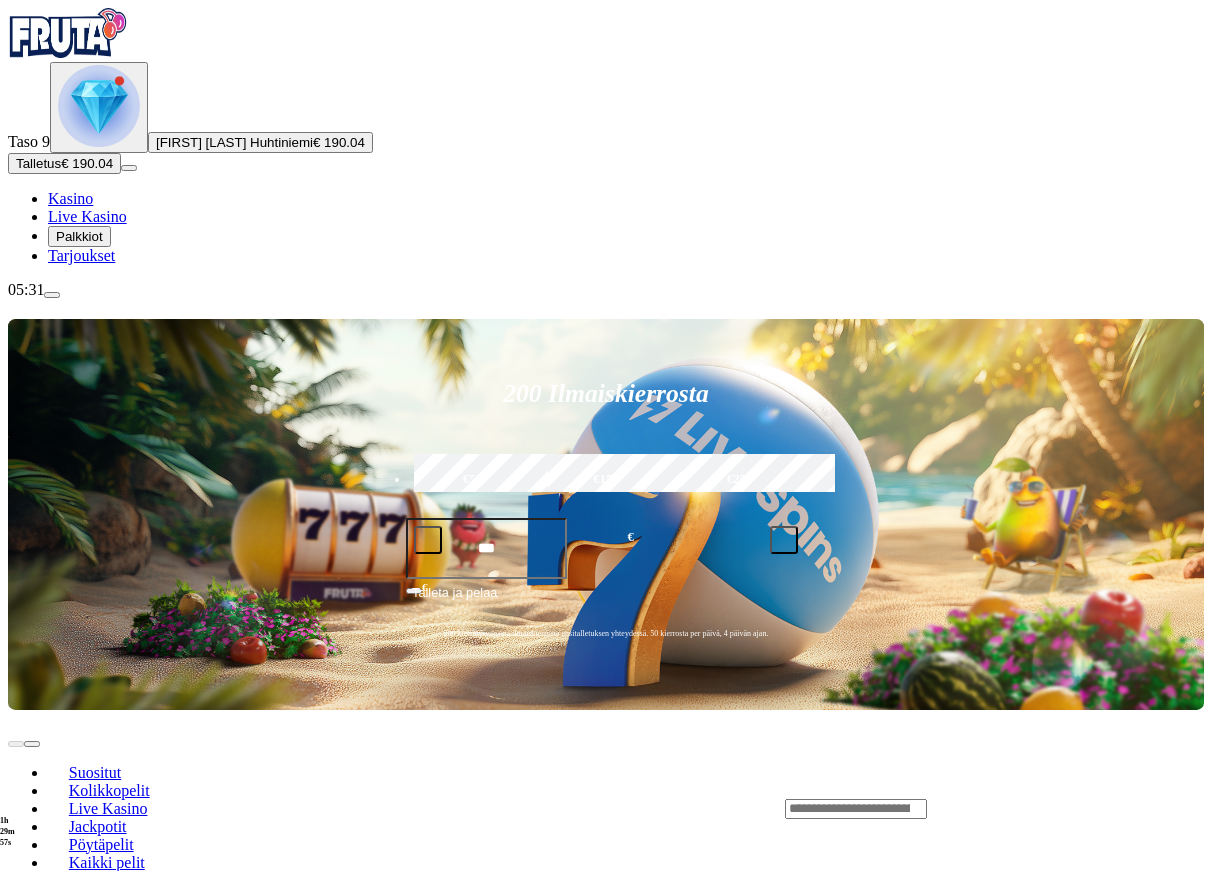 click on "Pelaa nyt" at bounding box center [-644, 1695] 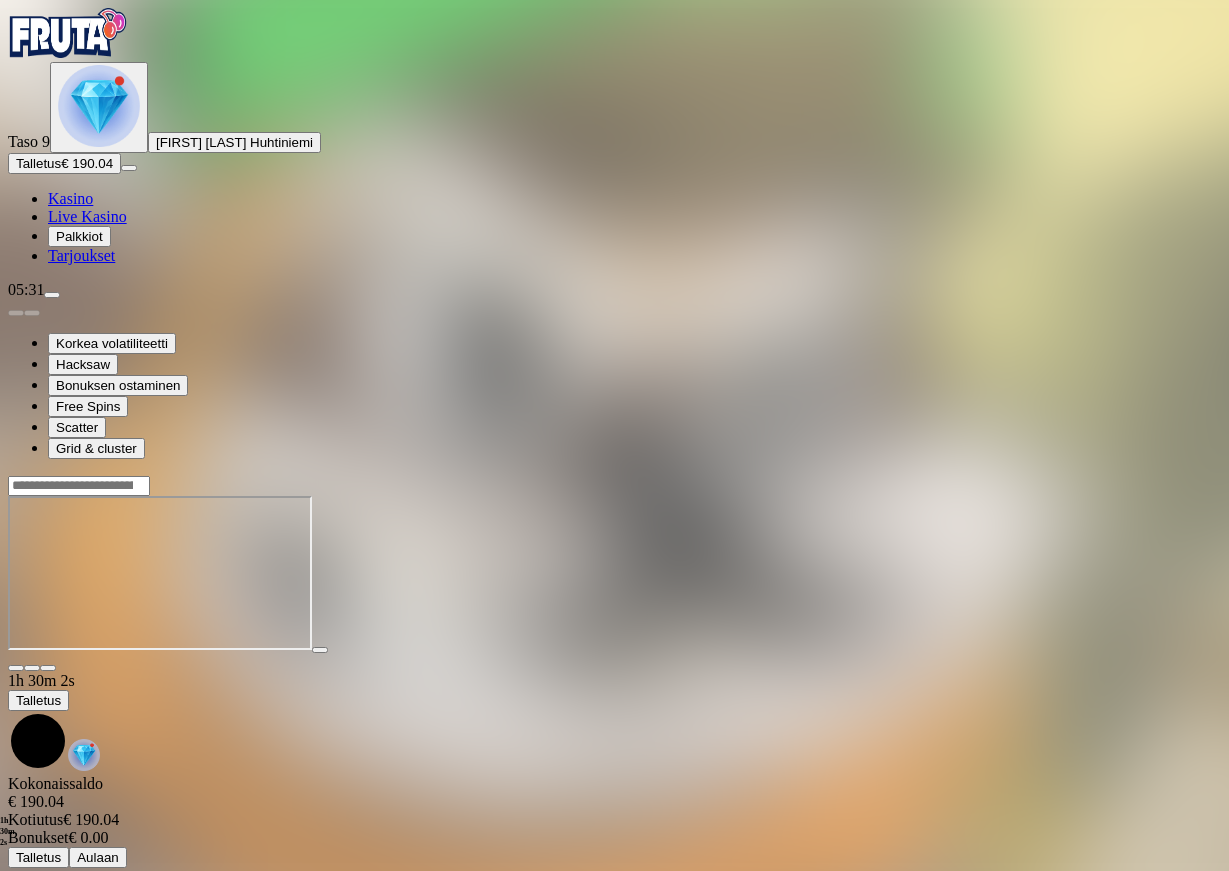 drag, startPoint x: 1168, startPoint y: 103, endPoint x: 1153, endPoint y: 112, distance: 17.492855 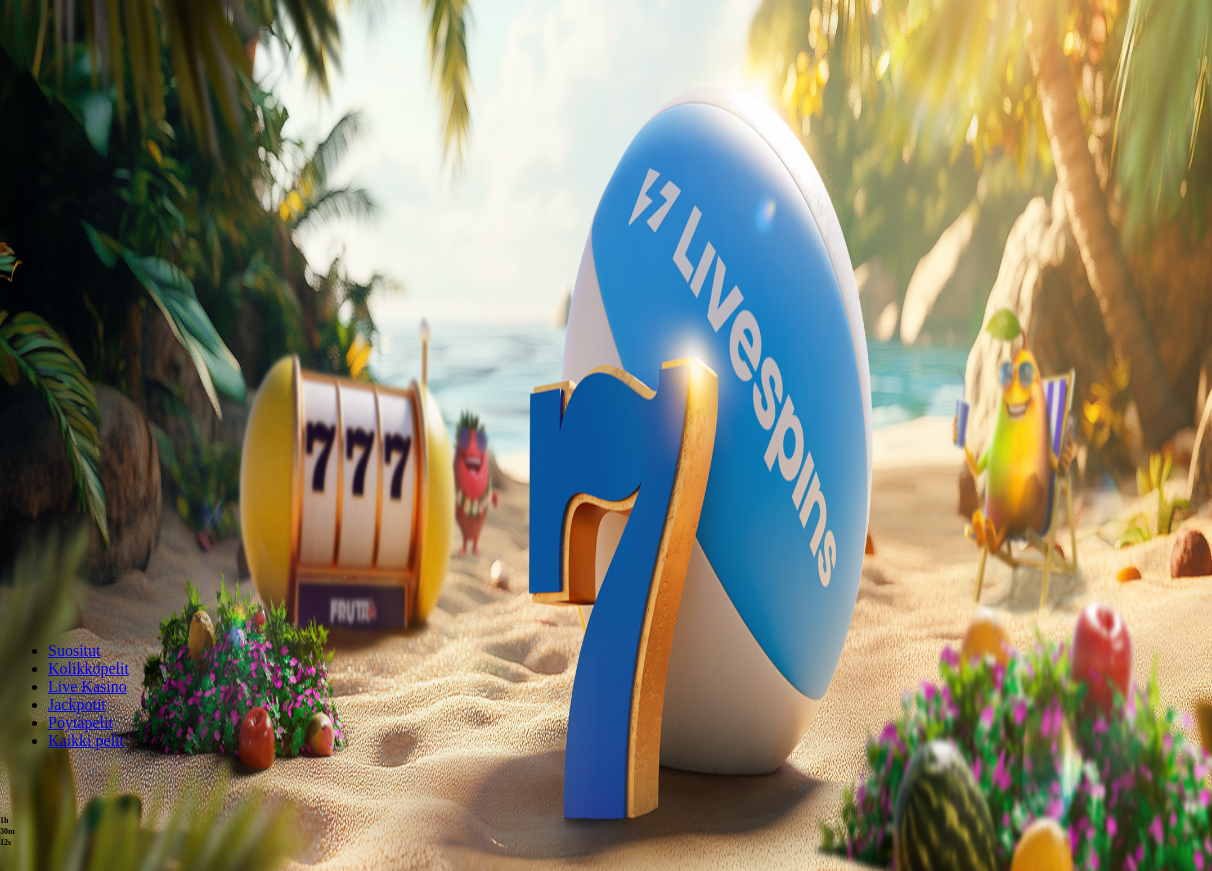 scroll, scrollTop: 0, scrollLeft: 0, axis: both 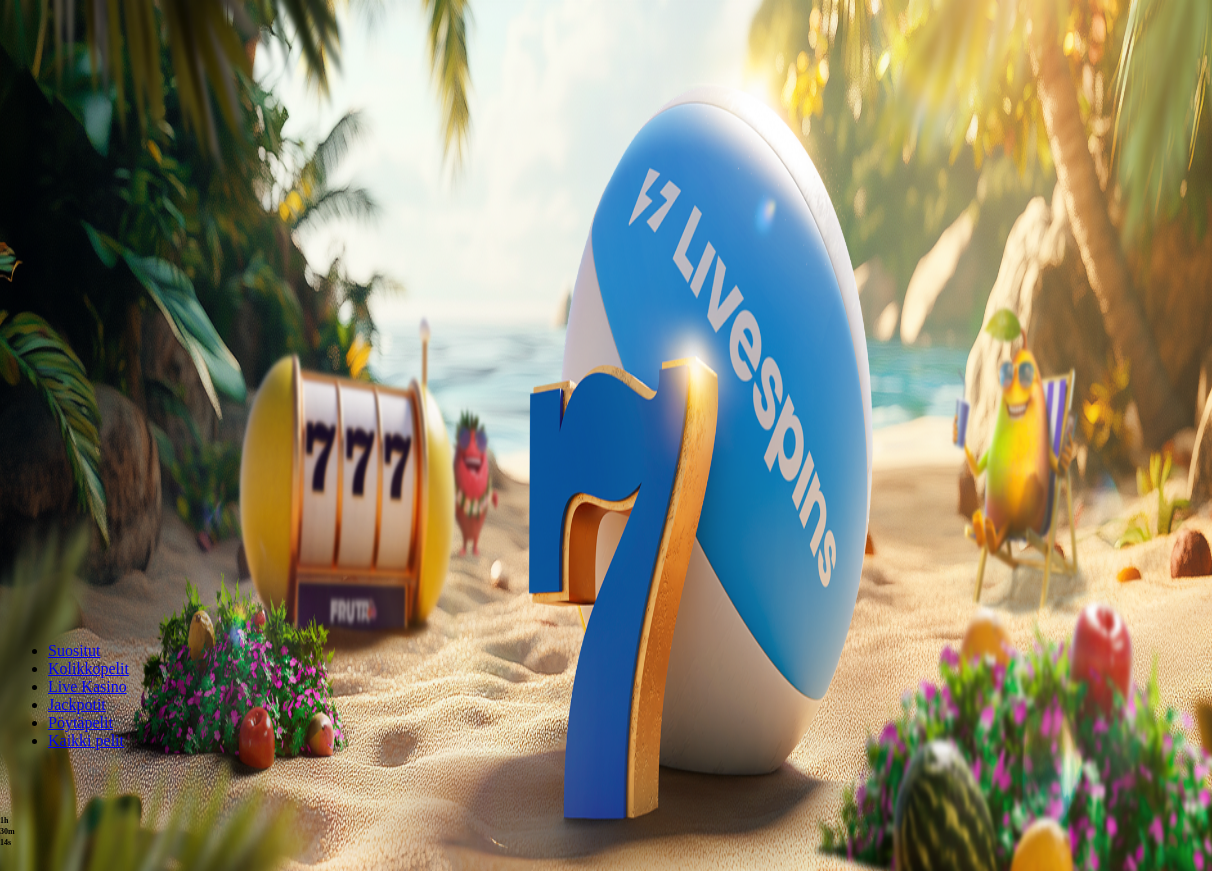 click at bounding box center [32, 860] 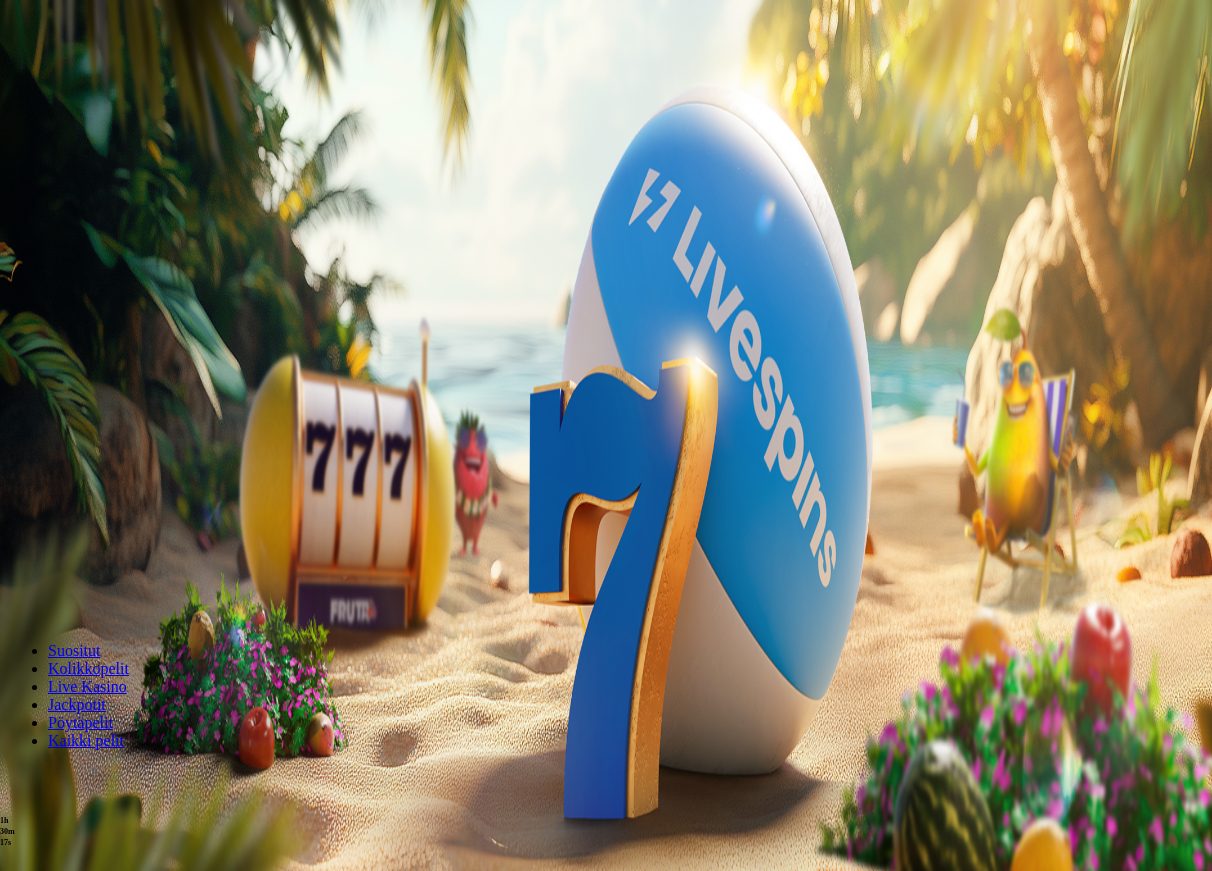 click on "Pelaa nyt" at bounding box center (-644, 1574) 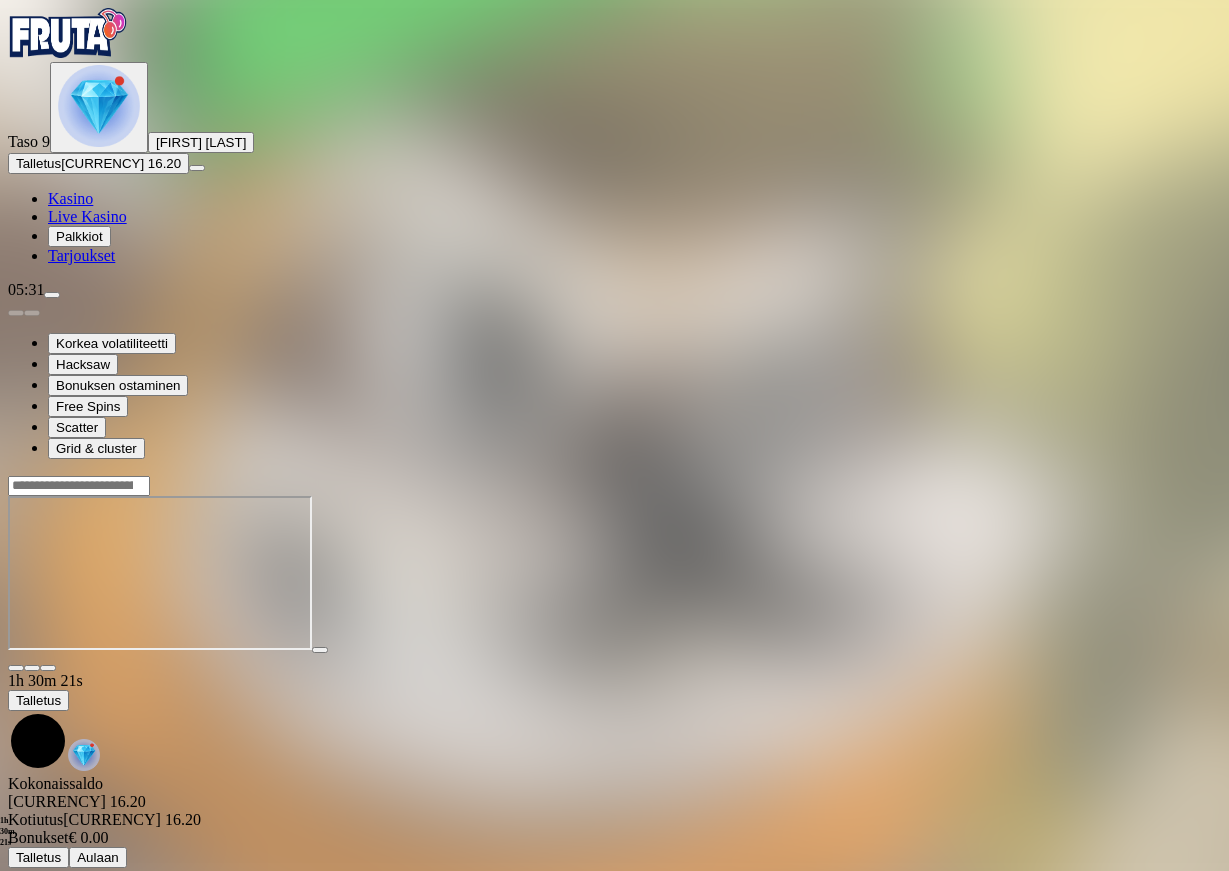 click at bounding box center (48, 668) 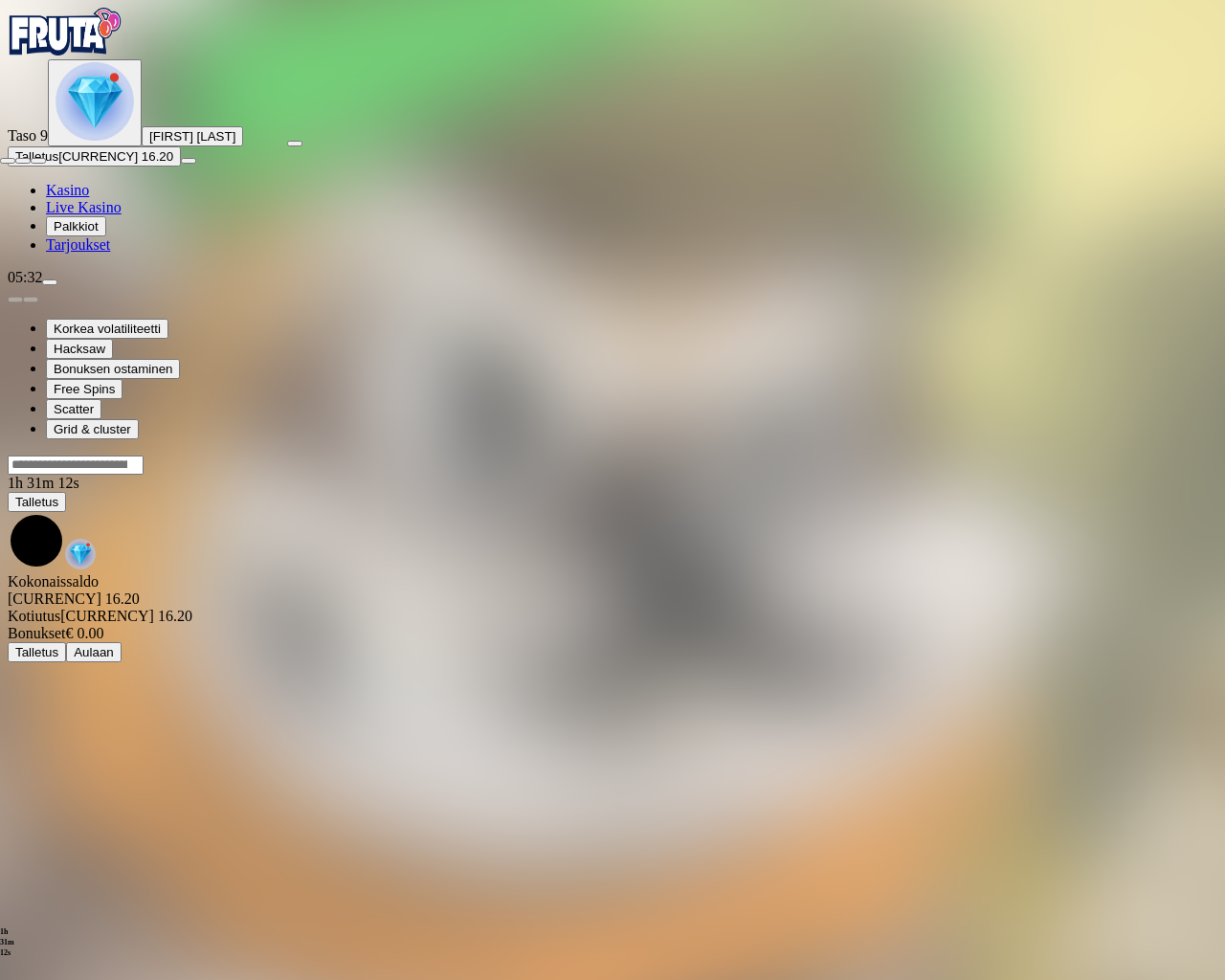 click at bounding box center [8, 161] 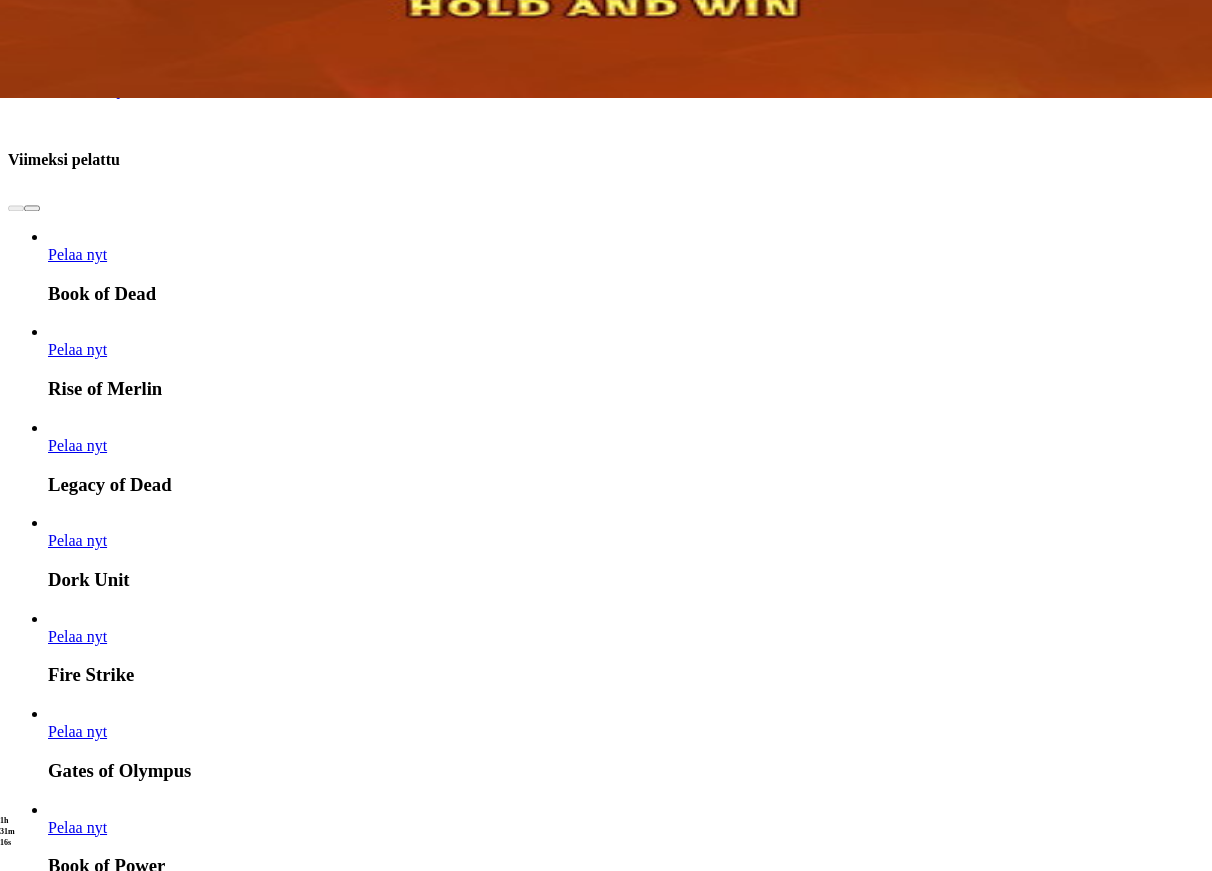 scroll, scrollTop: 816, scrollLeft: 0, axis: vertical 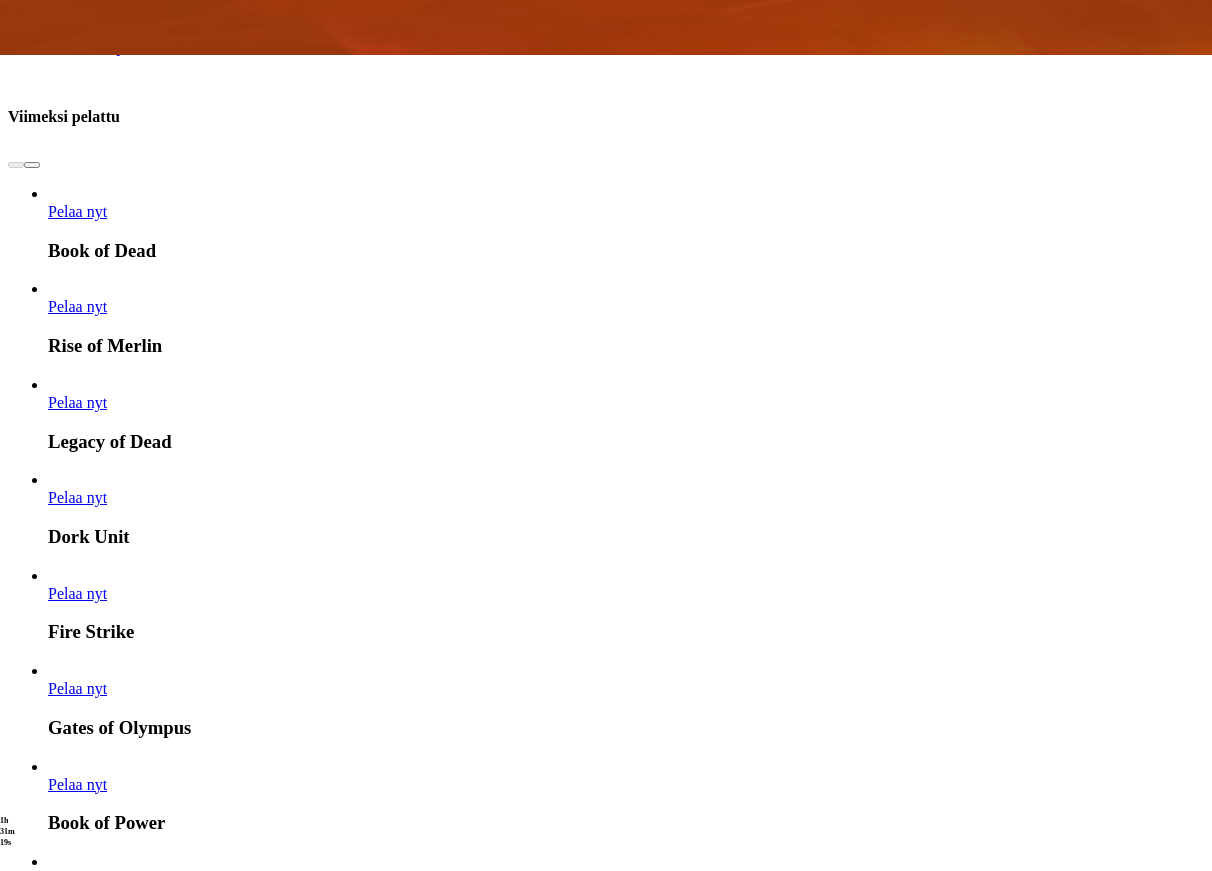click on "Pelaa nyt" at bounding box center [77, 14428] 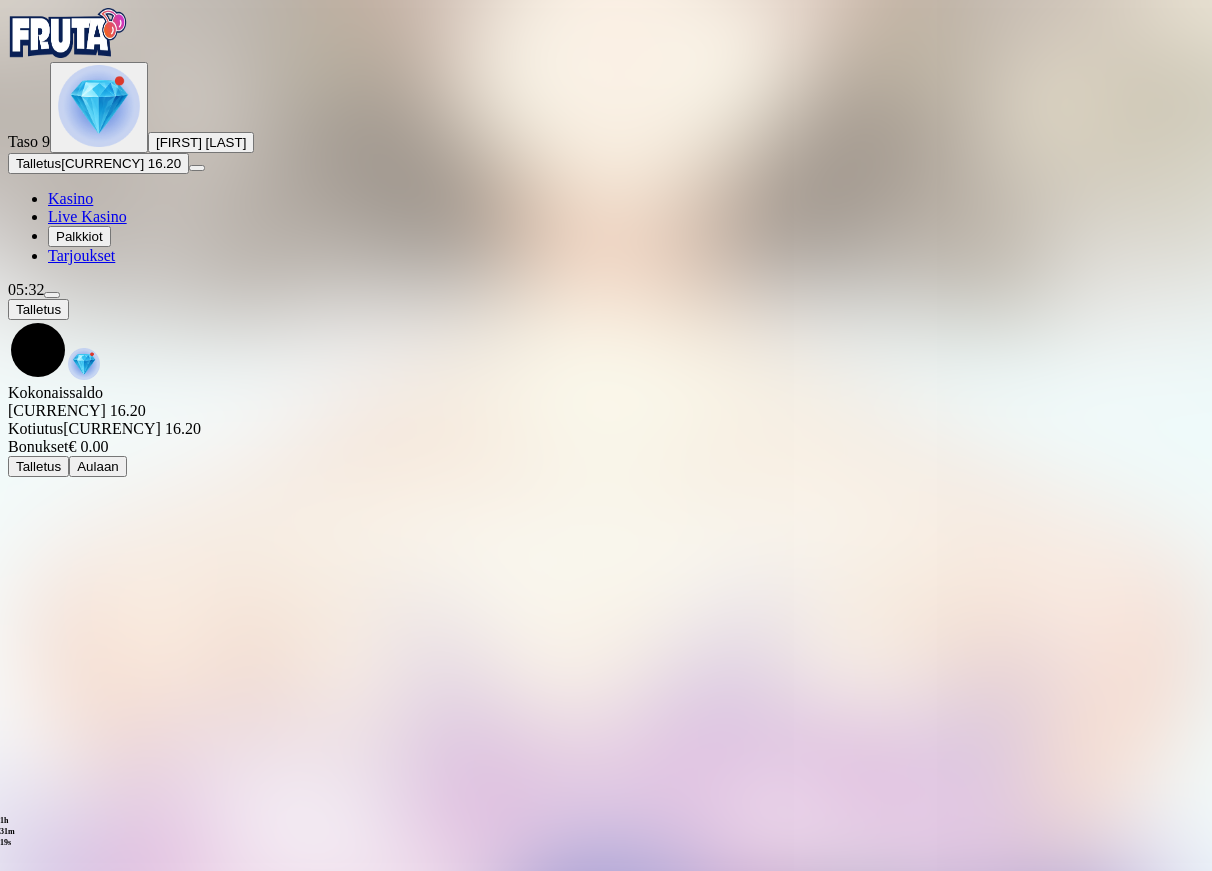 scroll, scrollTop: 0, scrollLeft: 0, axis: both 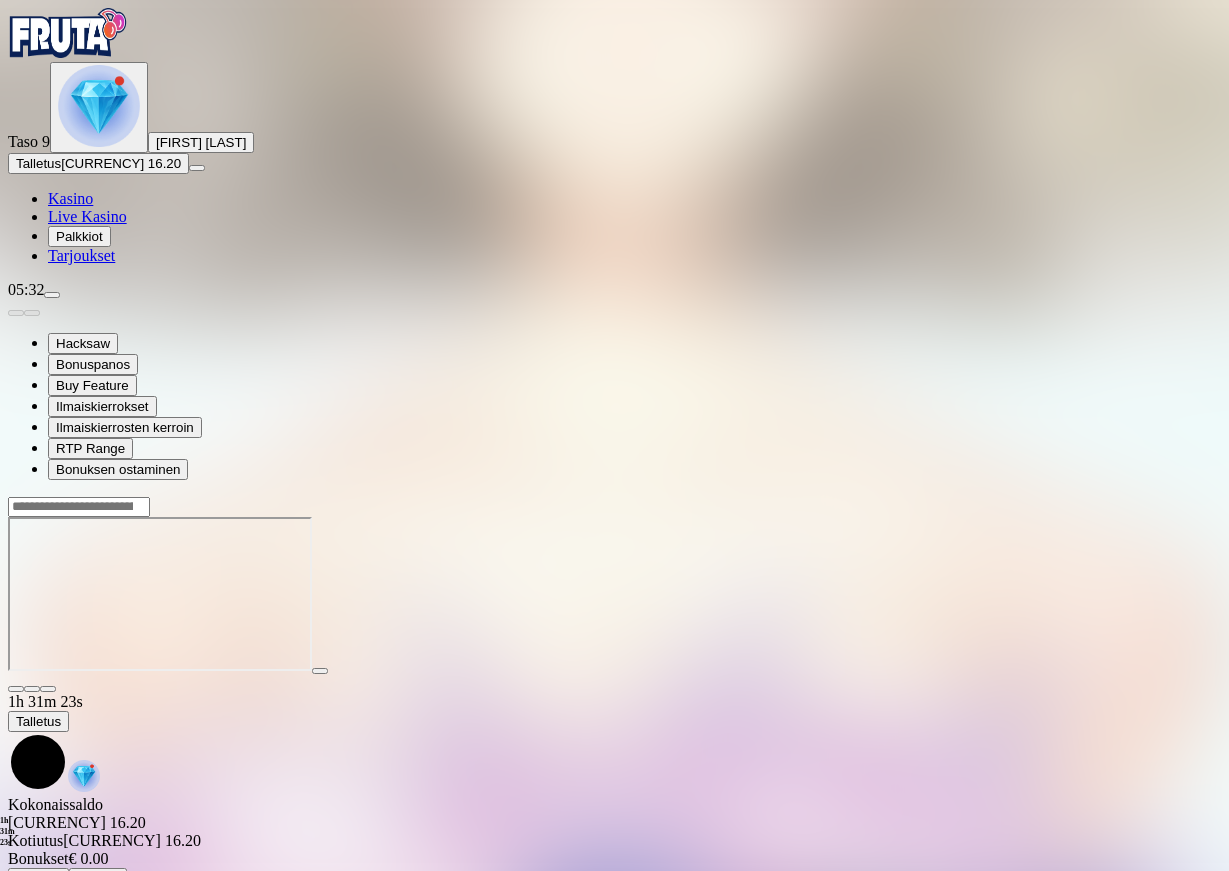 click at bounding box center (48, 689) 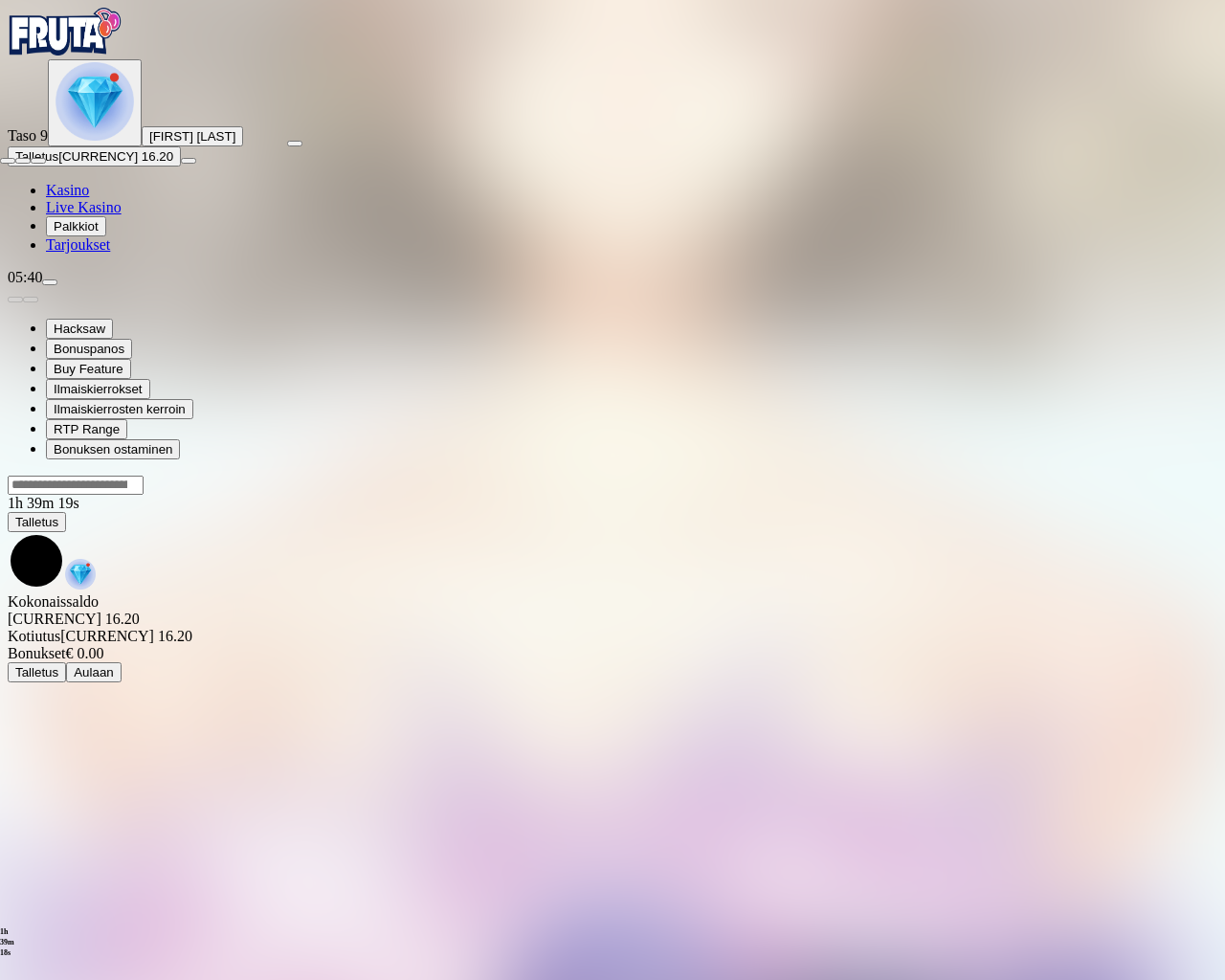 click at bounding box center (8, 161) 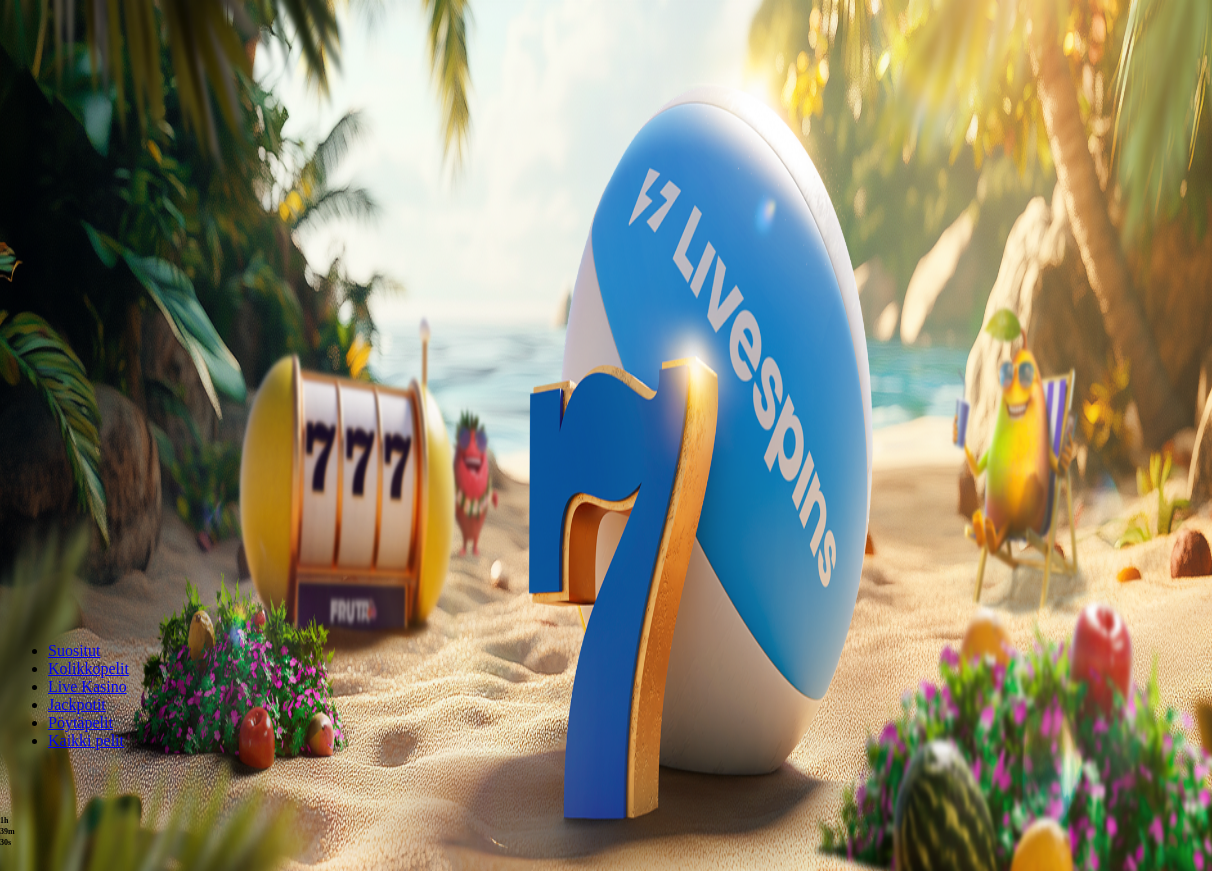 scroll, scrollTop: 0, scrollLeft: 0, axis: both 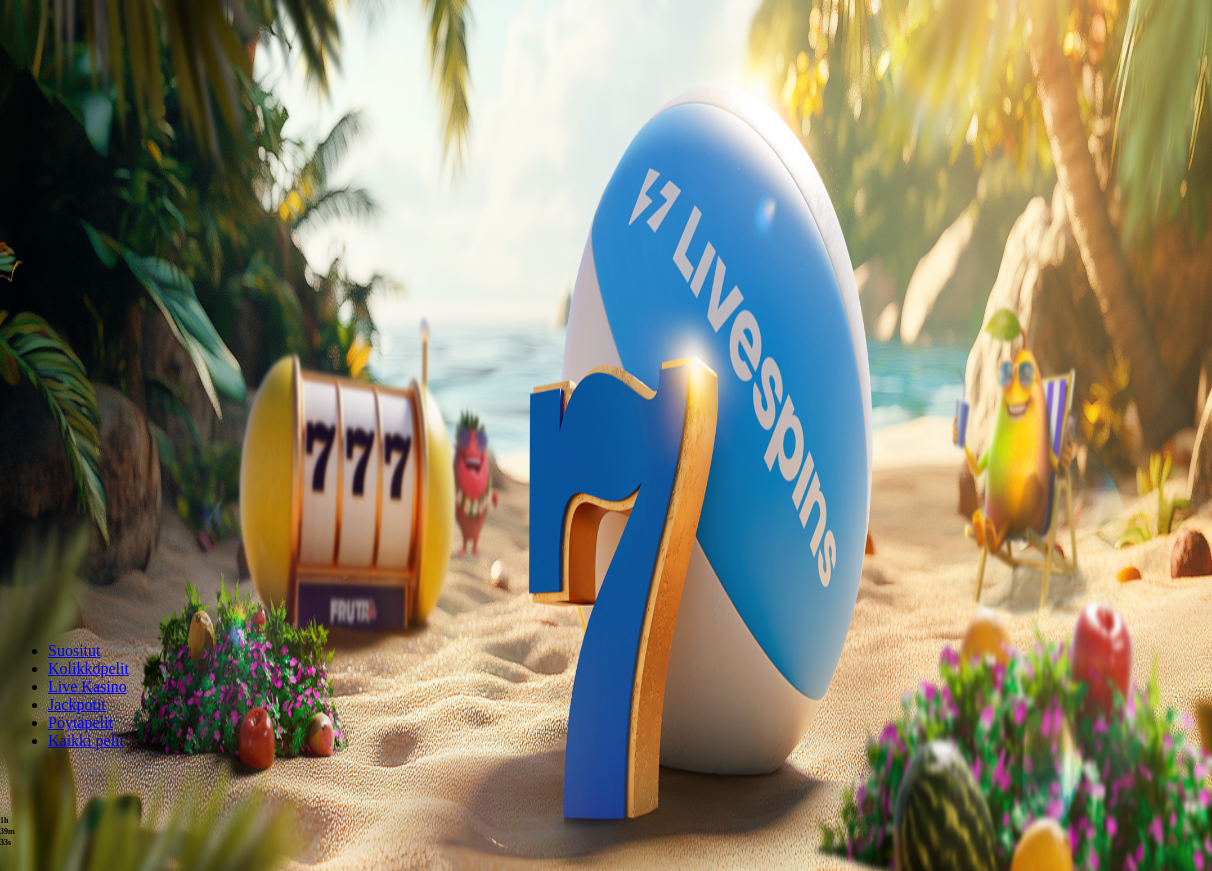 click at bounding box center (52, 295) 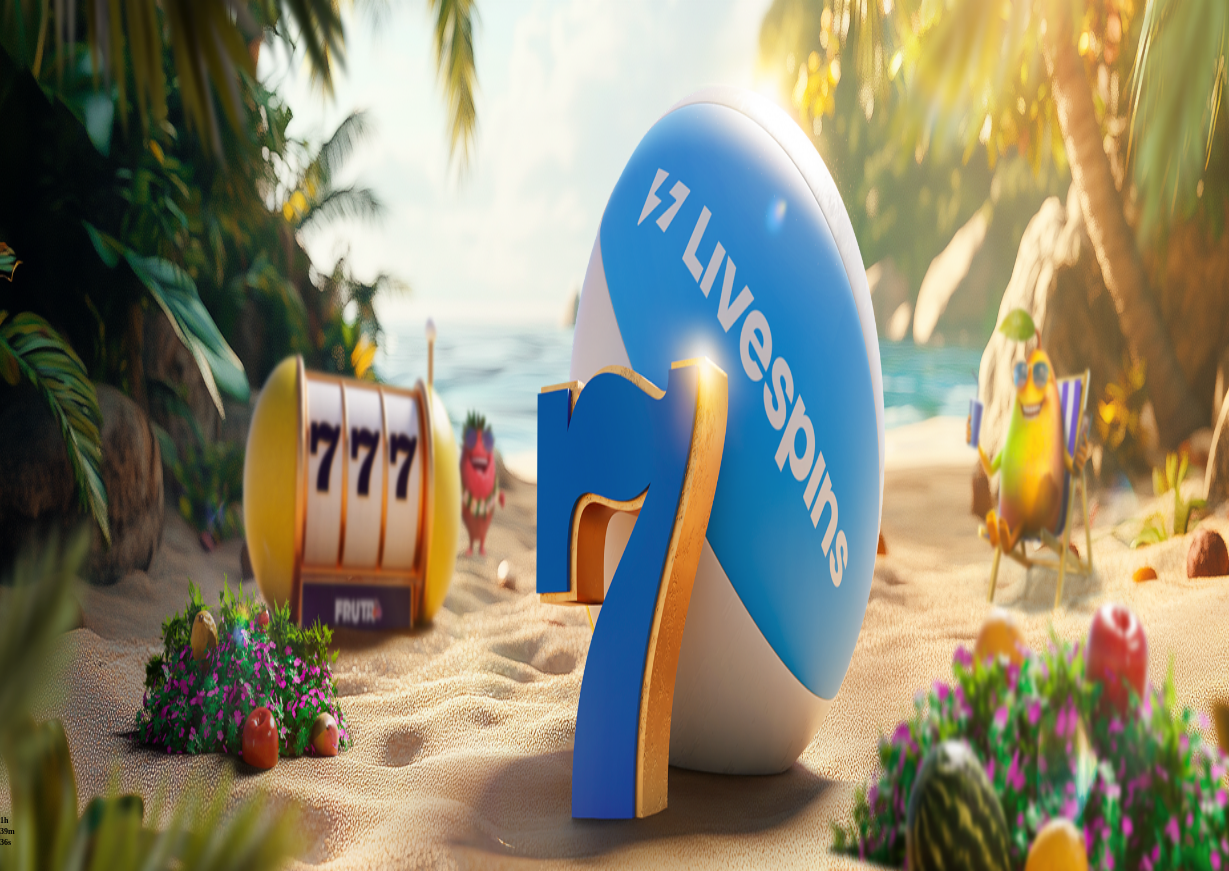click on "Kotiutus" at bounding box center [40, 544] 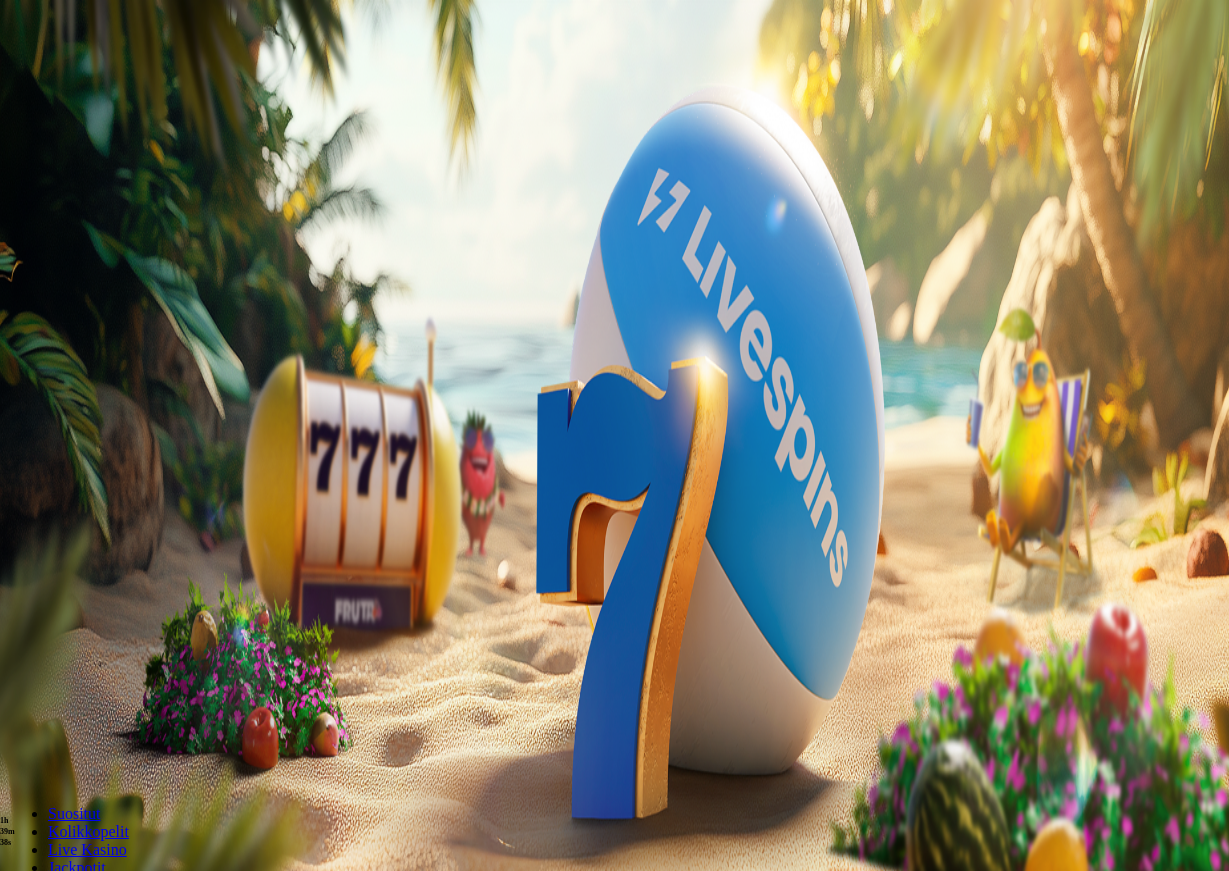 click at bounding box center [79, 413] 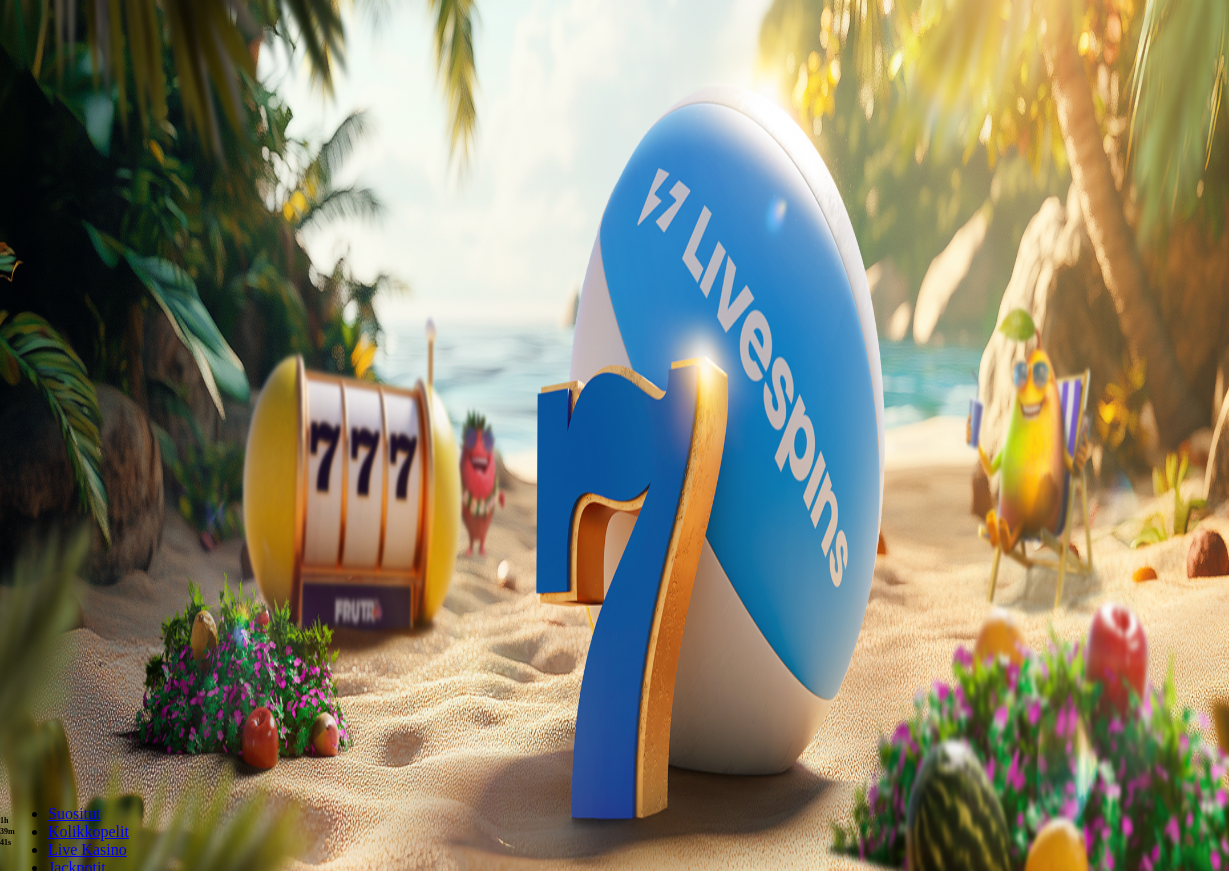 type on "**" 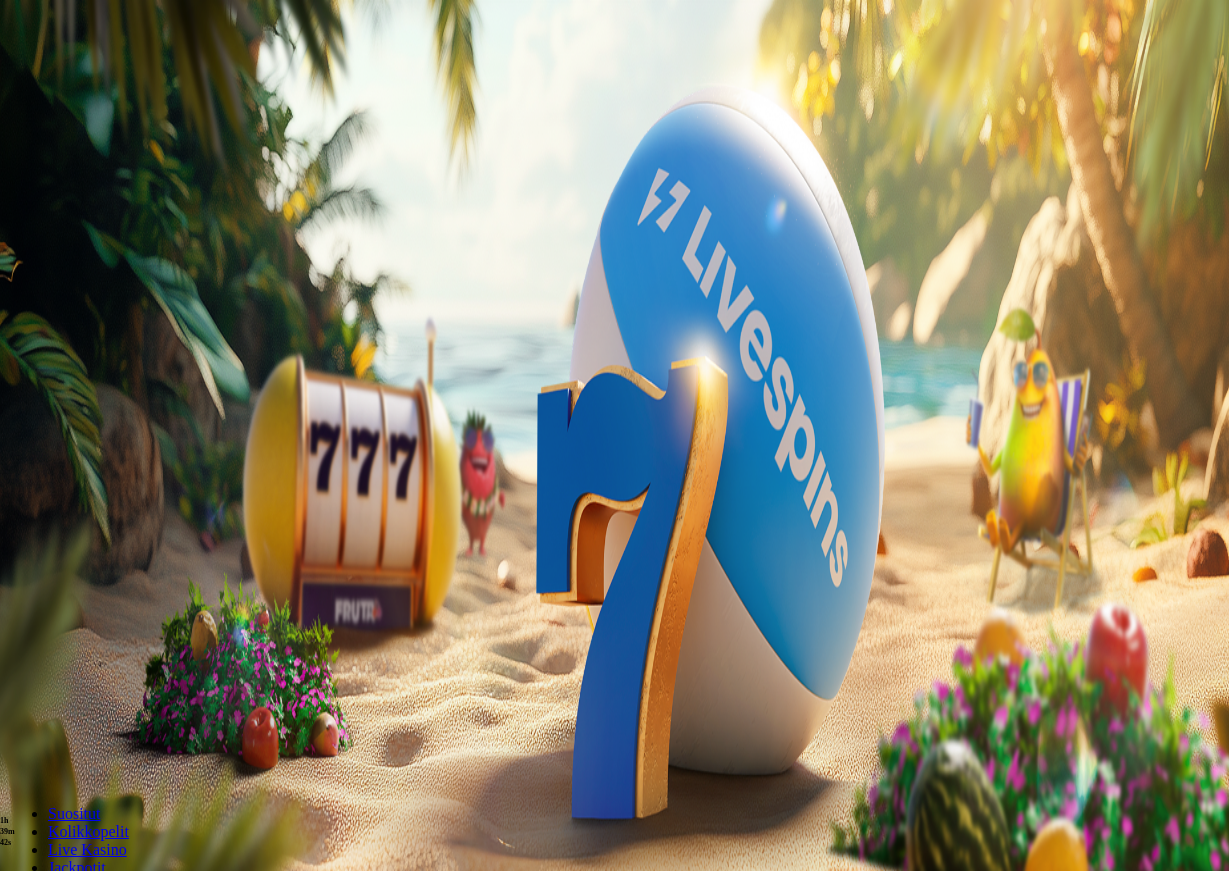 type 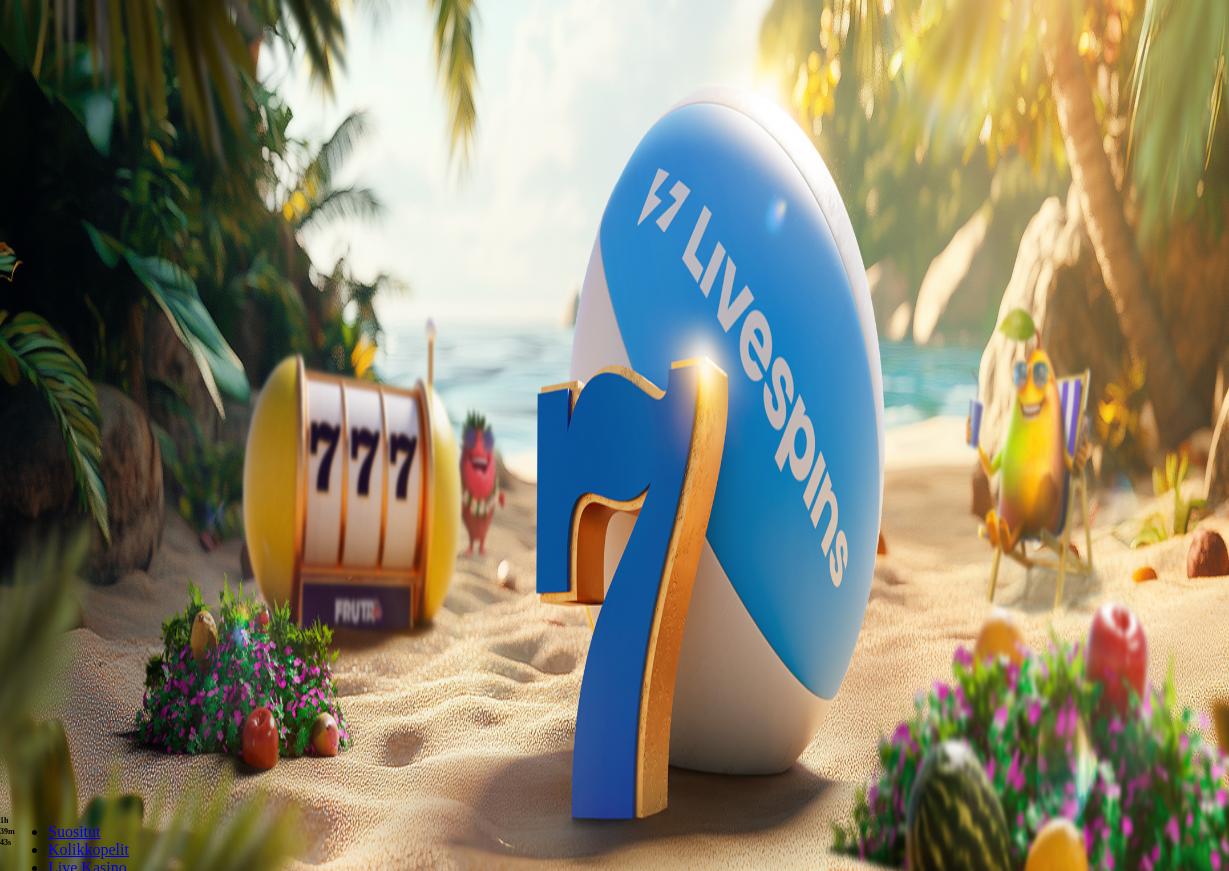 click at bounding box center (16, 398) 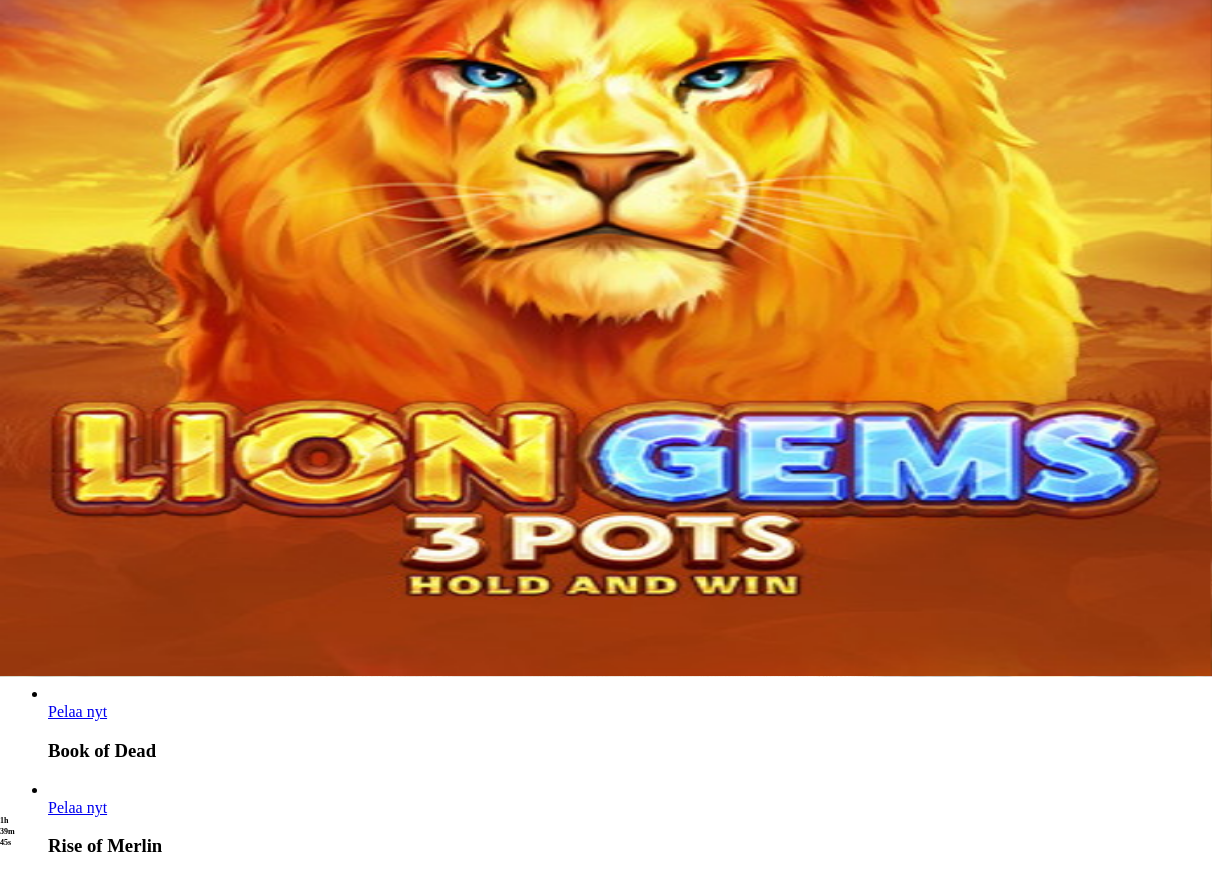 scroll, scrollTop: 306, scrollLeft: 0, axis: vertical 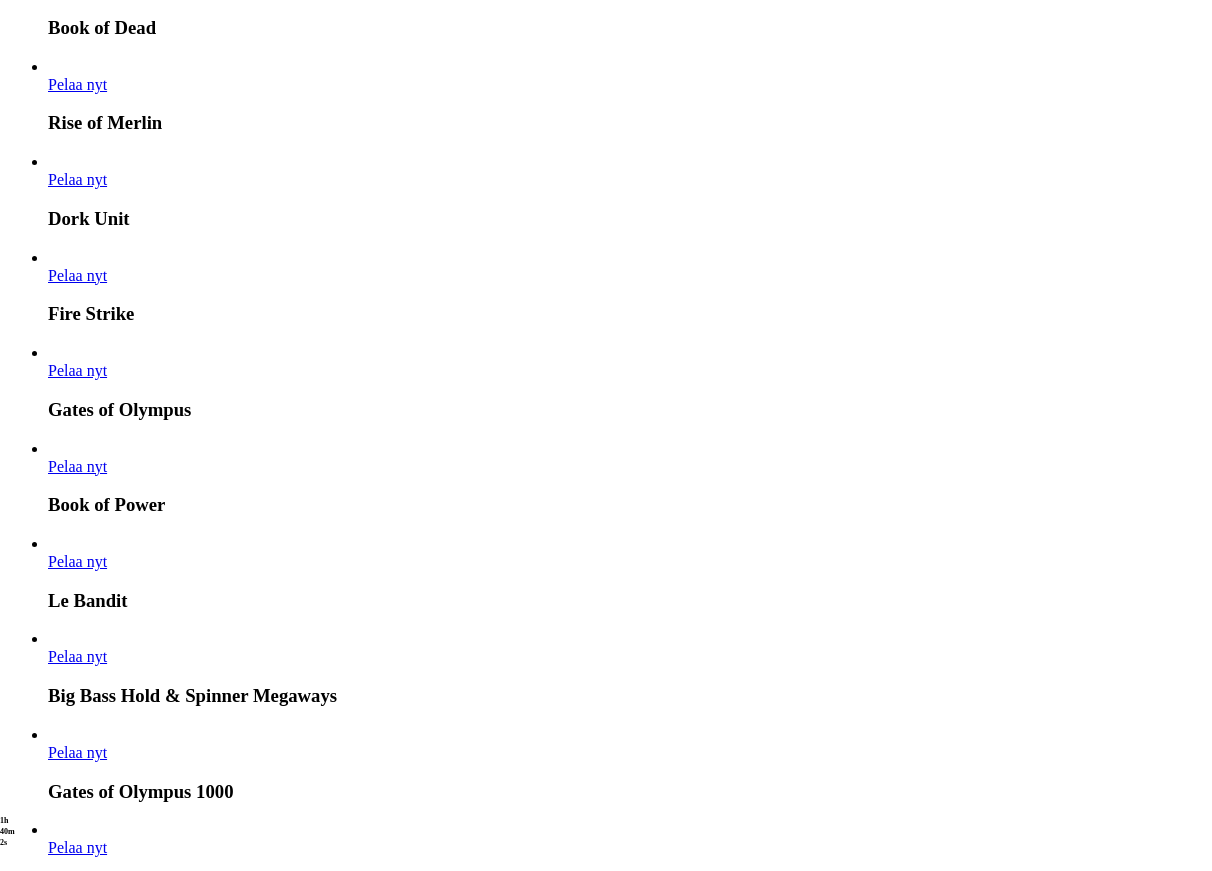 click at bounding box center (32, 3705) 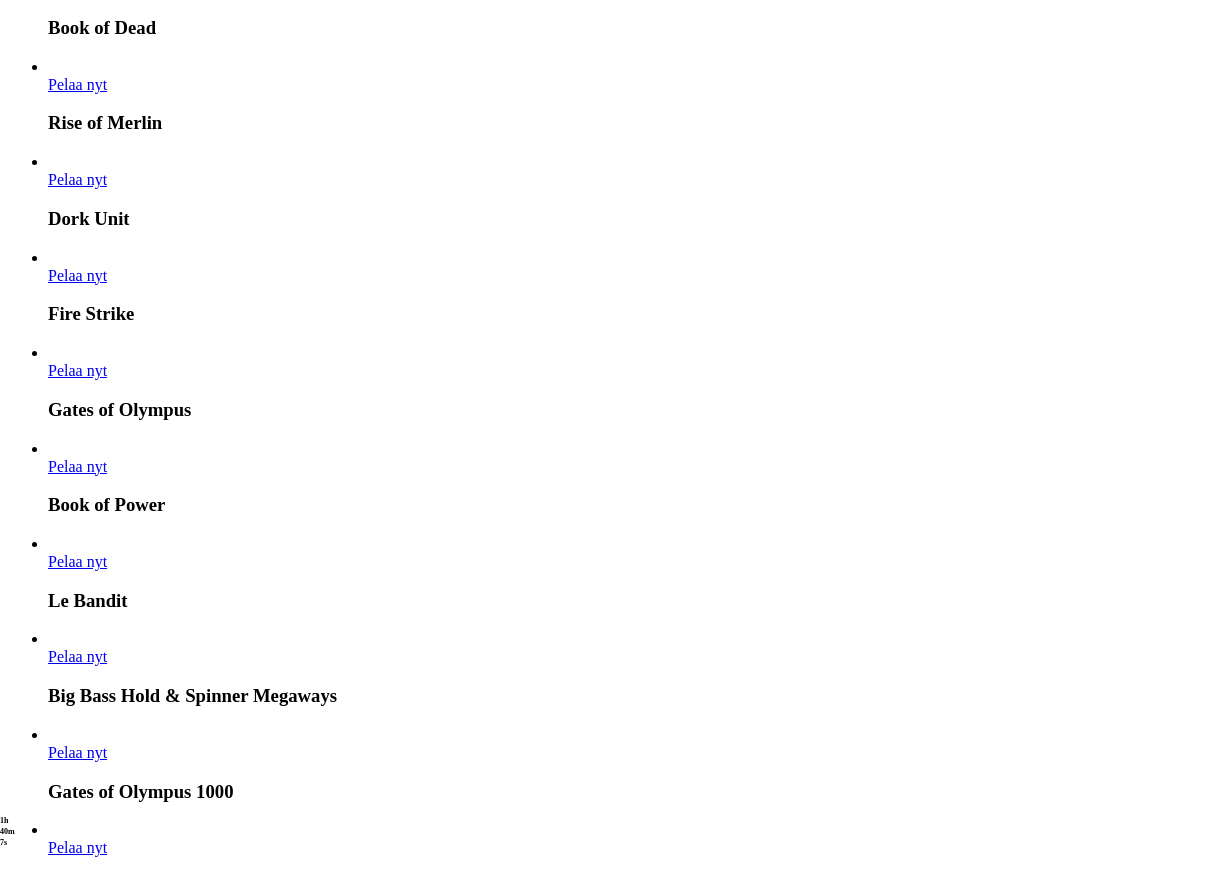 click at bounding box center (16, 3705) 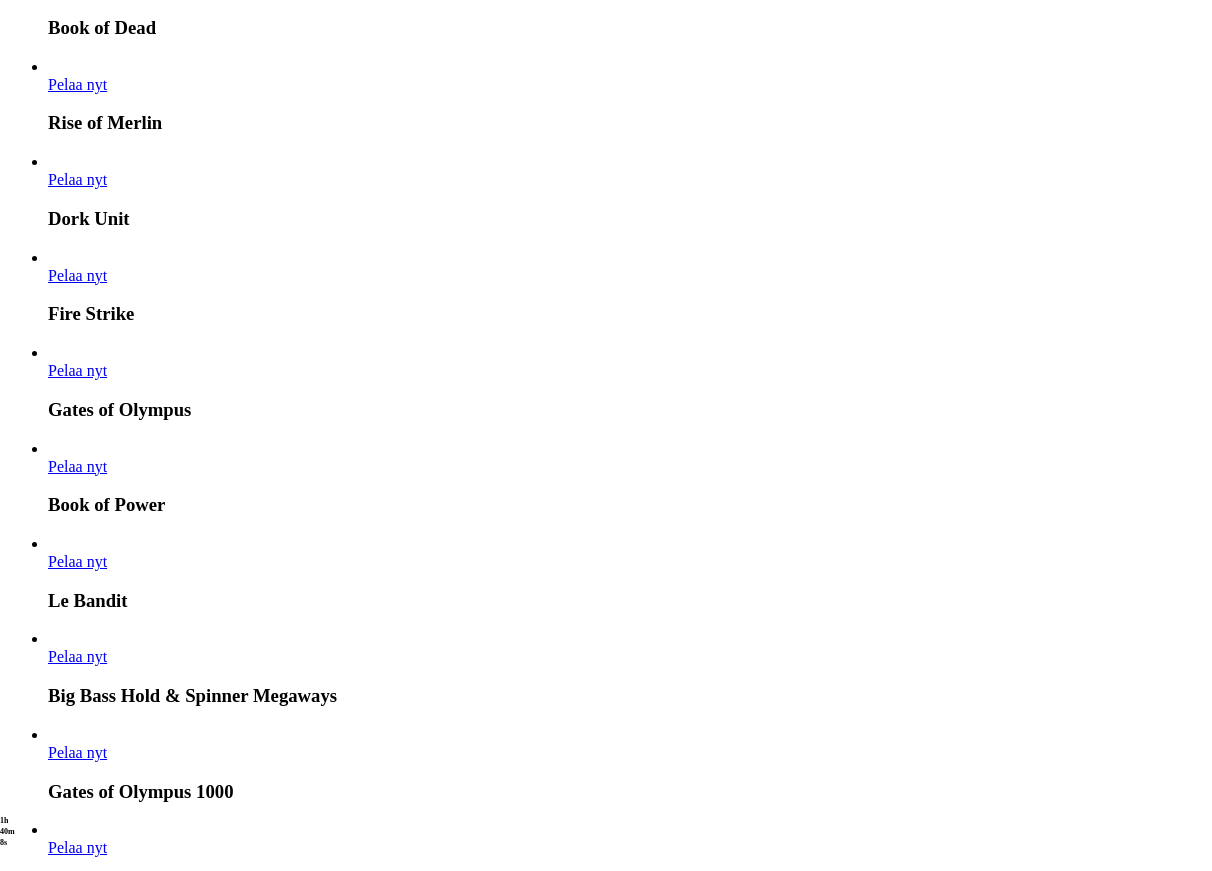 click on "Pelaa nyt" at bounding box center [77, 4133] 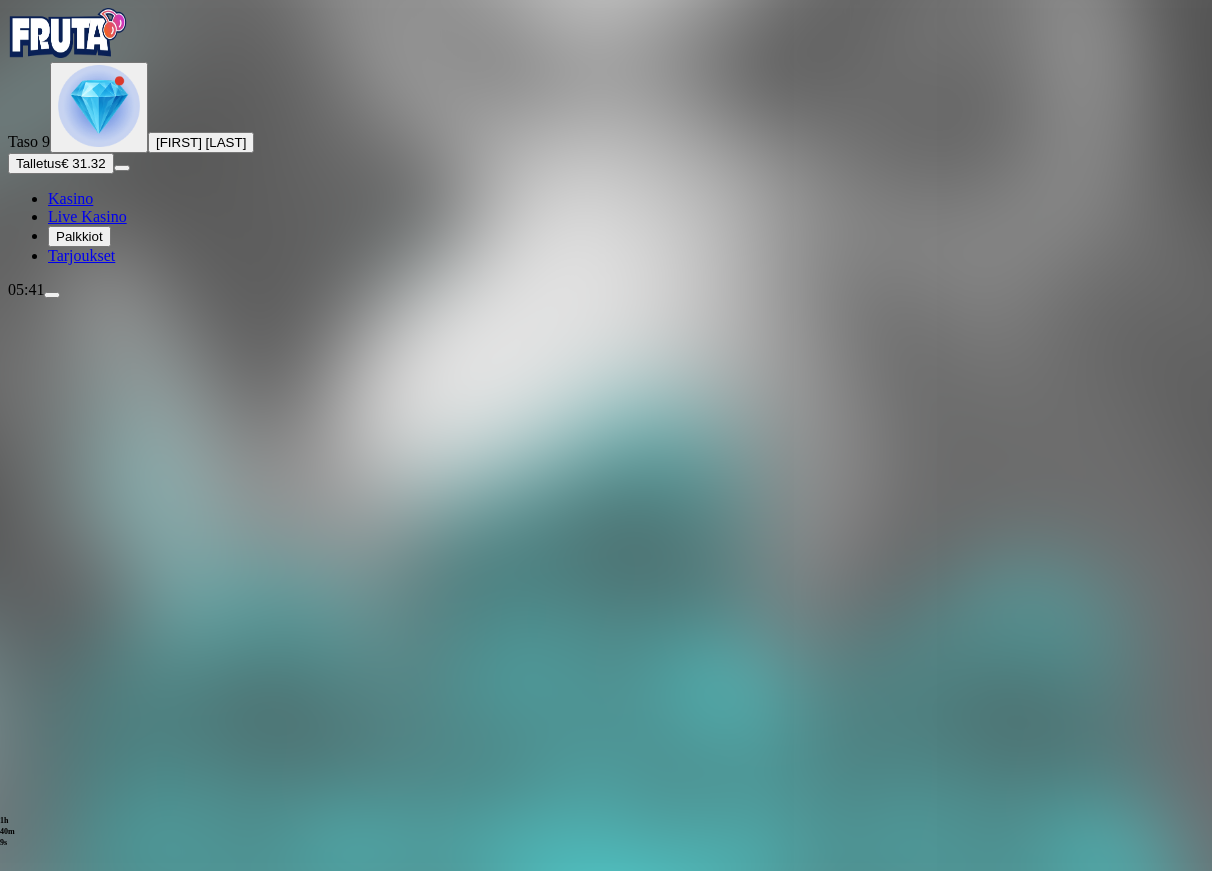 scroll, scrollTop: 0, scrollLeft: 0, axis: both 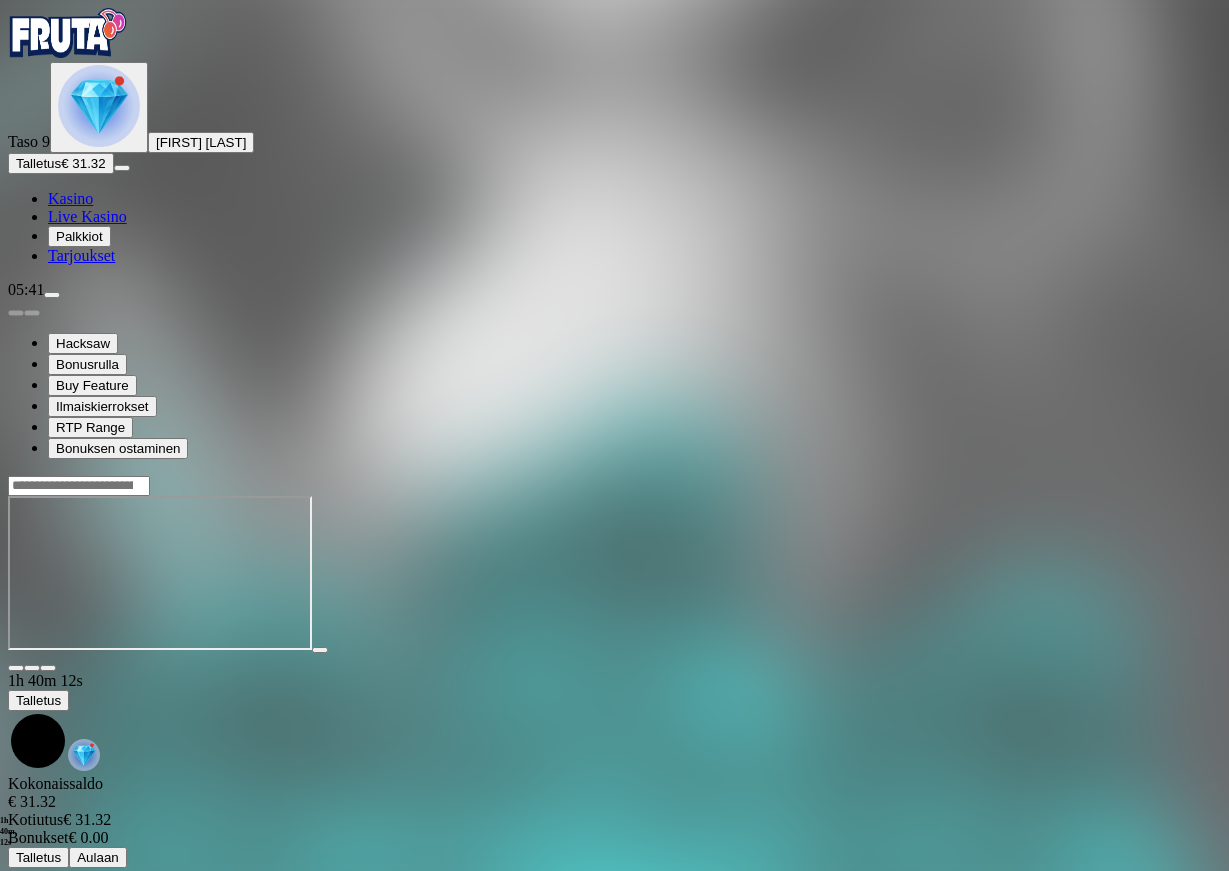 click at bounding box center [48, 668] 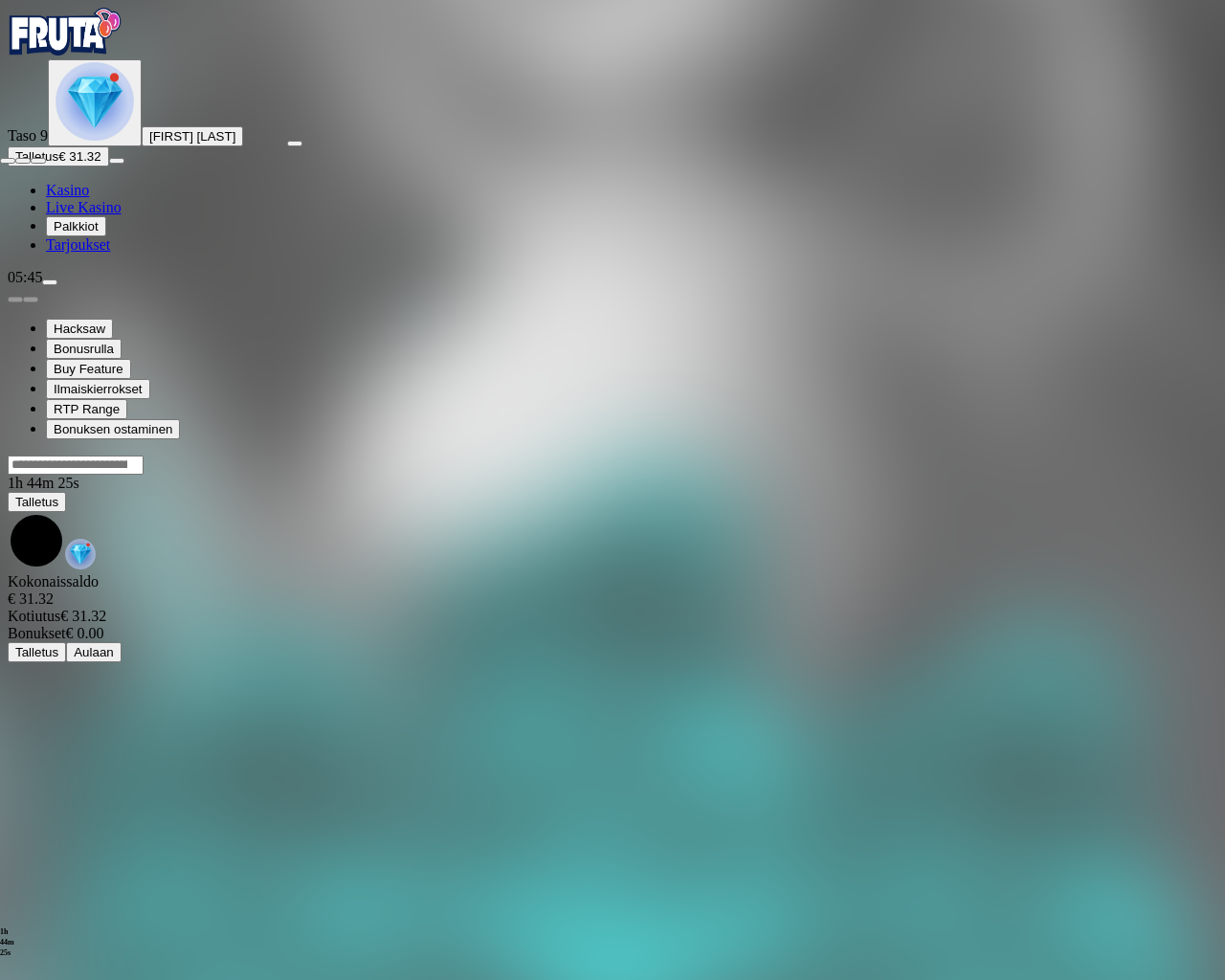 click at bounding box center (8, 161) 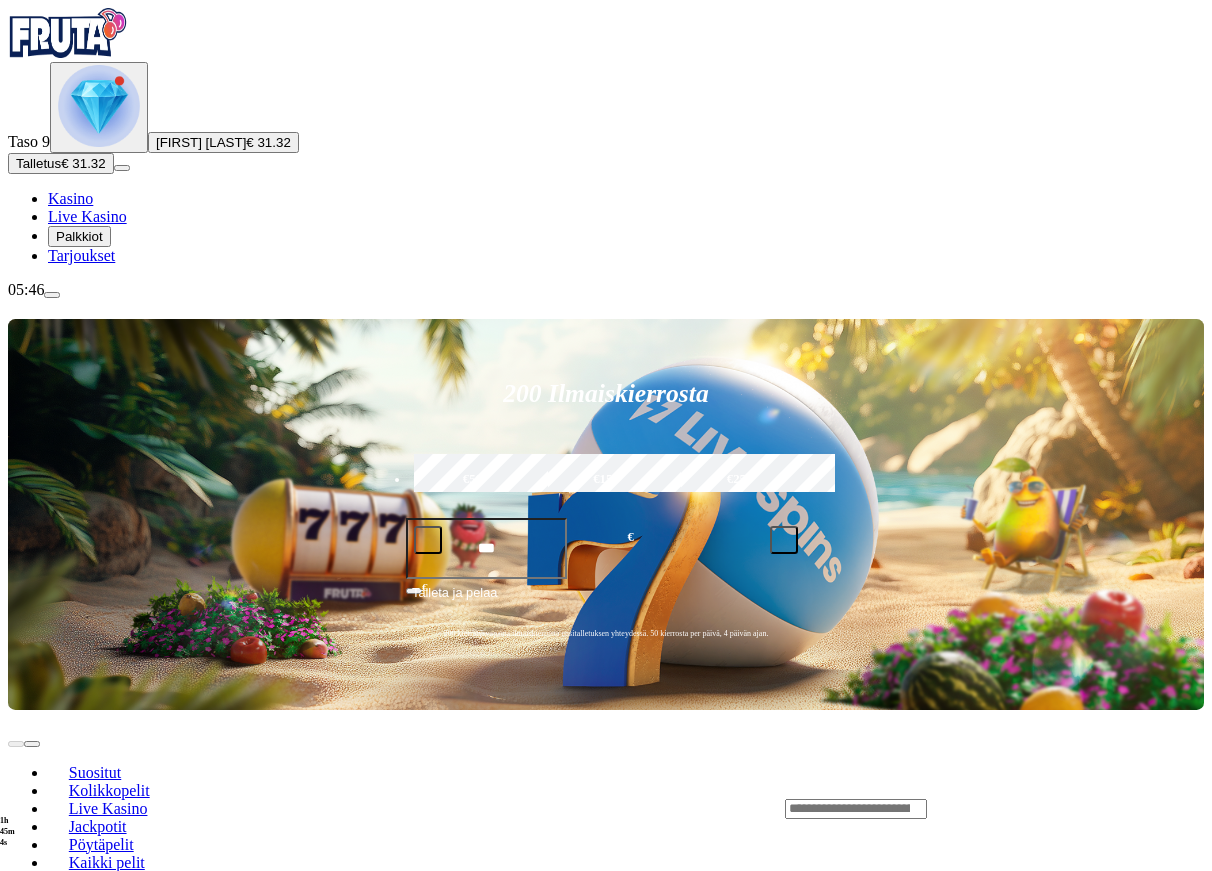 click at bounding box center [52, 295] 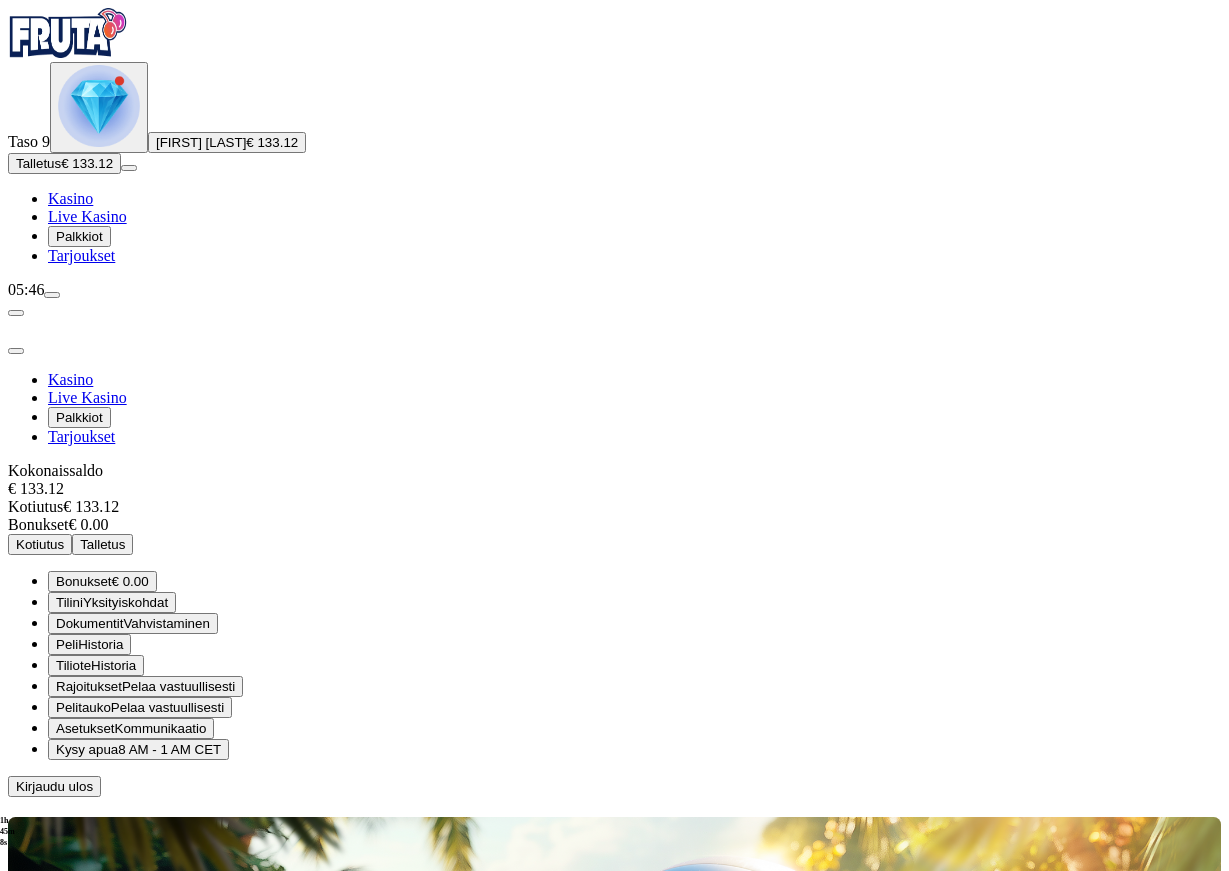 click on "Kotiutus" at bounding box center [40, 544] 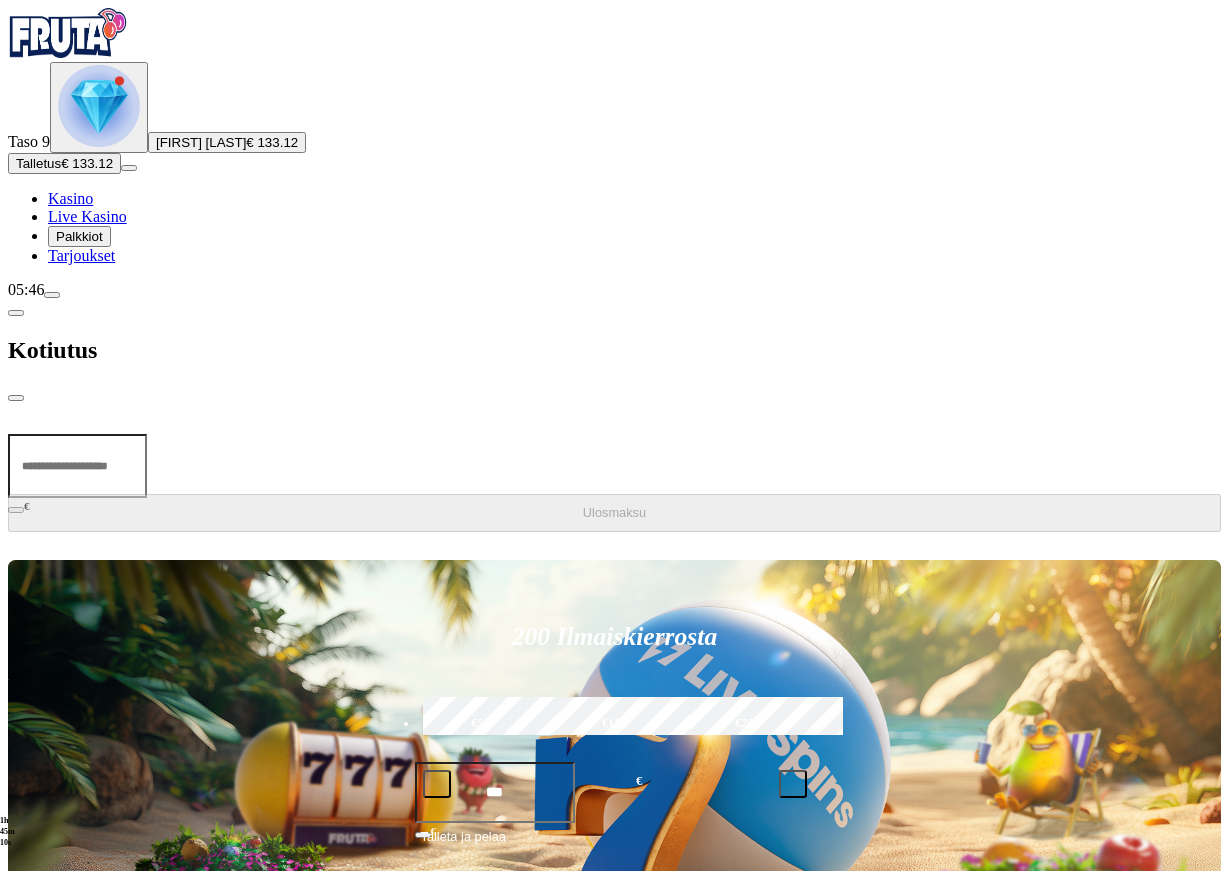 click at bounding box center [77, 466] 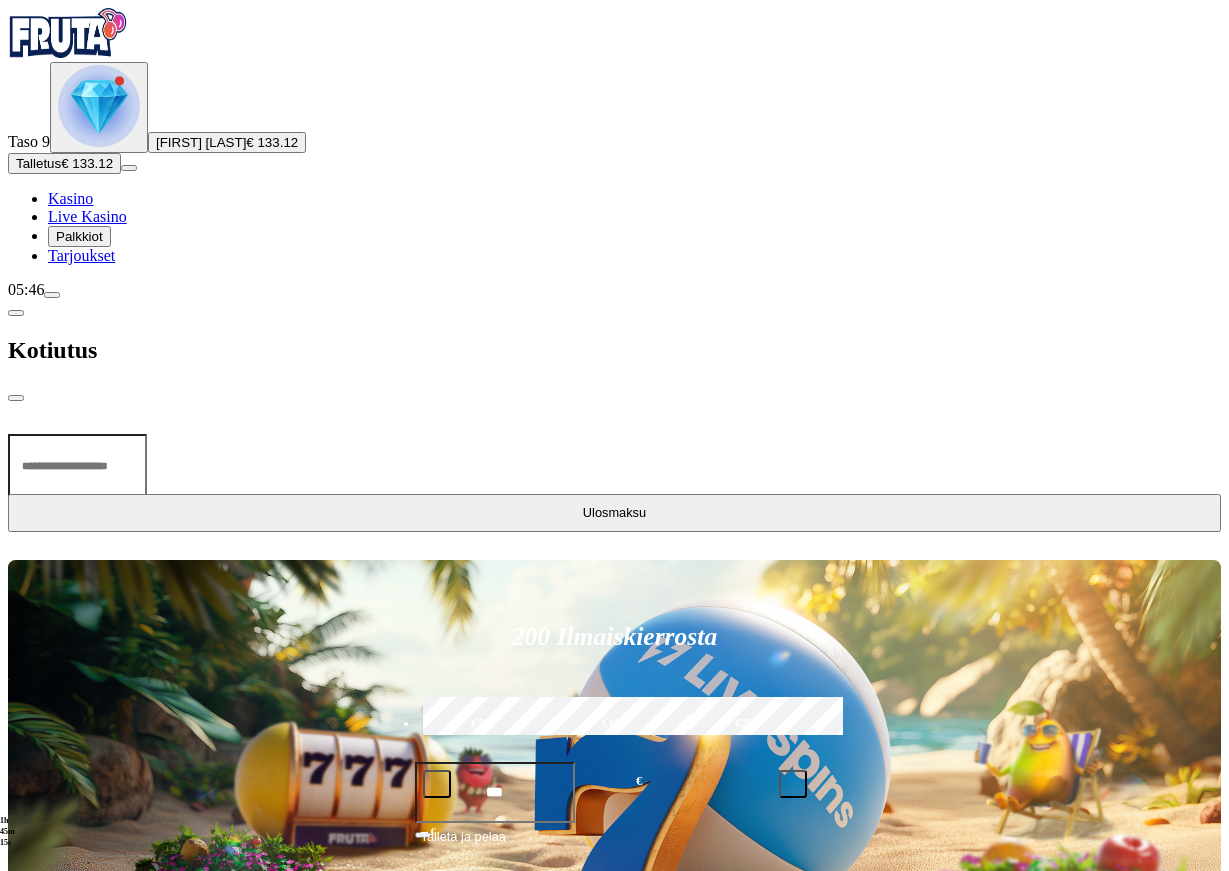type on "**" 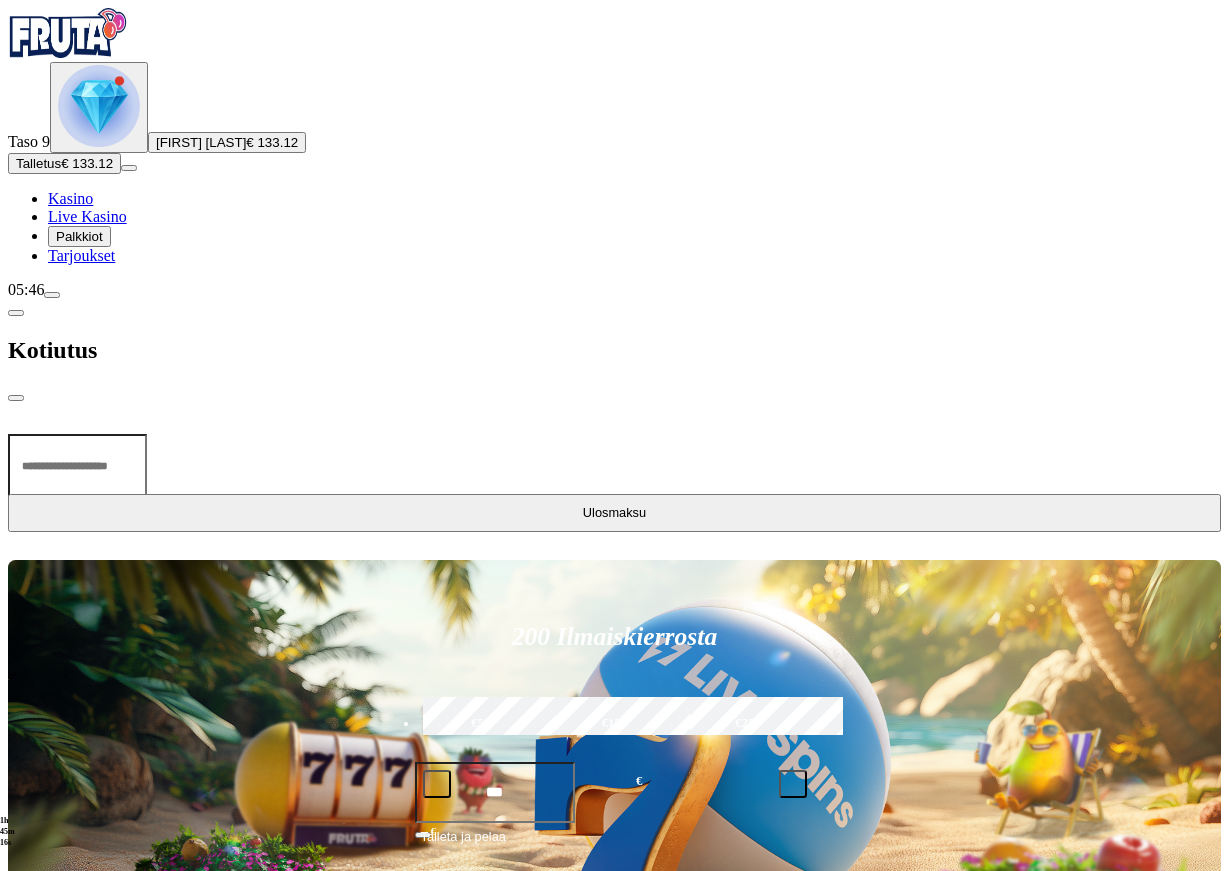 type 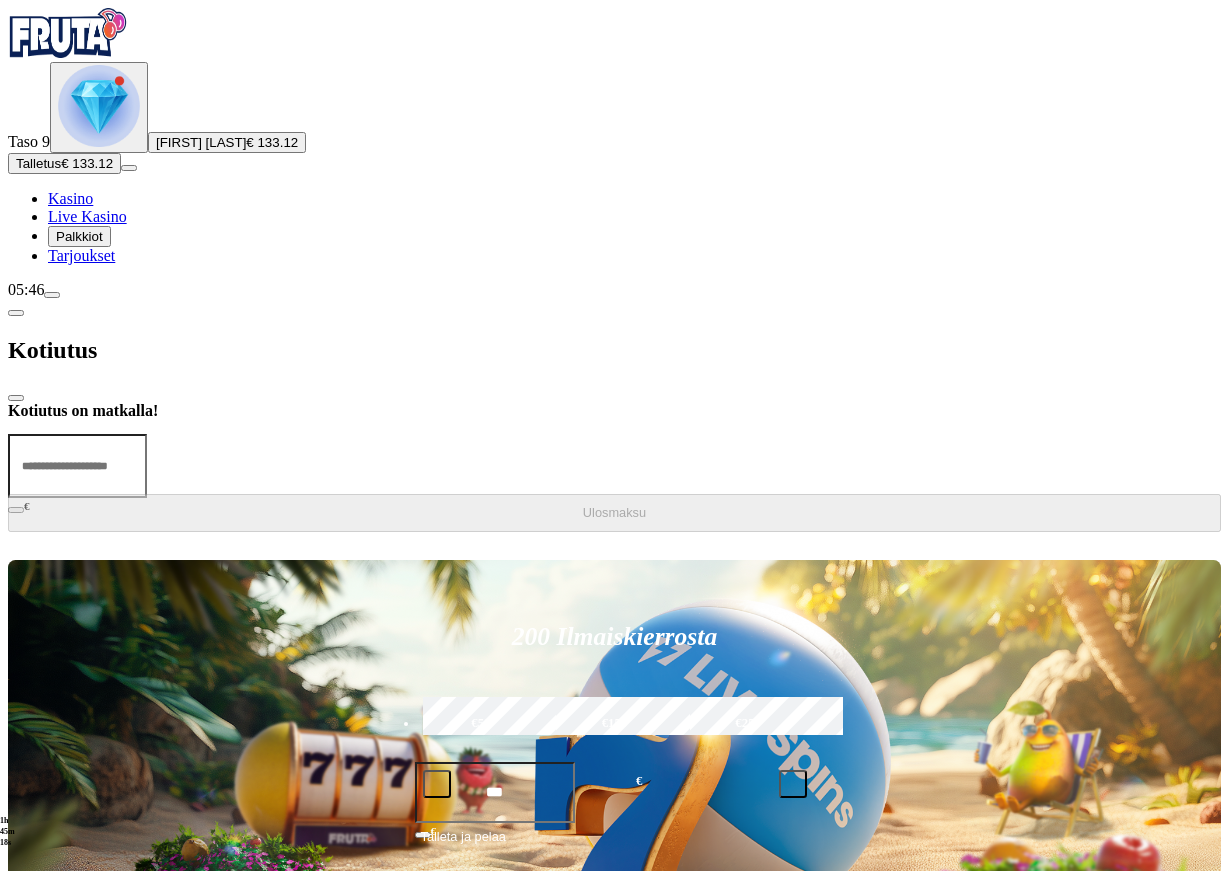 click at bounding box center [16, 398] 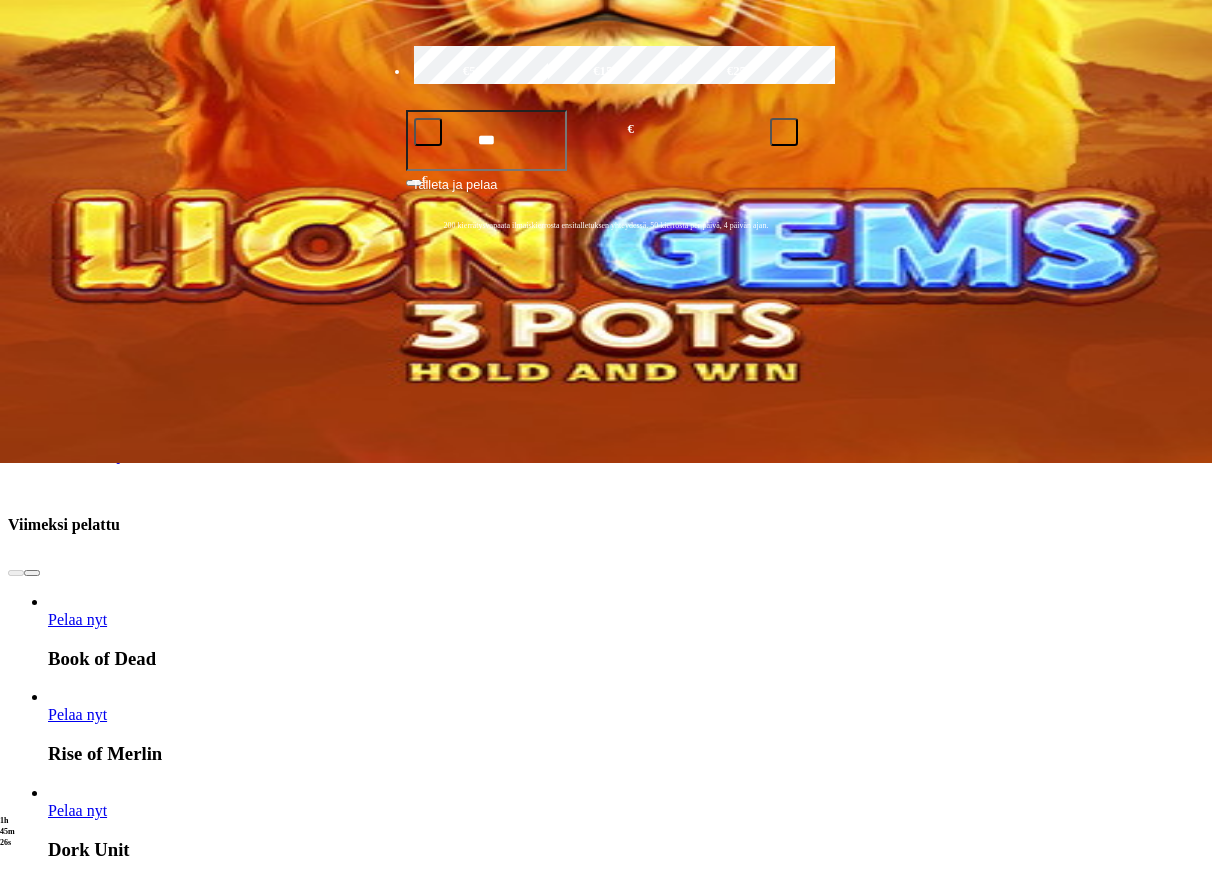 scroll, scrollTop: 306, scrollLeft: 0, axis: vertical 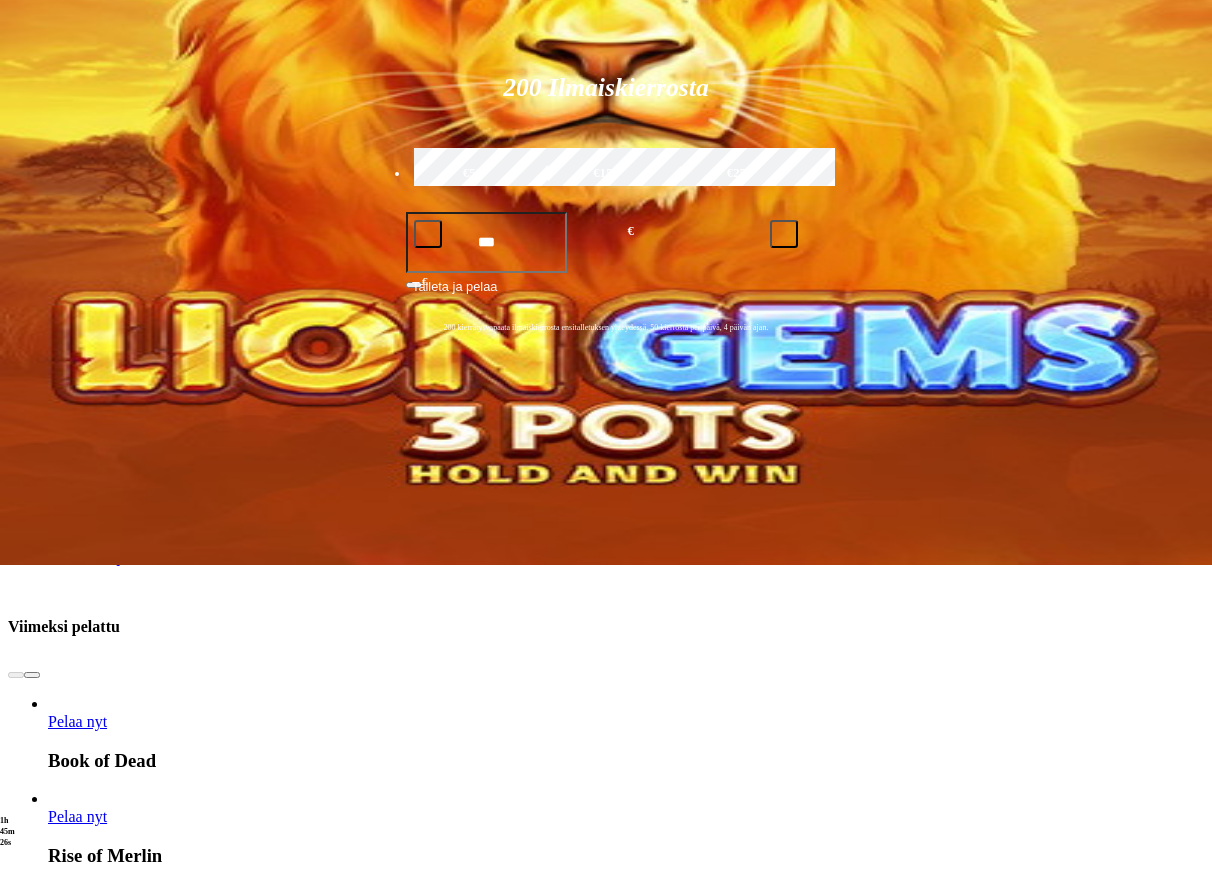 click at bounding box center [32, 1832] 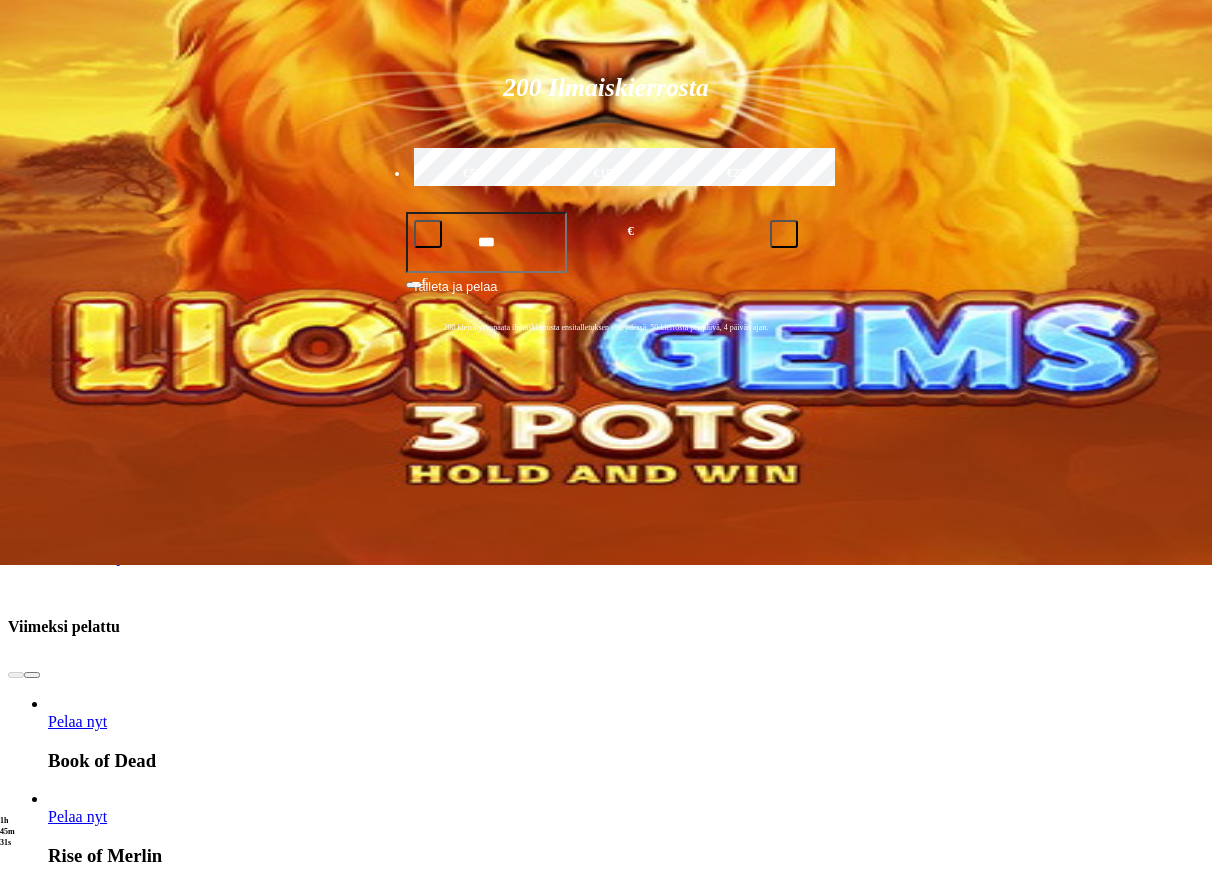 click at bounding box center [32, 1832] 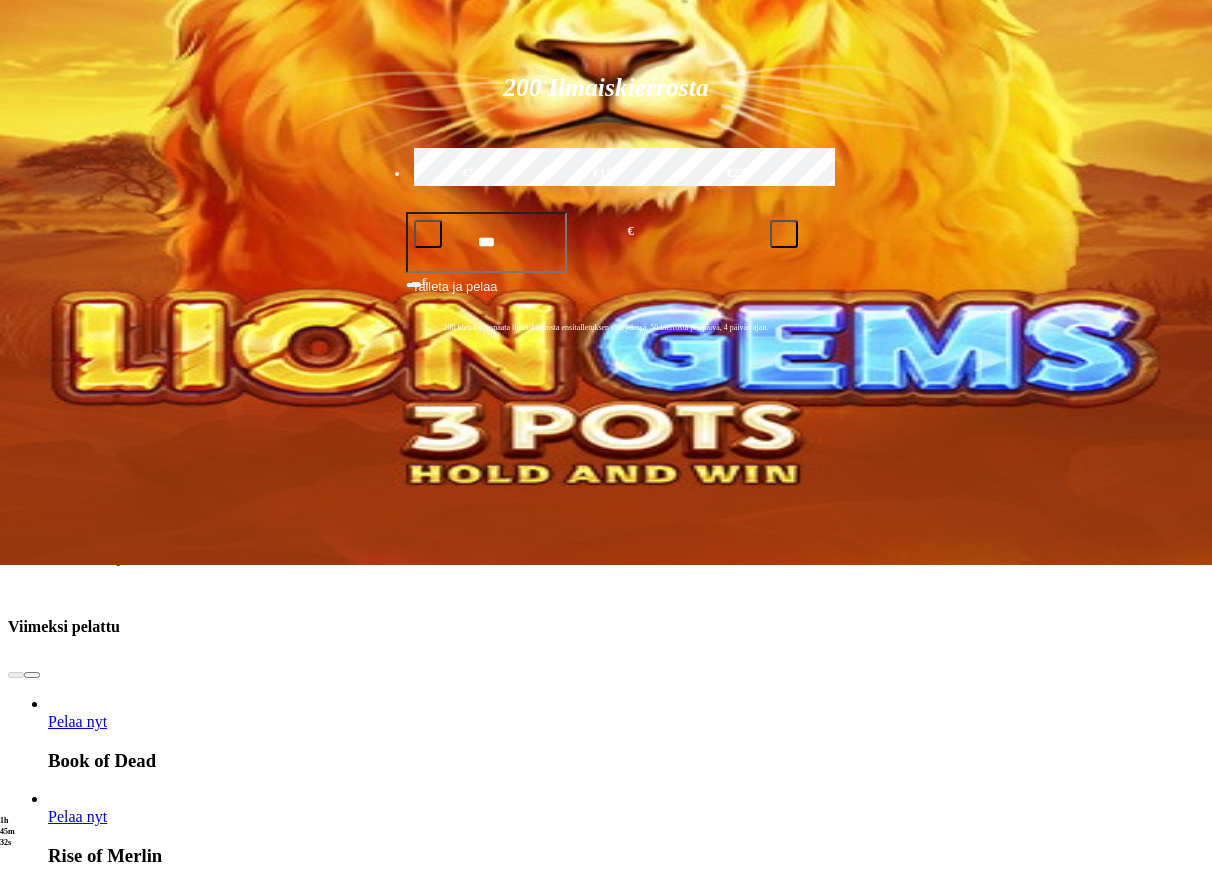 click on "Pelaa nyt" at bounding box center [-418, 2832] 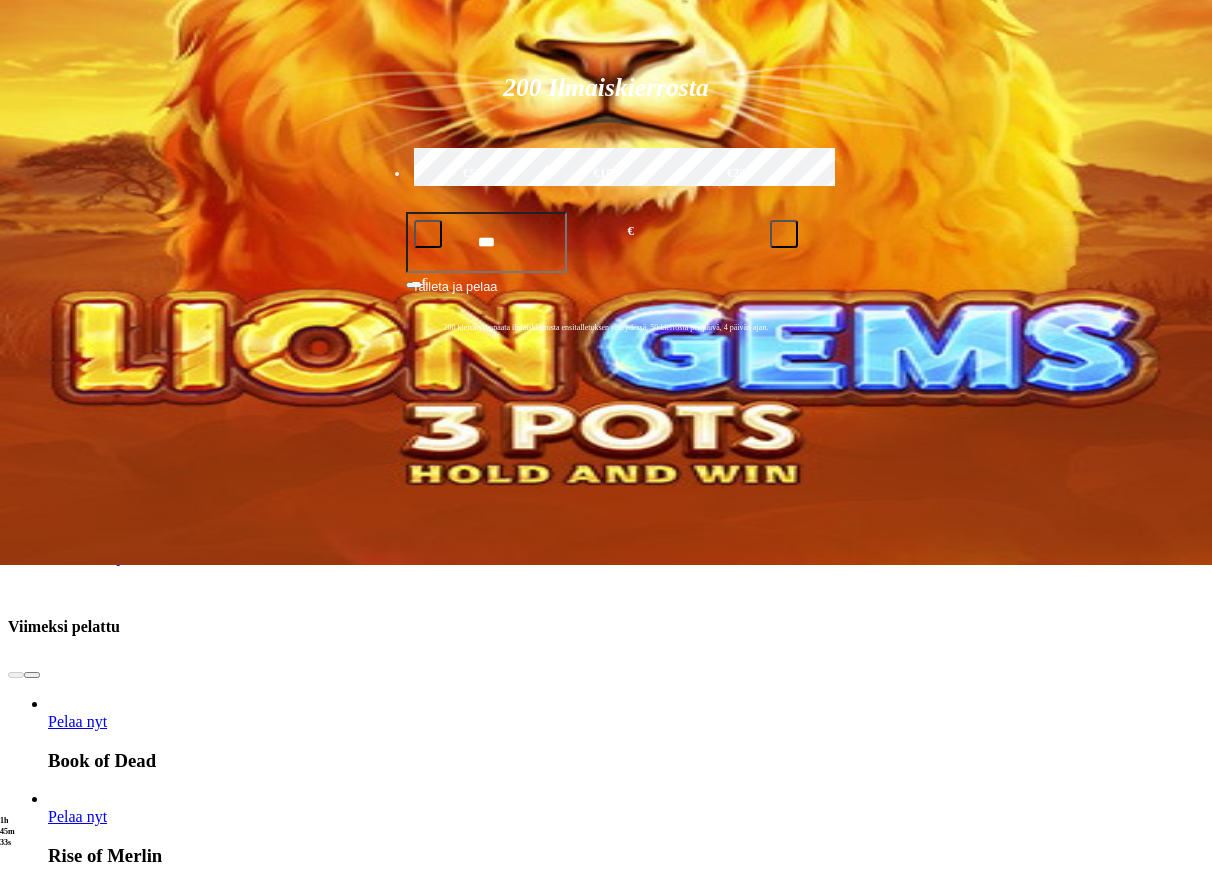 scroll, scrollTop: 0, scrollLeft: 0, axis: both 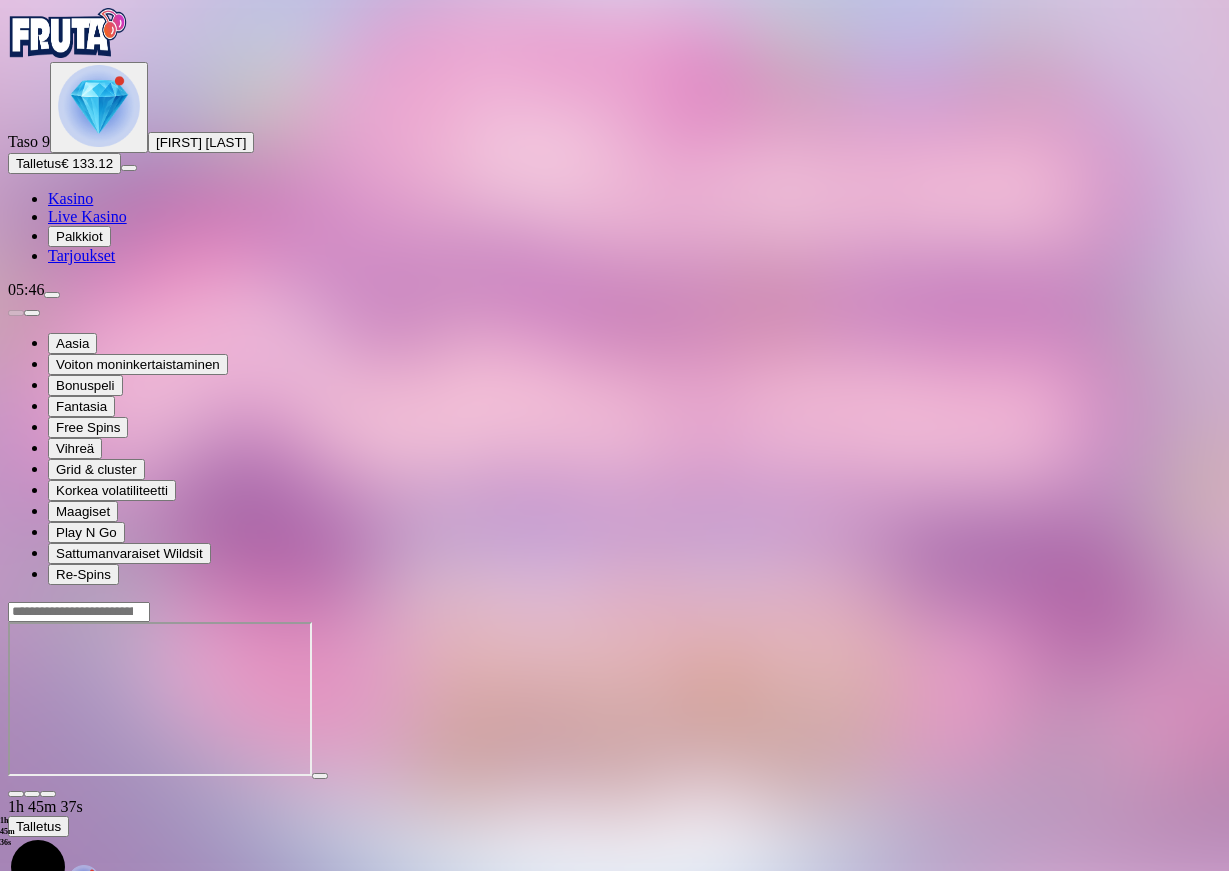 click at bounding box center [48, 794] 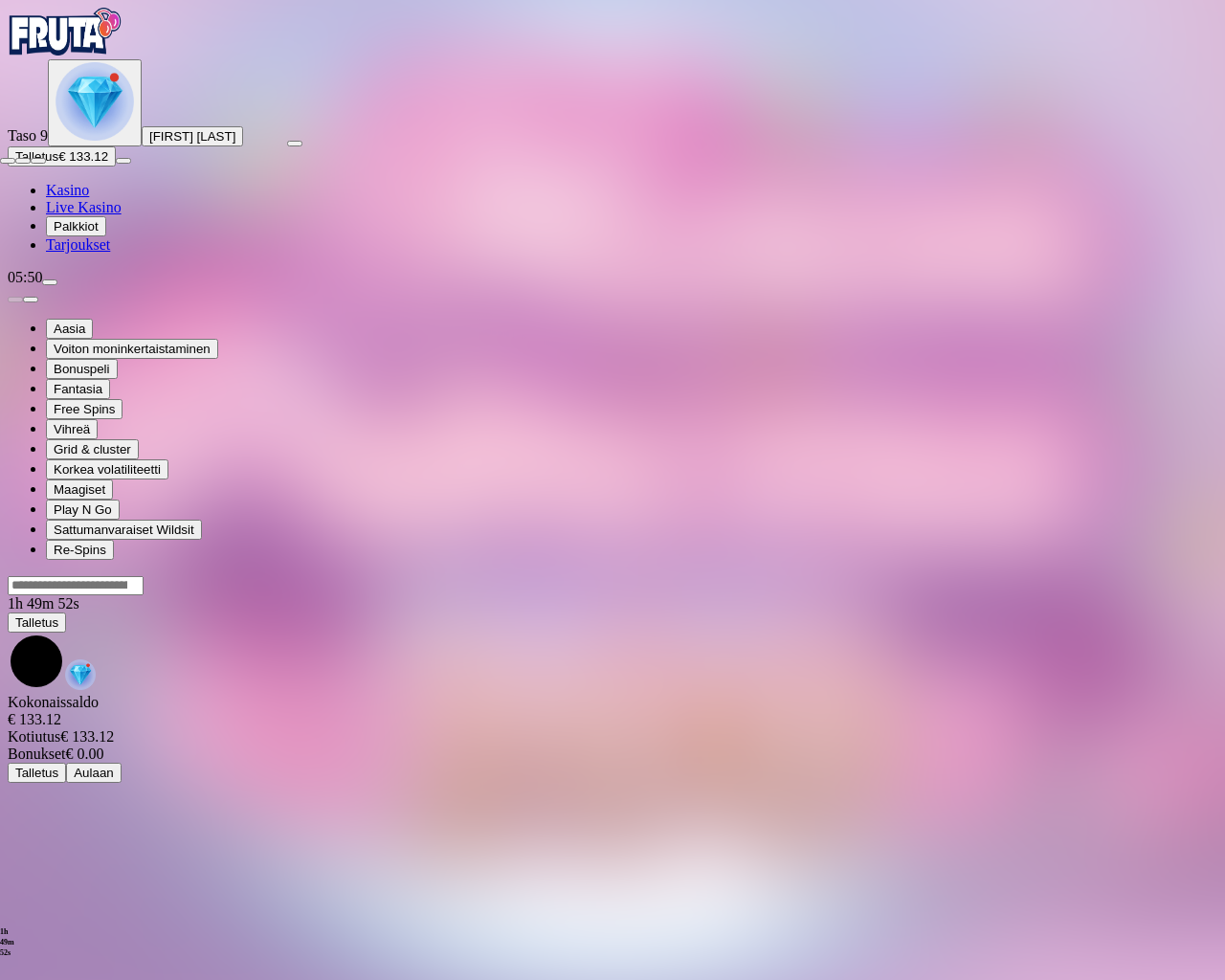 click at bounding box center [8, 161] 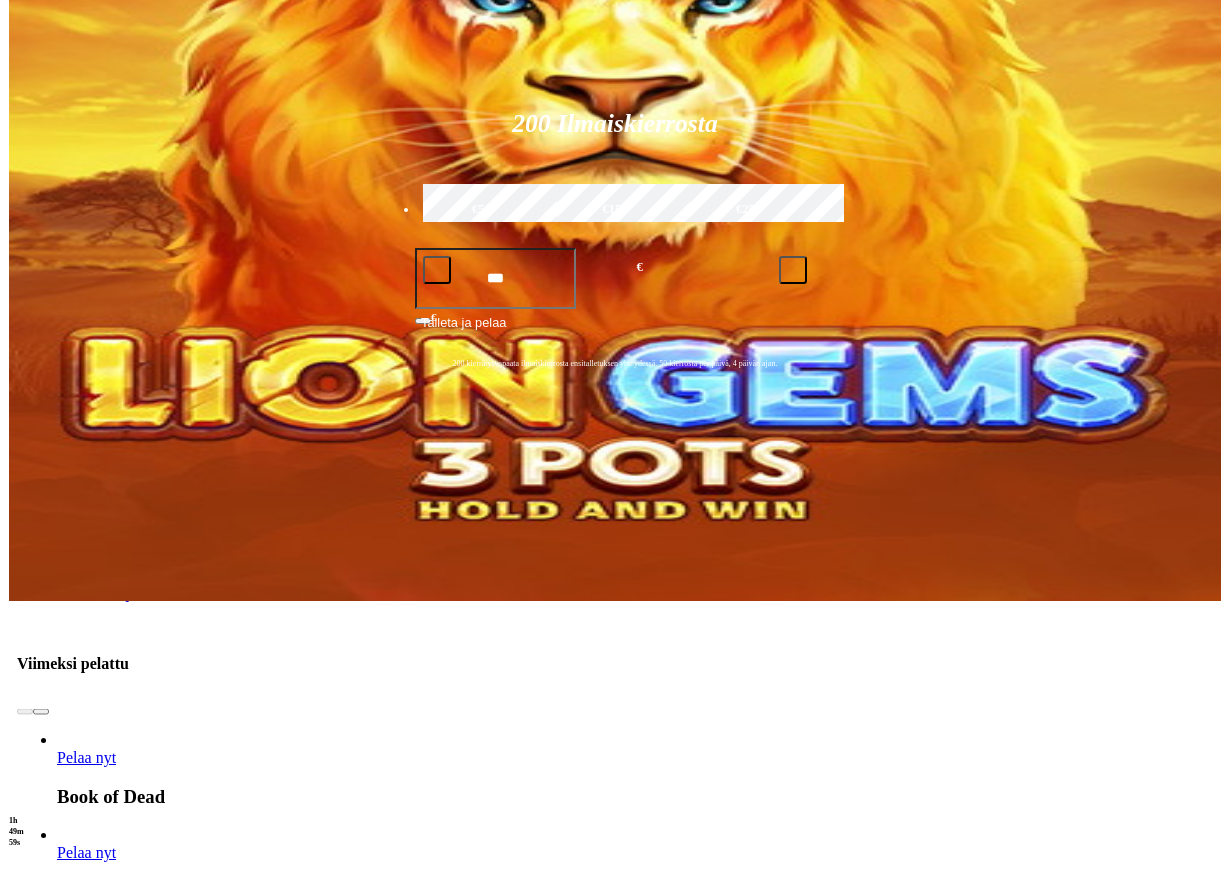 scroll, scrollTop: 102, scrollLeft: 0, axis: vertical 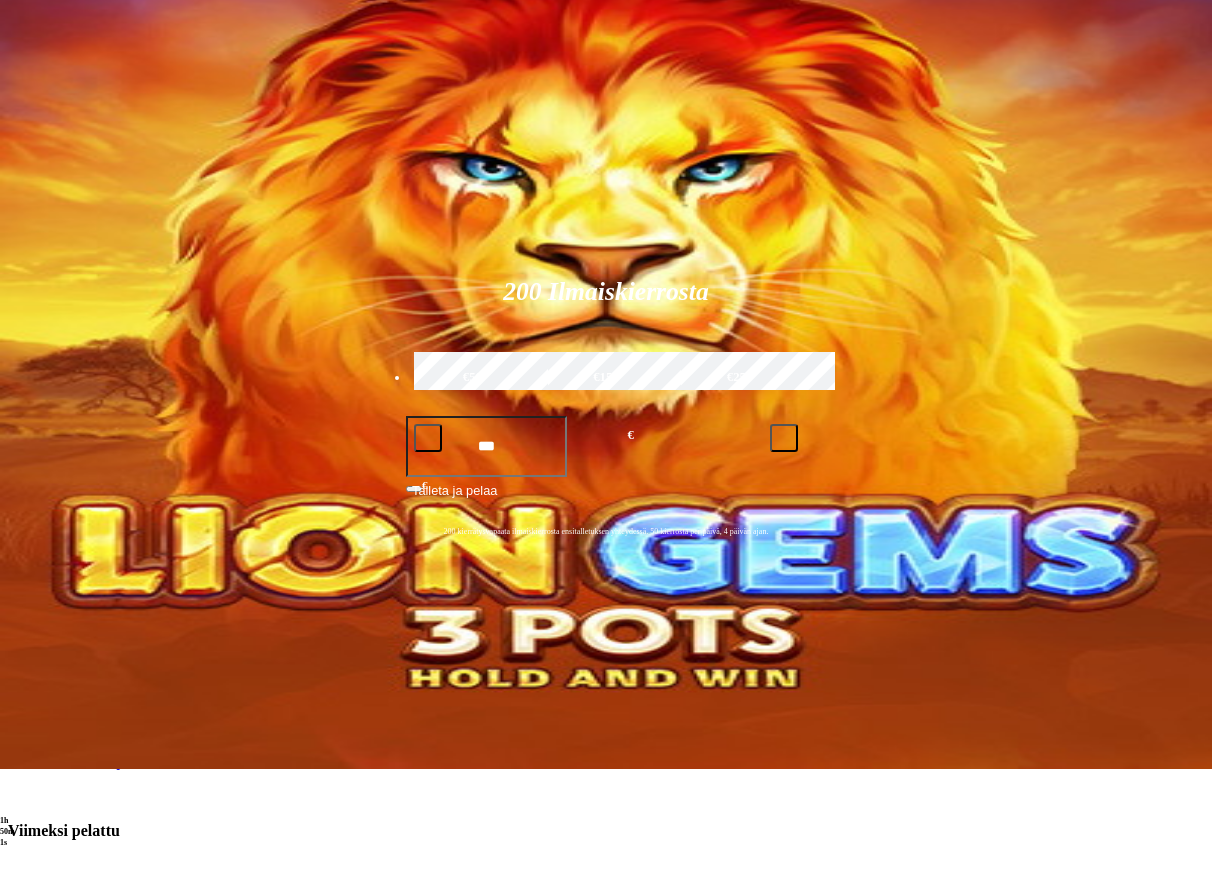 click at bounding box center [52, 193] 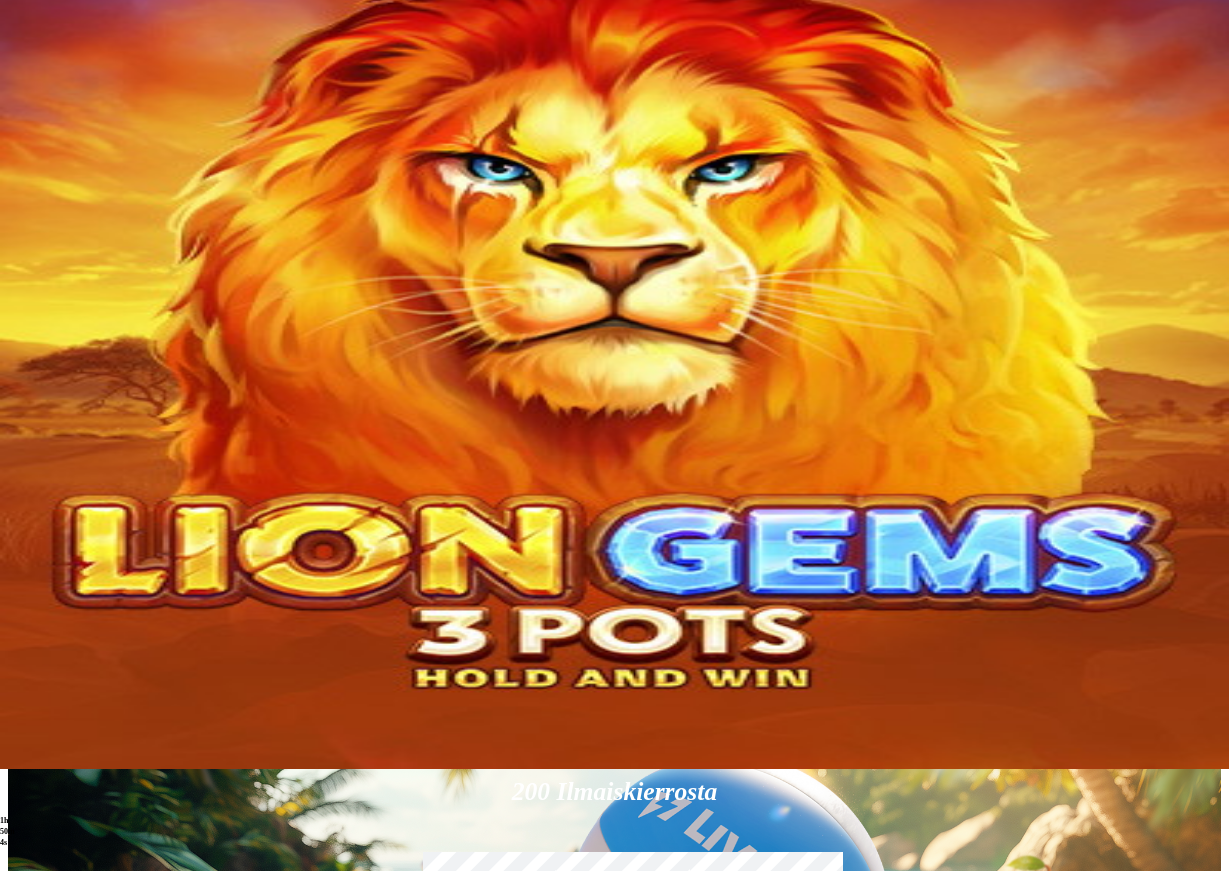 click on "Kotiutus" at bounding box center [40, 442] 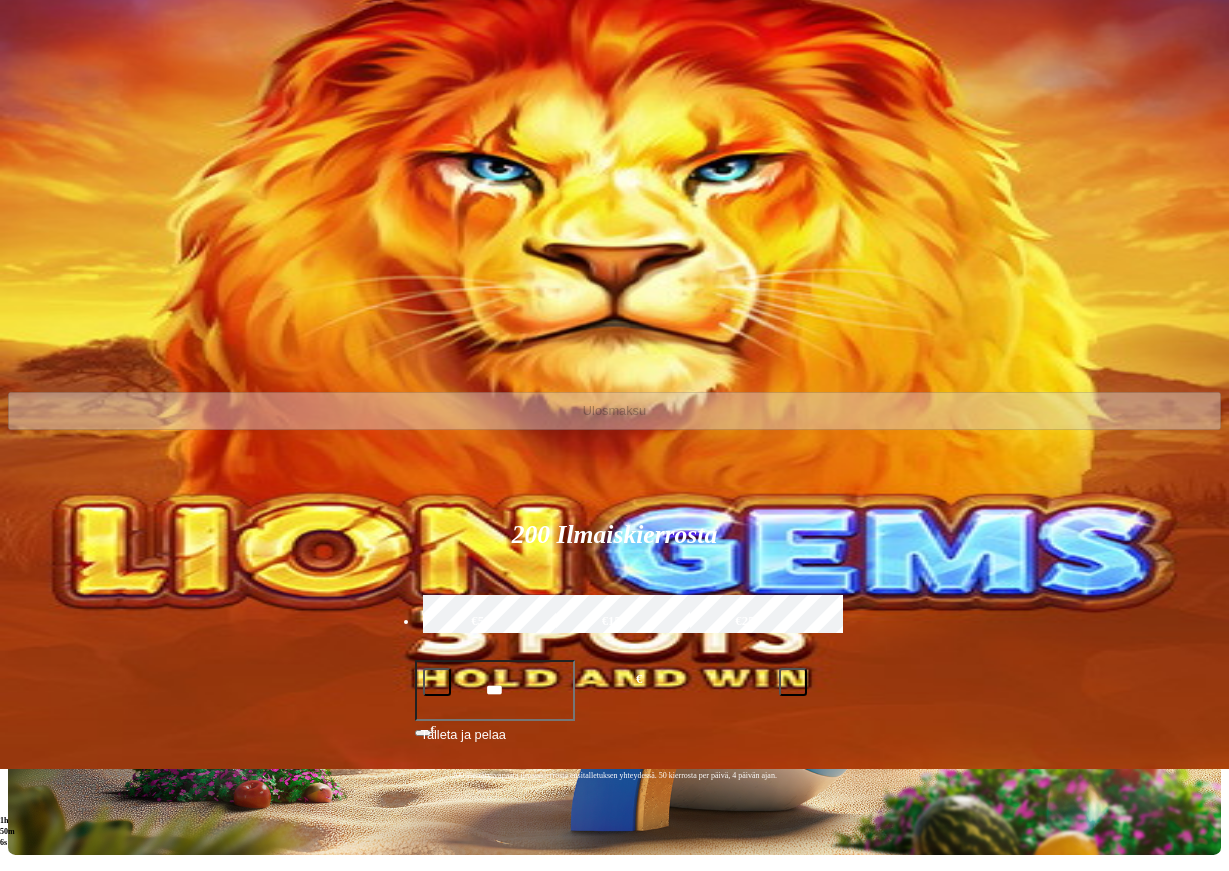 click at bounding box center [77, 364] 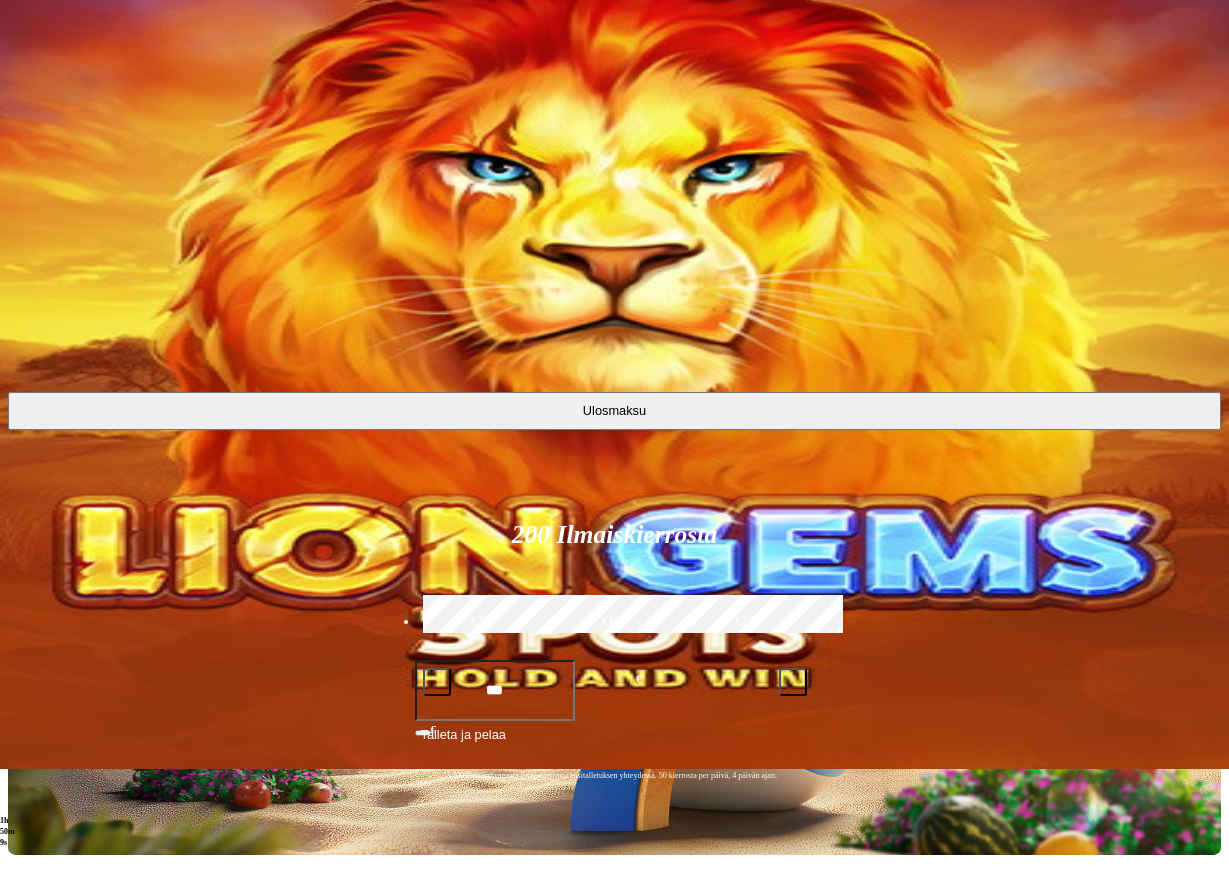 type on "**" 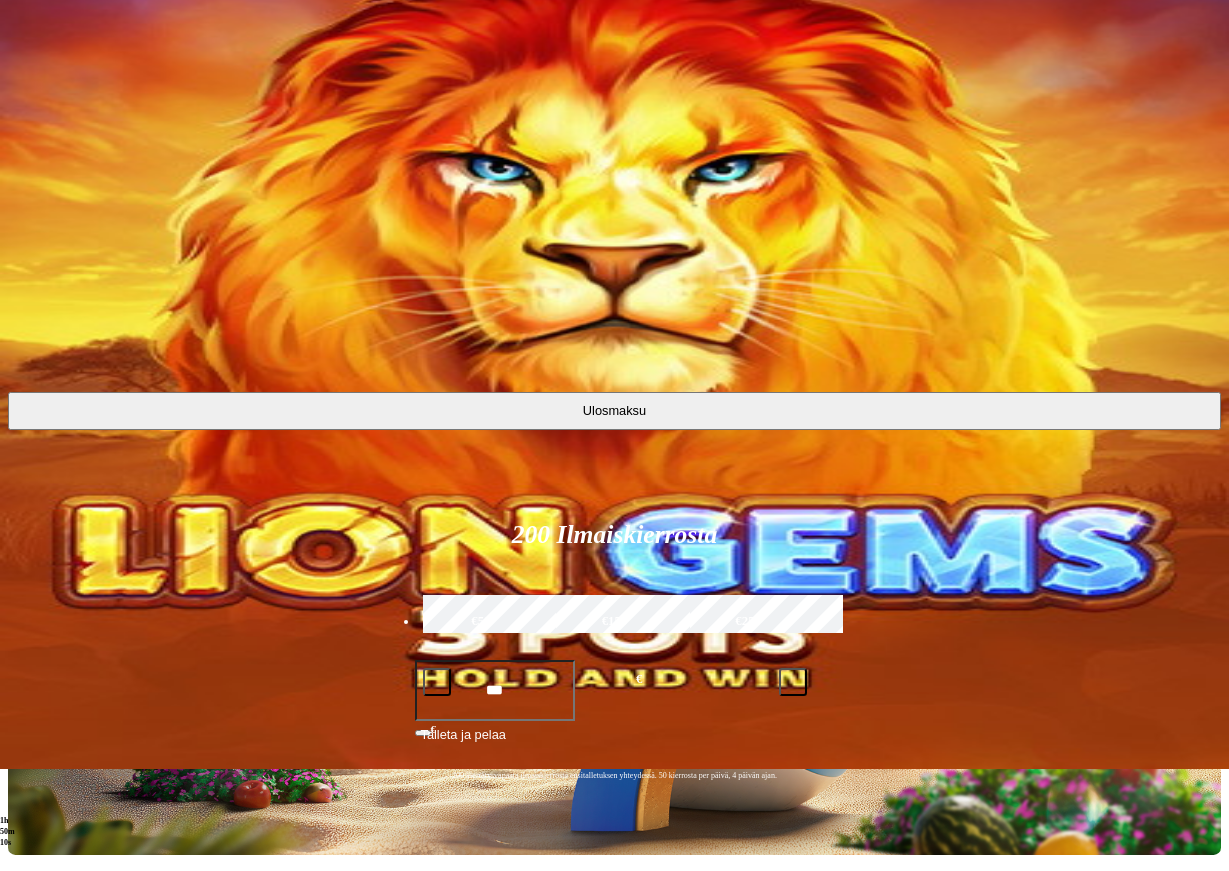 type 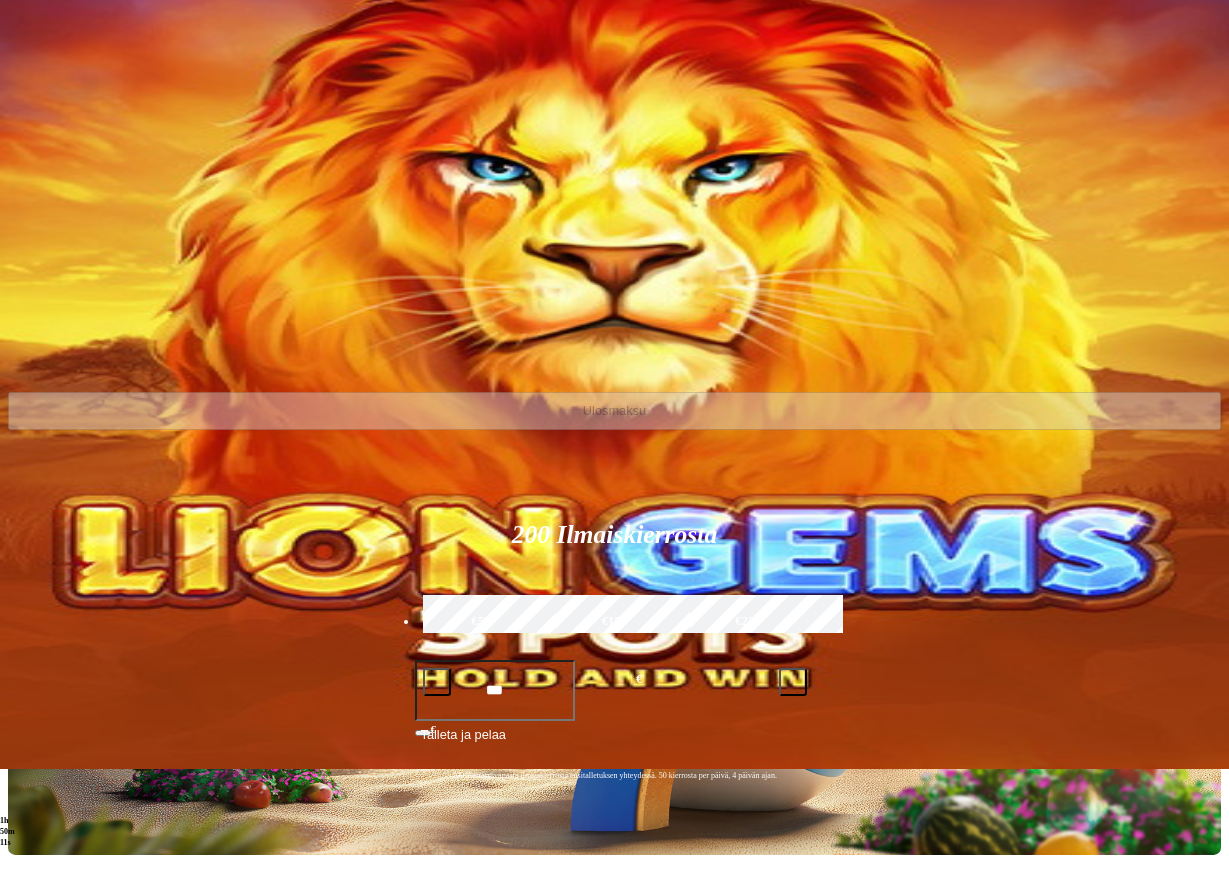 click at bounding box center [16, 296] 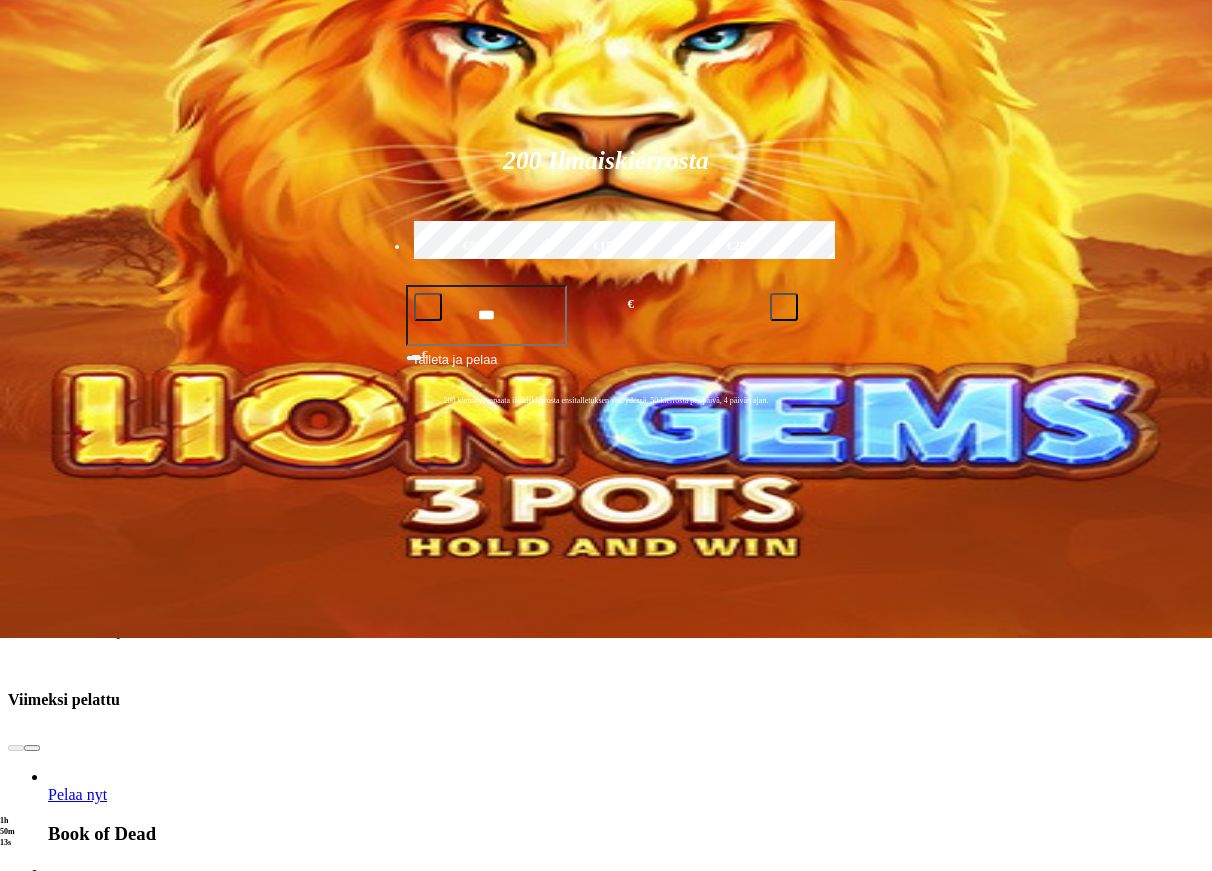 scroll, scrollTop: 306, scrollLeft: 0, axis: vertical 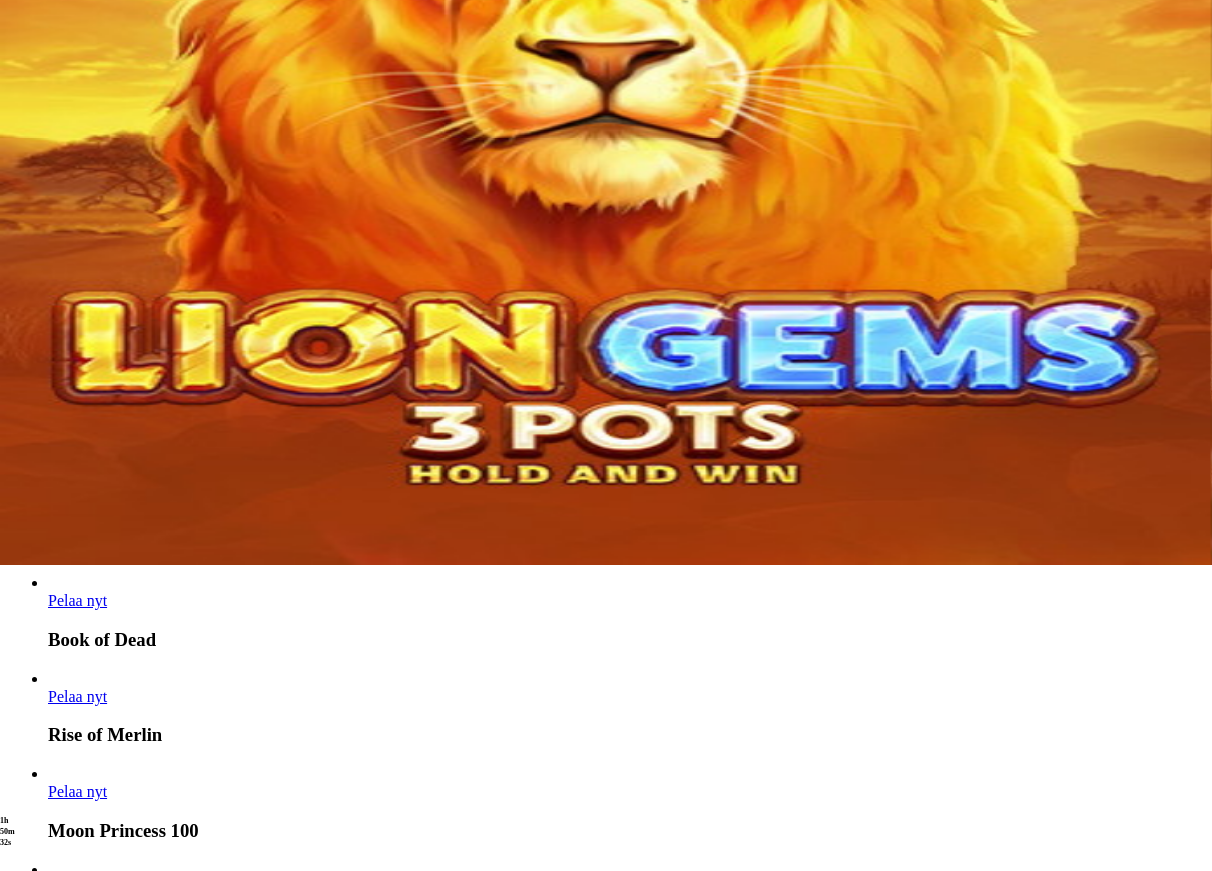 click at bounding box center [32, 2839] 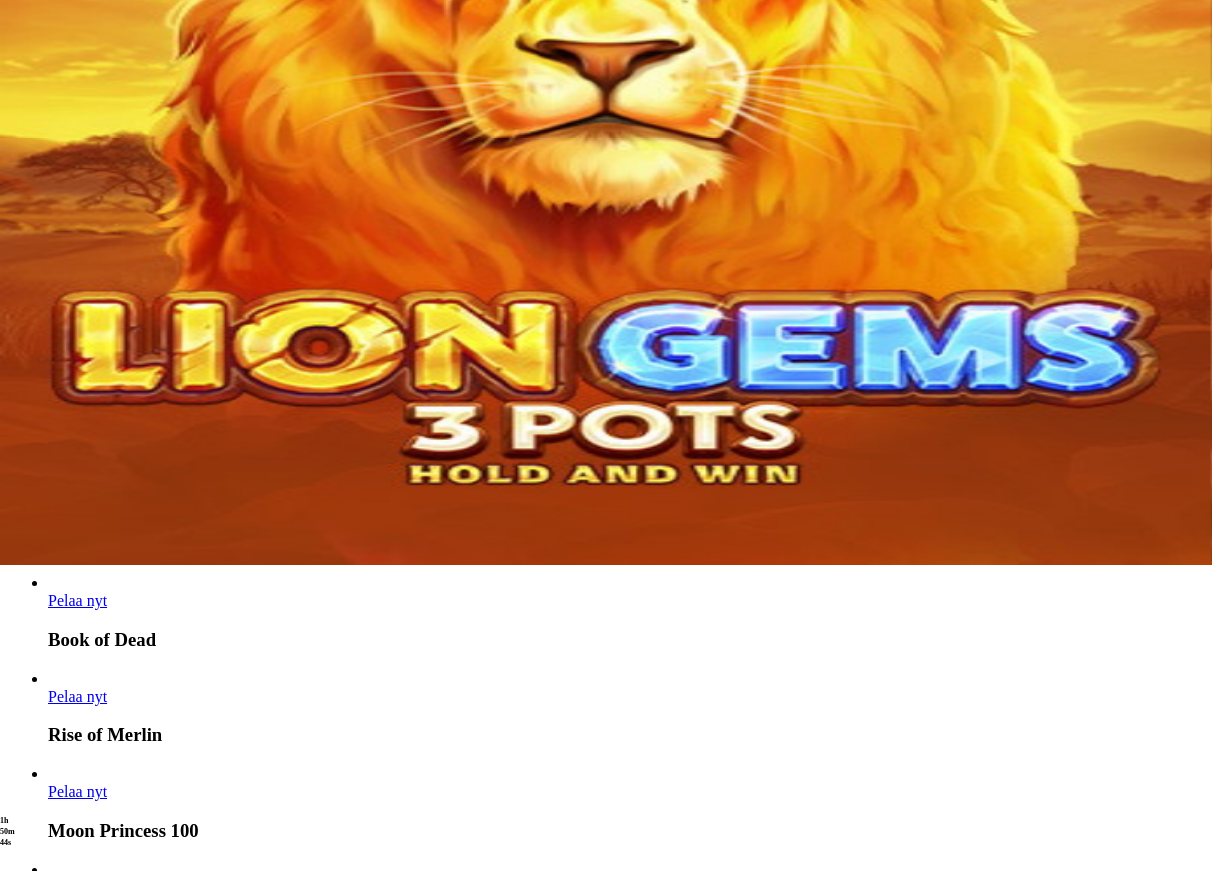 click on "Pelaa nyt" at bounding box center (-644, 3649) 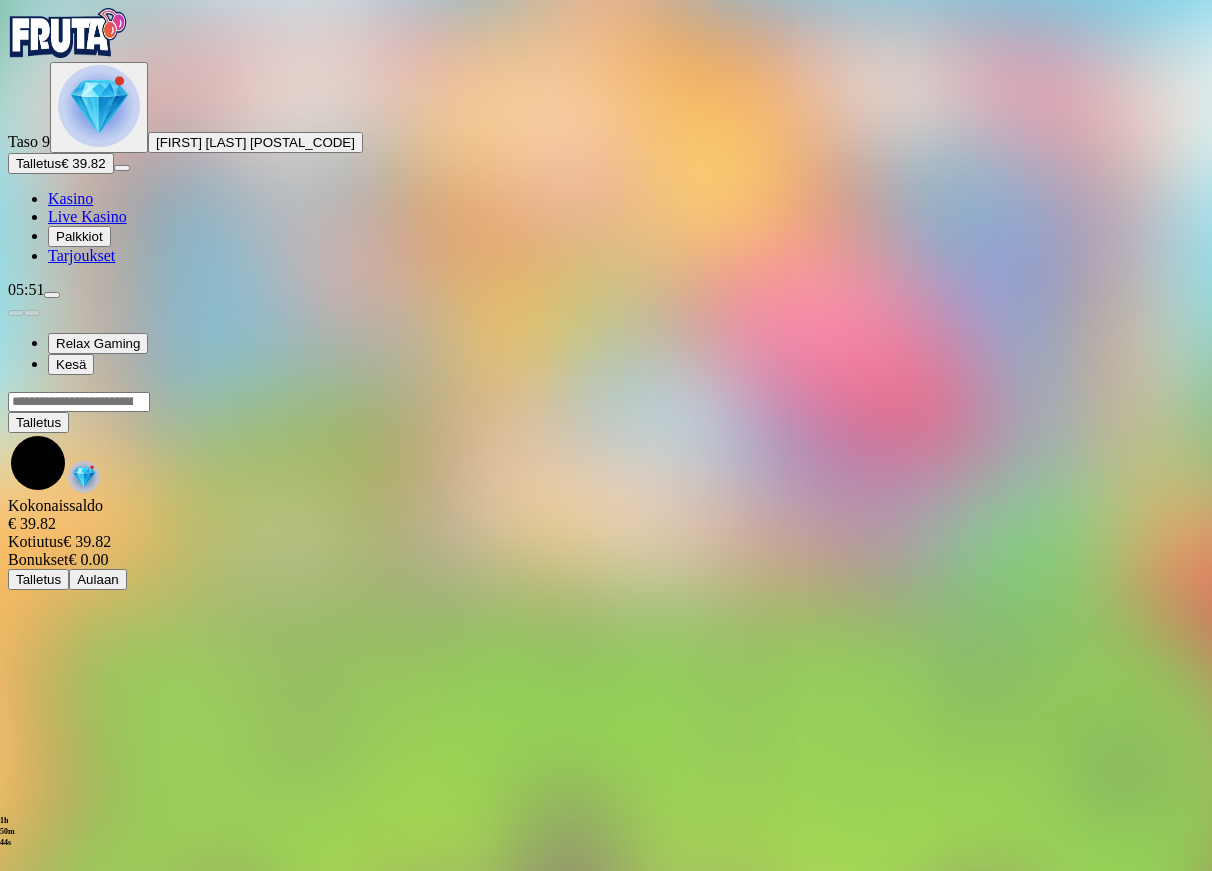 scroll, scrollTop: 0, scrollLeft: 0, axis: both 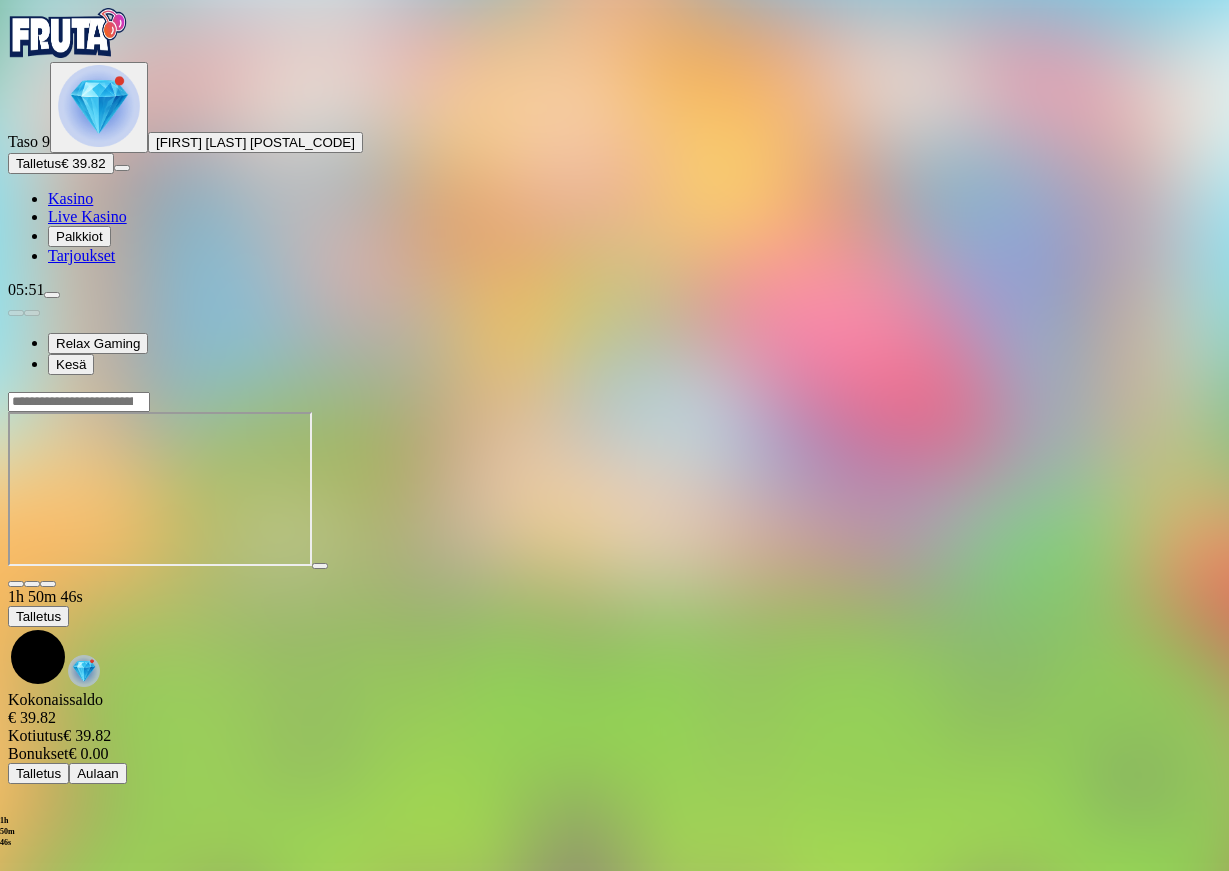 click at bounding box center [48, 584] 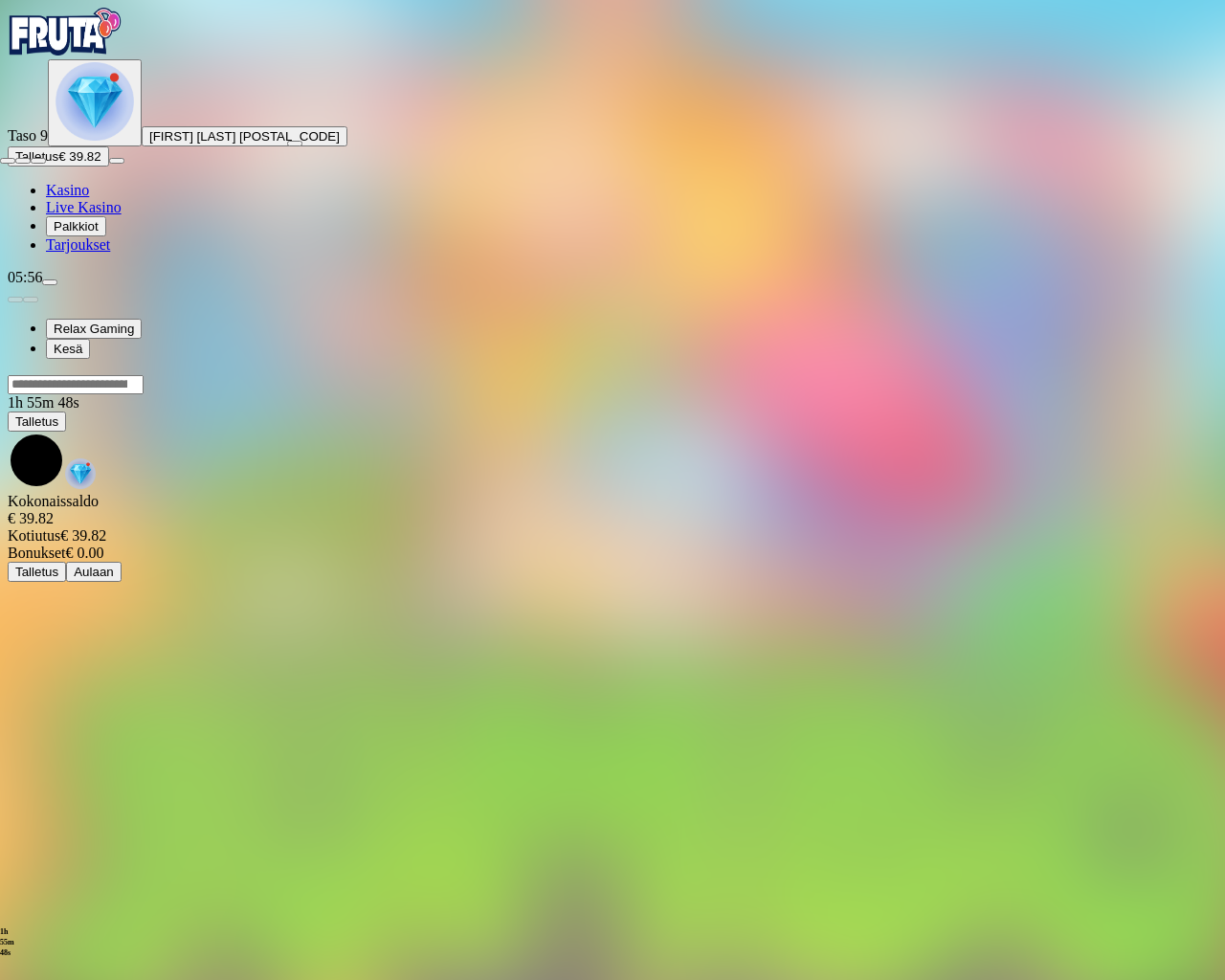 click at bounding box center (8, 161) 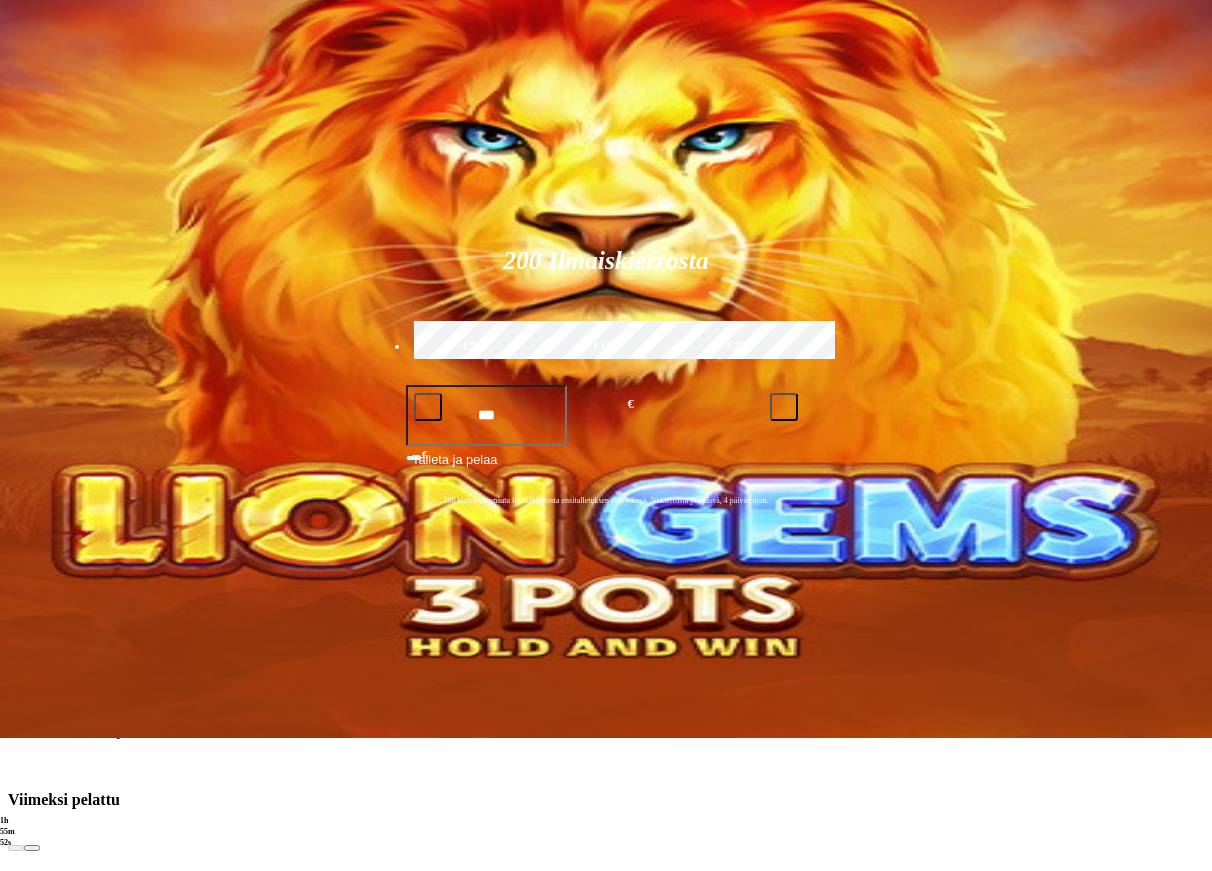 scroll, scrollTop: 306, scrollLeft: 0, axis: vertical 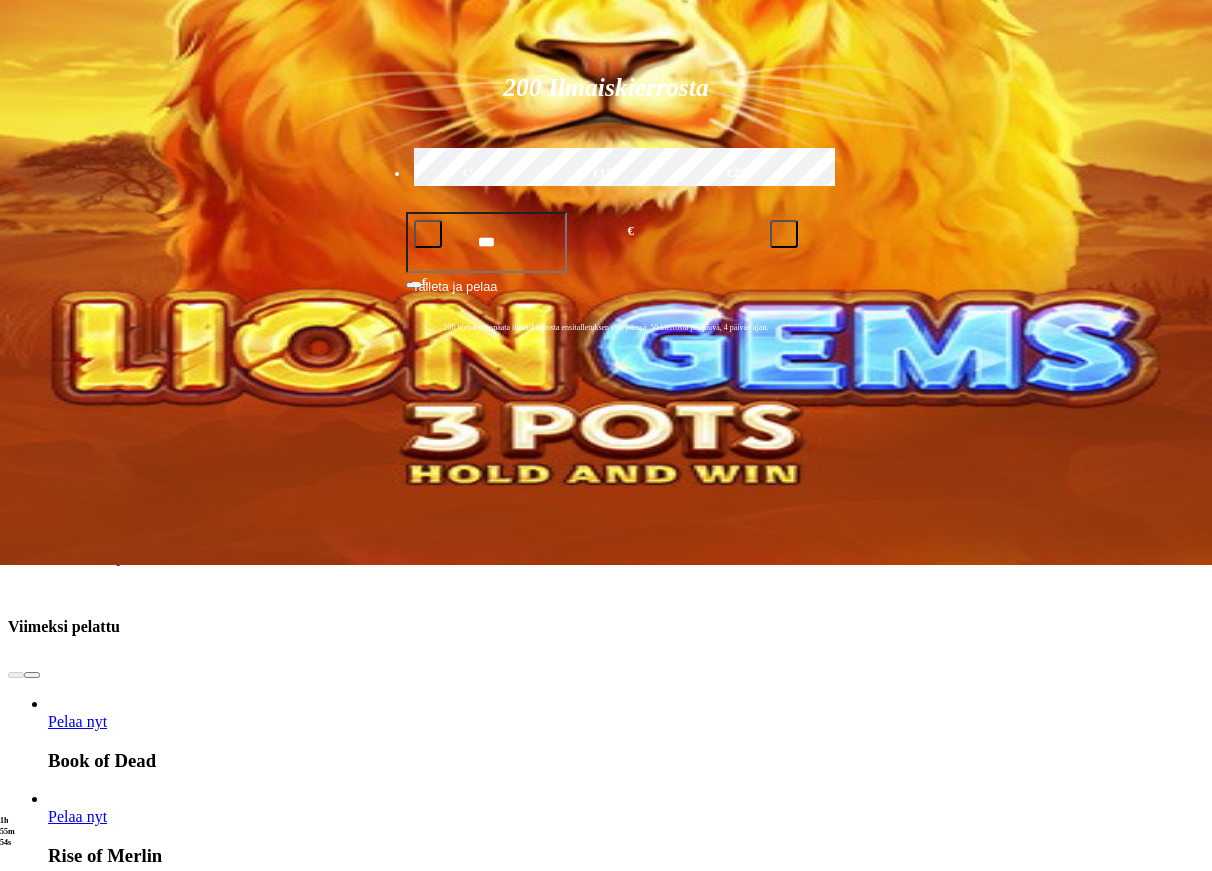 click at bounding box center [32, 2988] 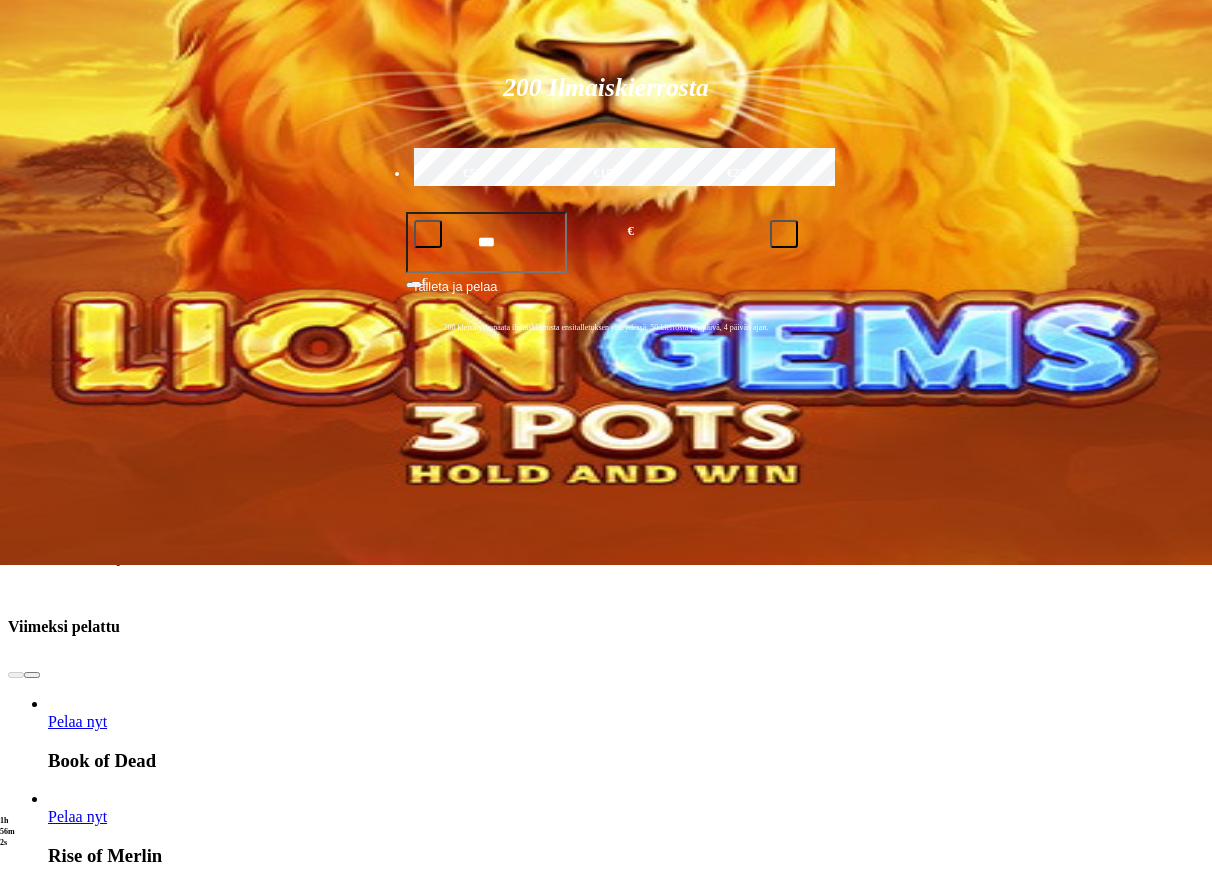 click on "Pelaa nyt" at bounding box center [-644, 3893] 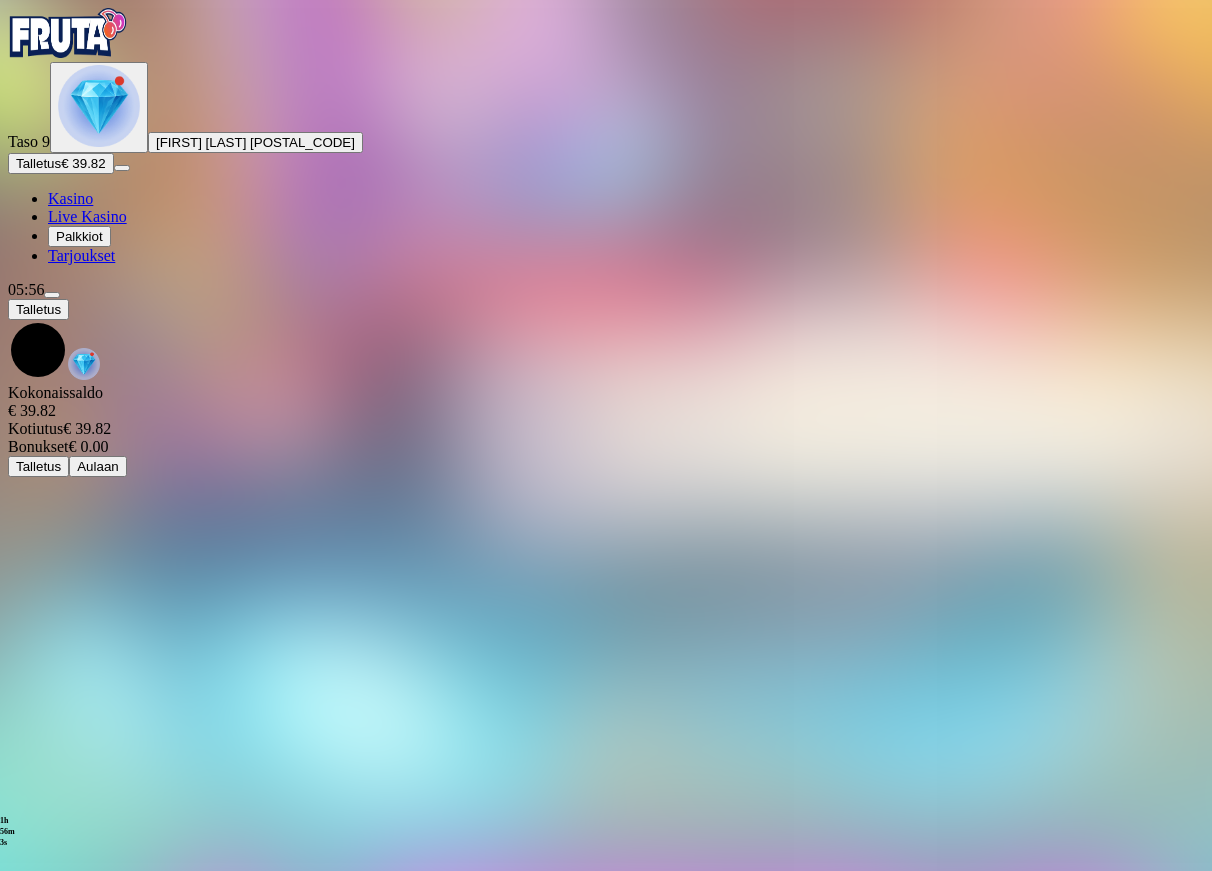 scroll, scrollTop: 0, scrollLeft: 0, axis: both 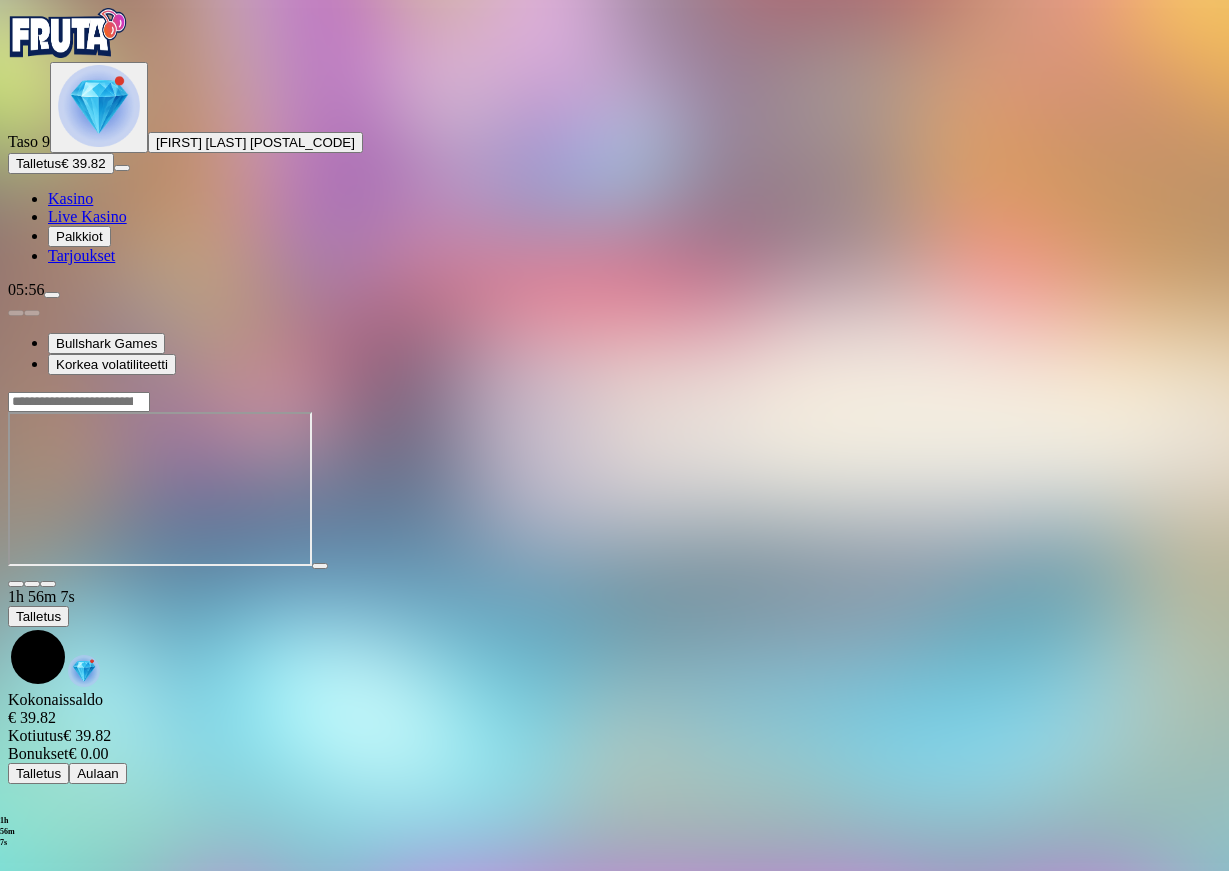 click at bounding box center [48, 584] 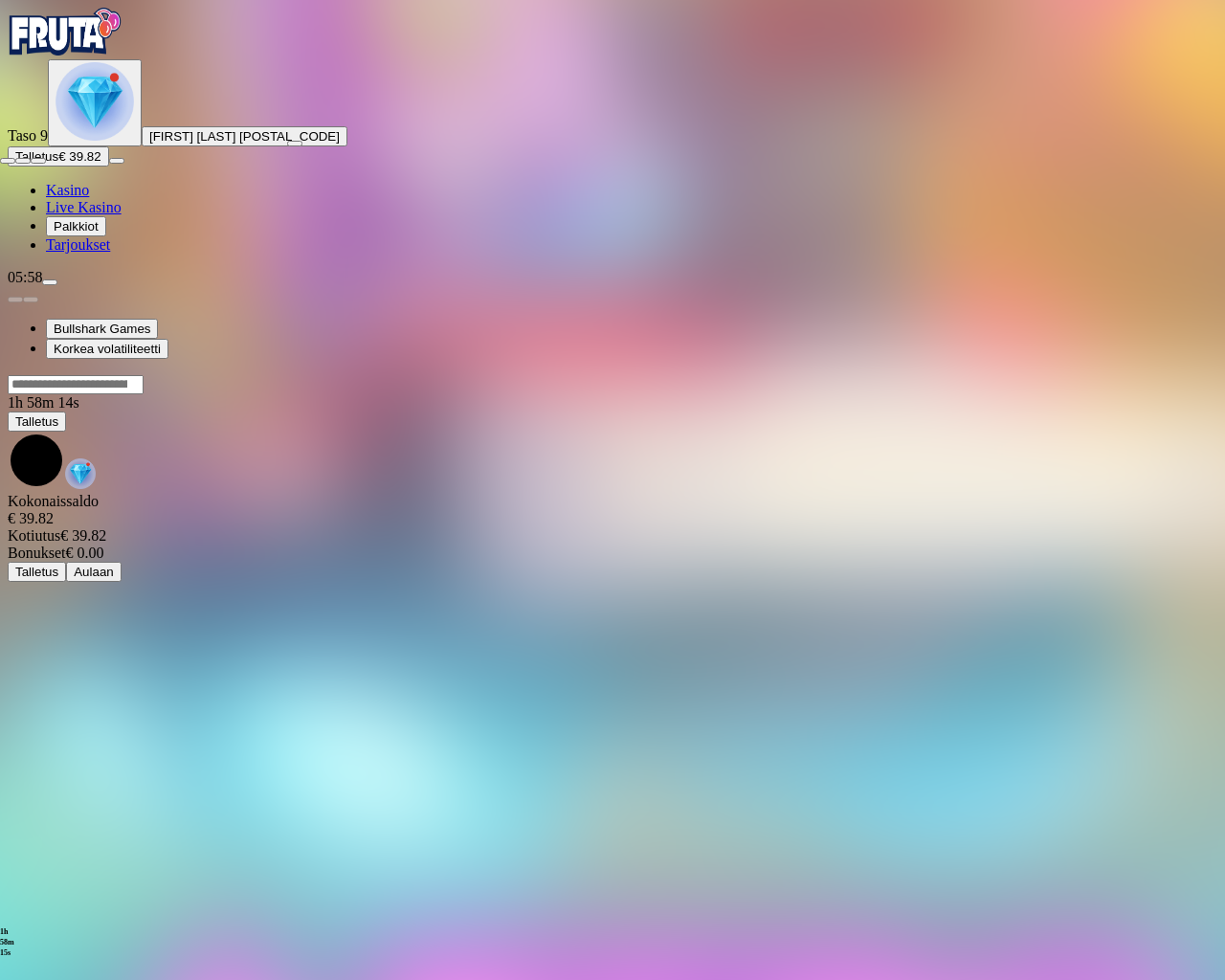 click at bounding box center (8, 161) 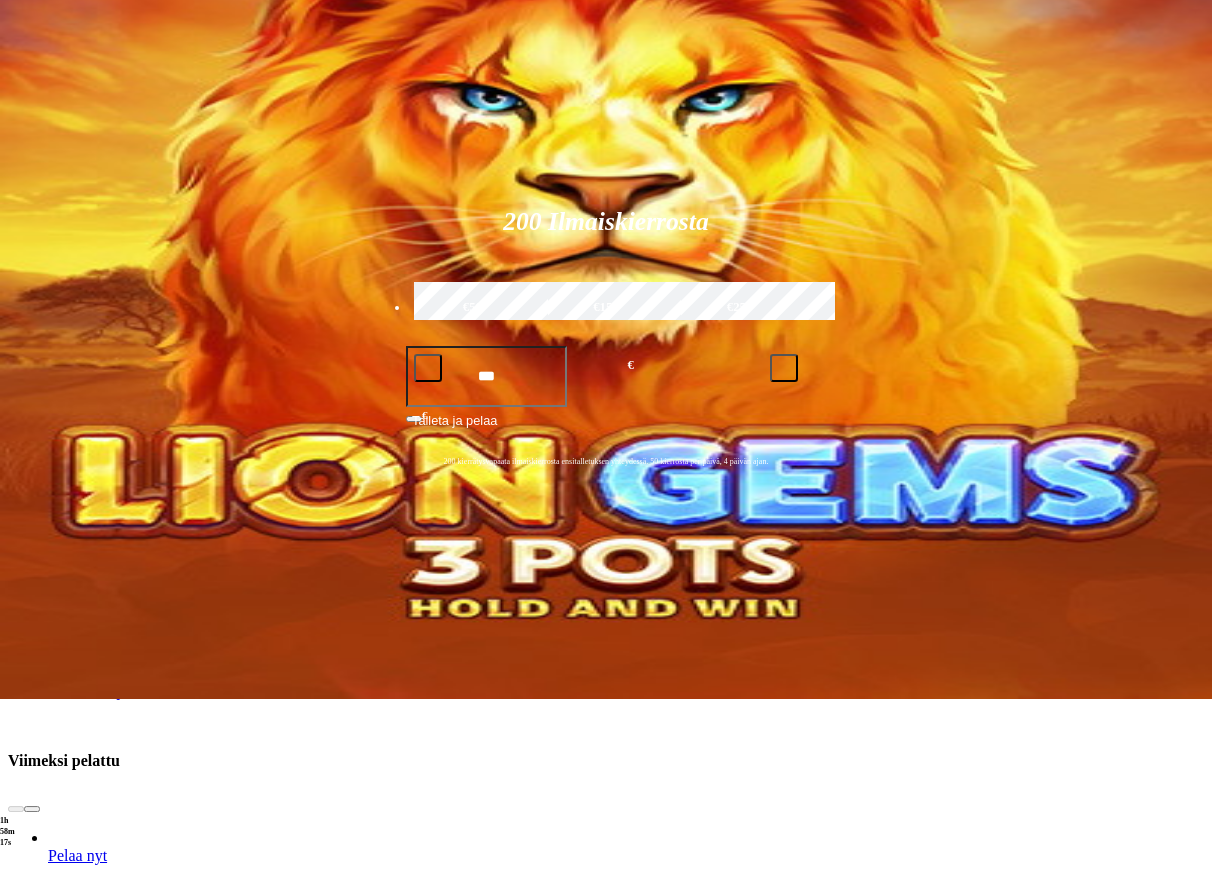 scroll, scrollTop: 306, scrollLeft: 0, axis: vertical 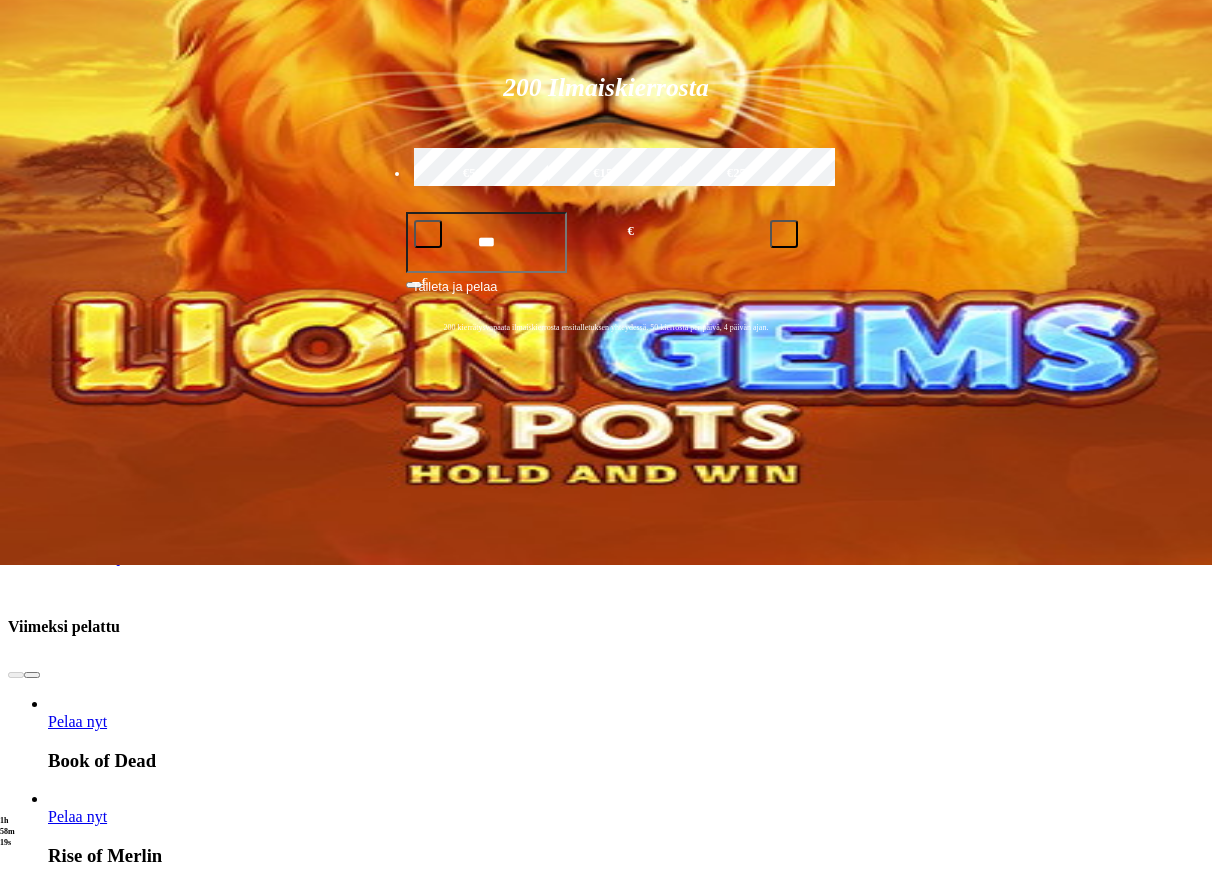 click at bounding box center [32, 2988] 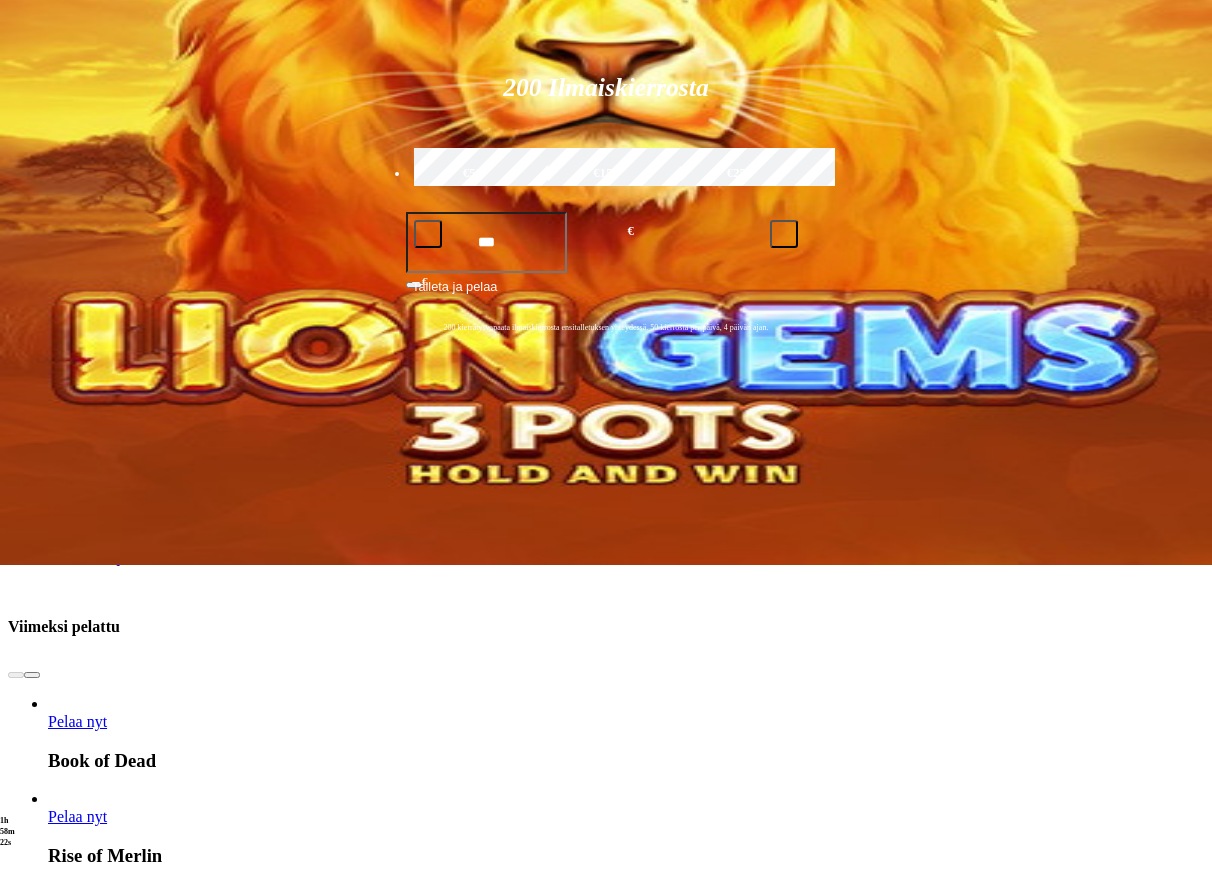 click on "Pelaa nyt" at bounding box center (-644, 3607) 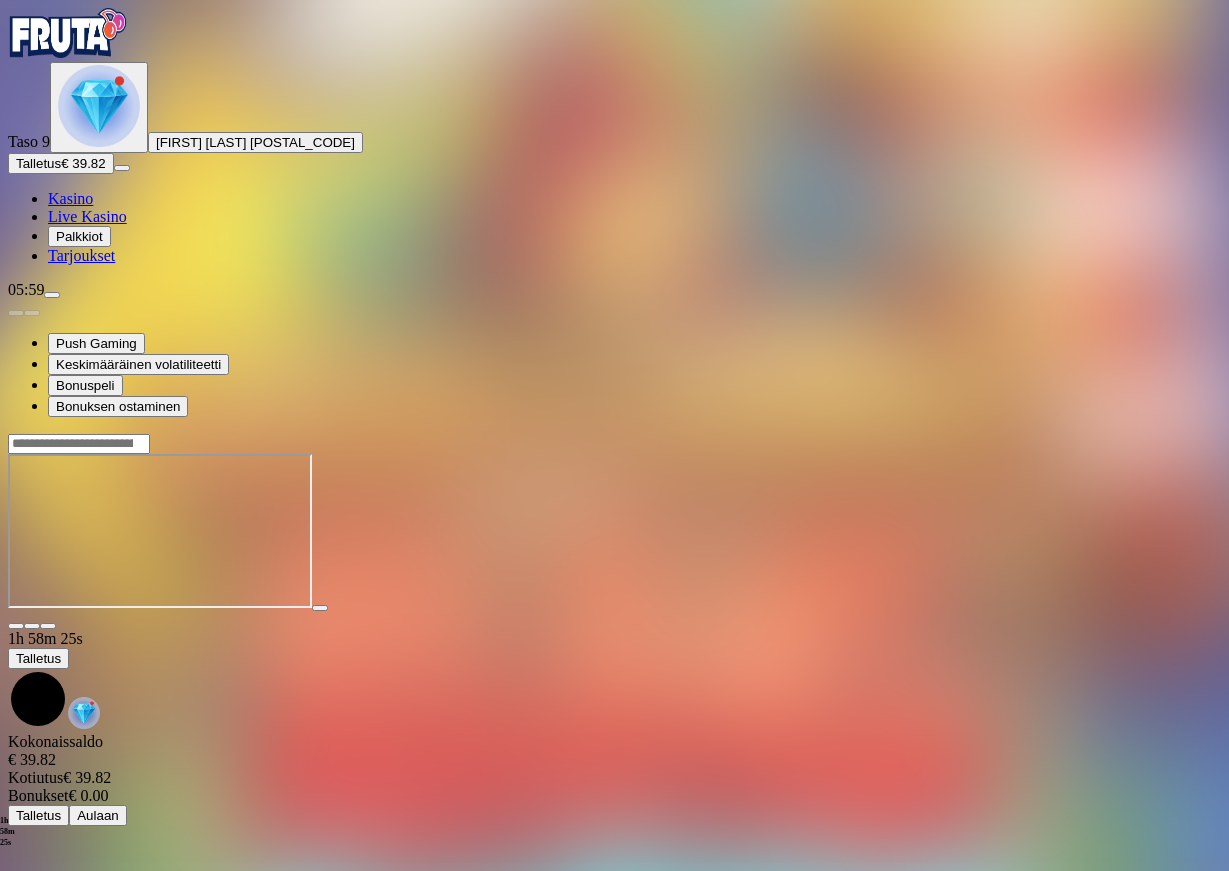 click at bounding box center (48, 626) 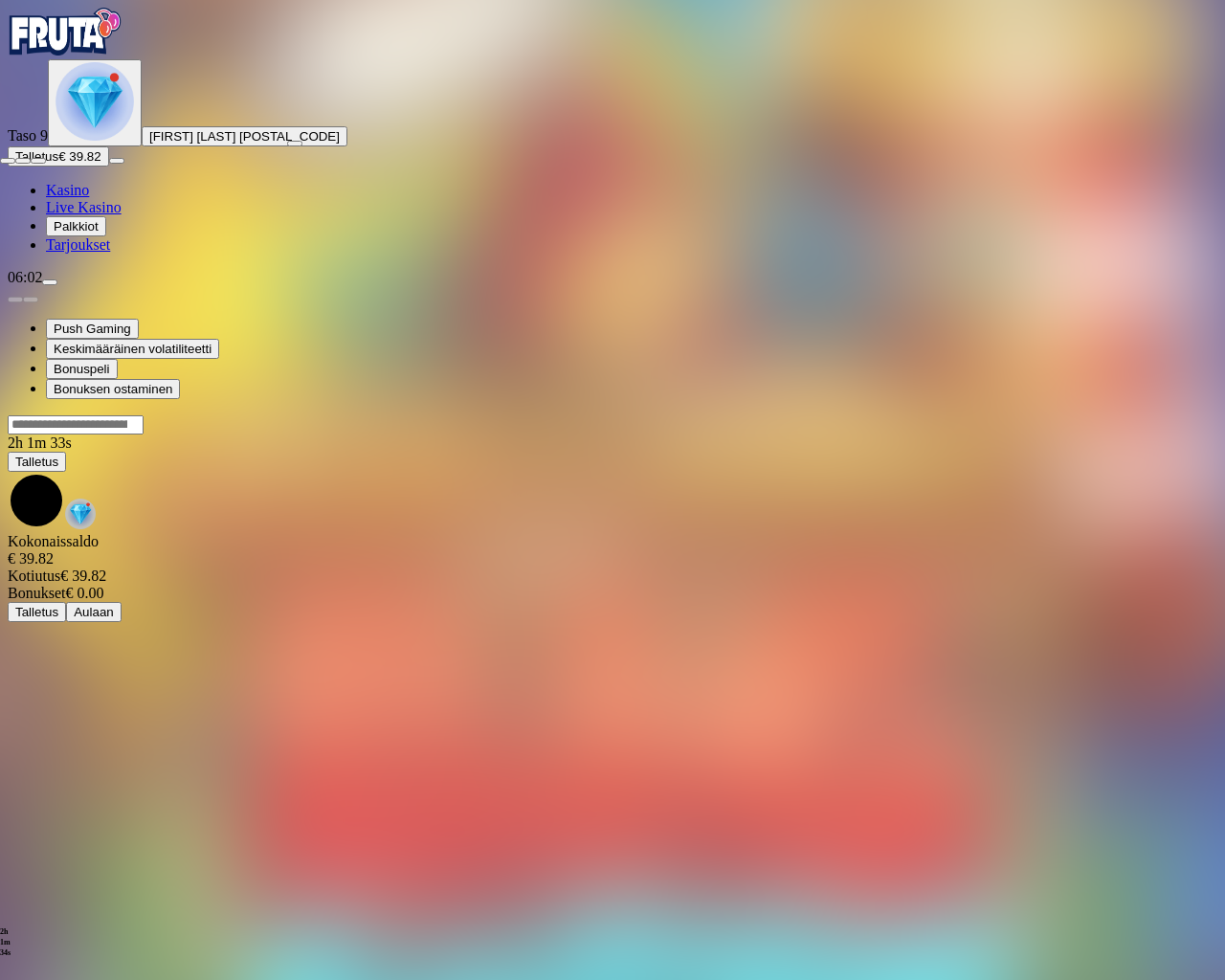 click at bounding box center [8, 161] 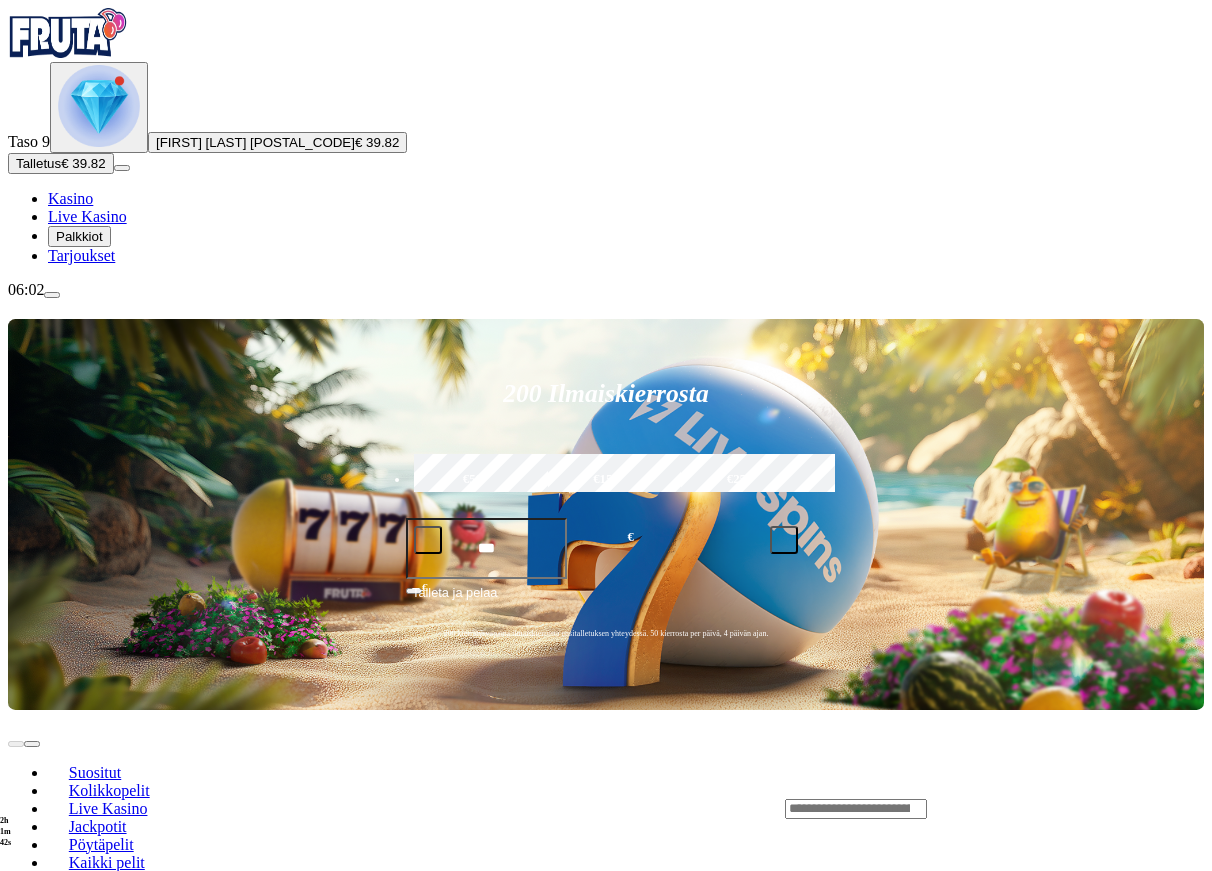click on "Pelaa nyt" at bounding box center (77, 1027) 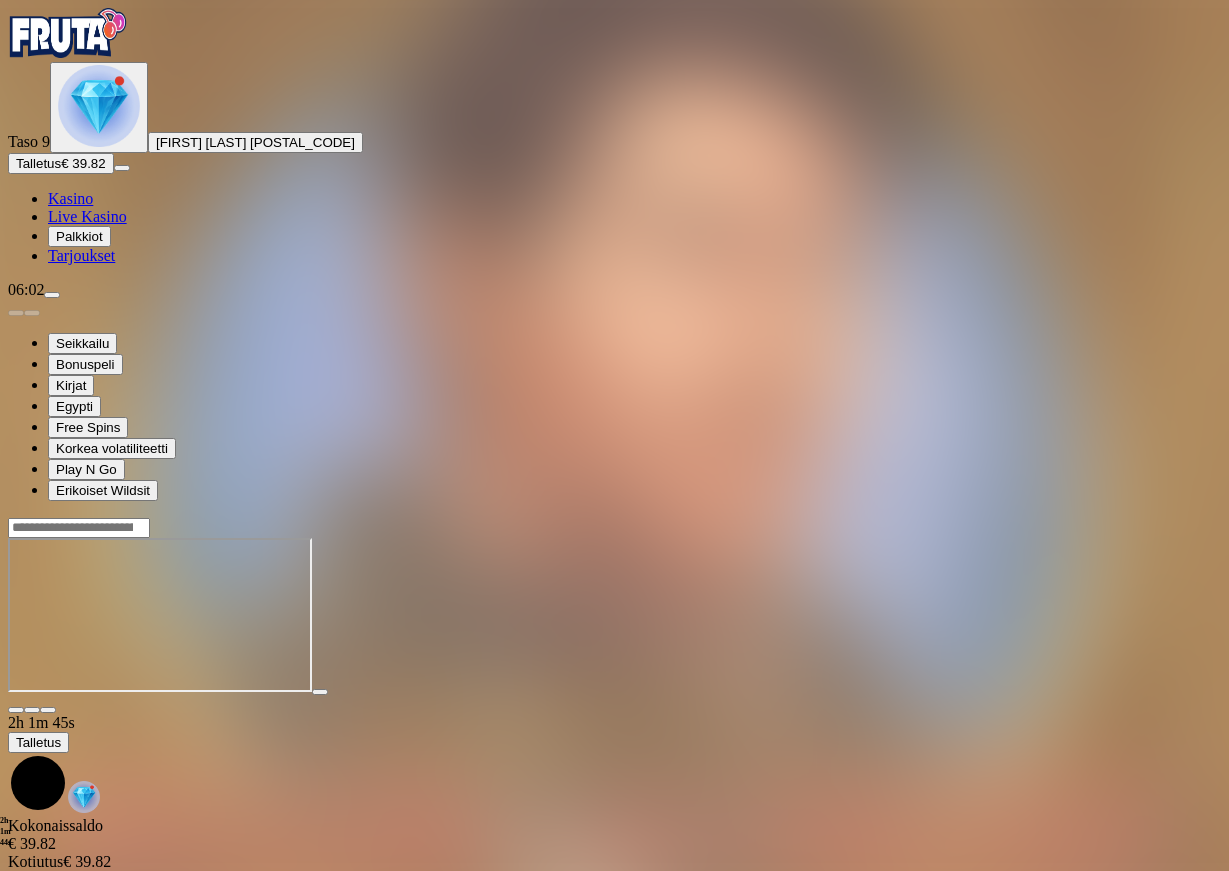 click at bounding box center (48, 710) 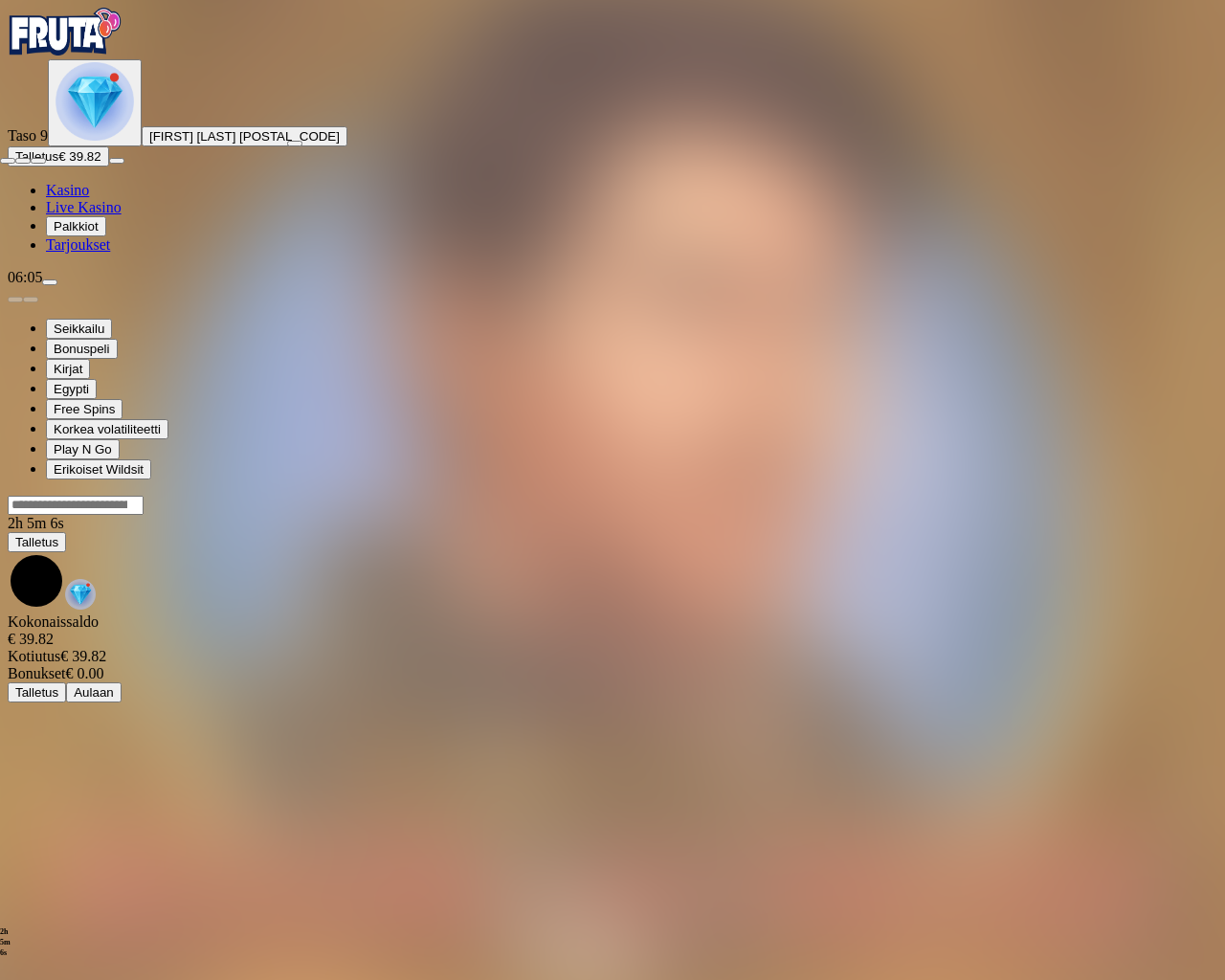 click at bounding box center [8, 161] 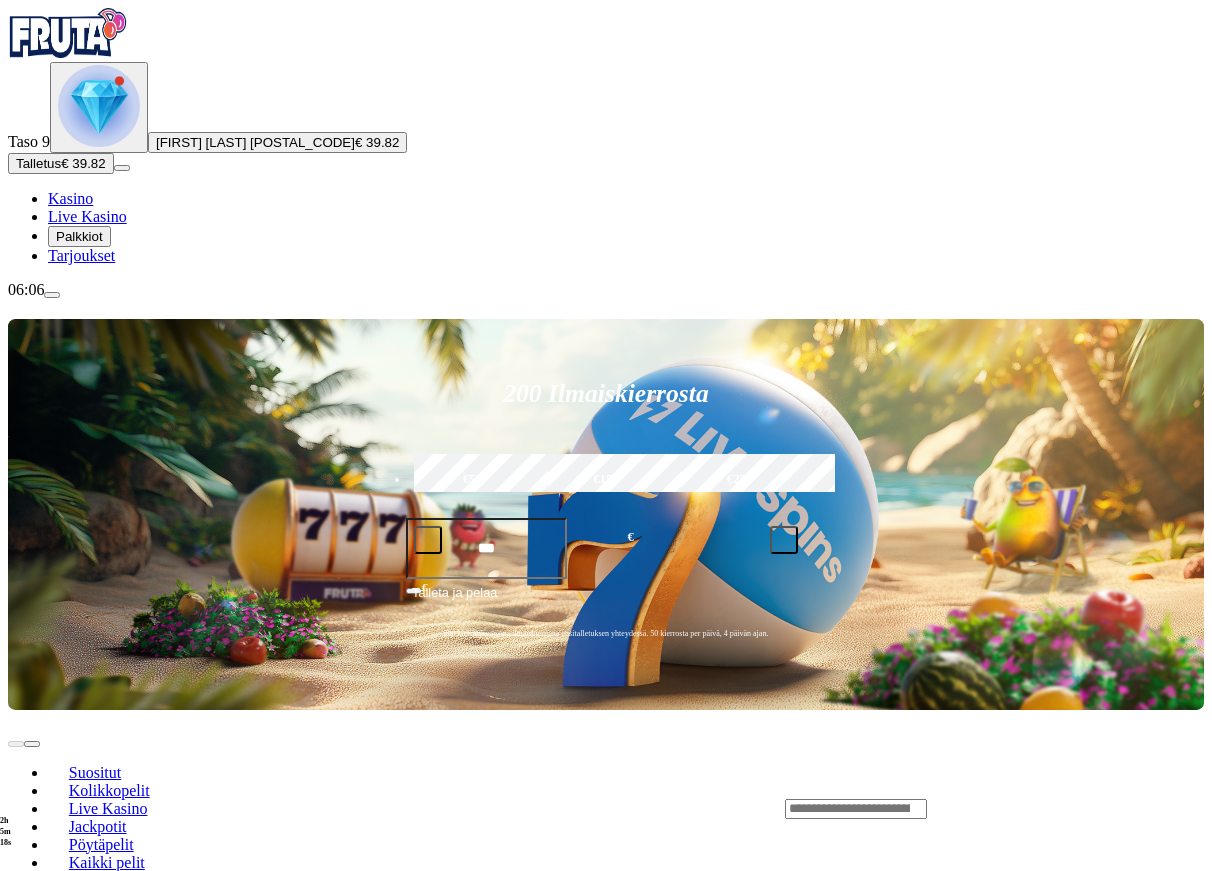 click on "***" at bounding box center [486, 548] 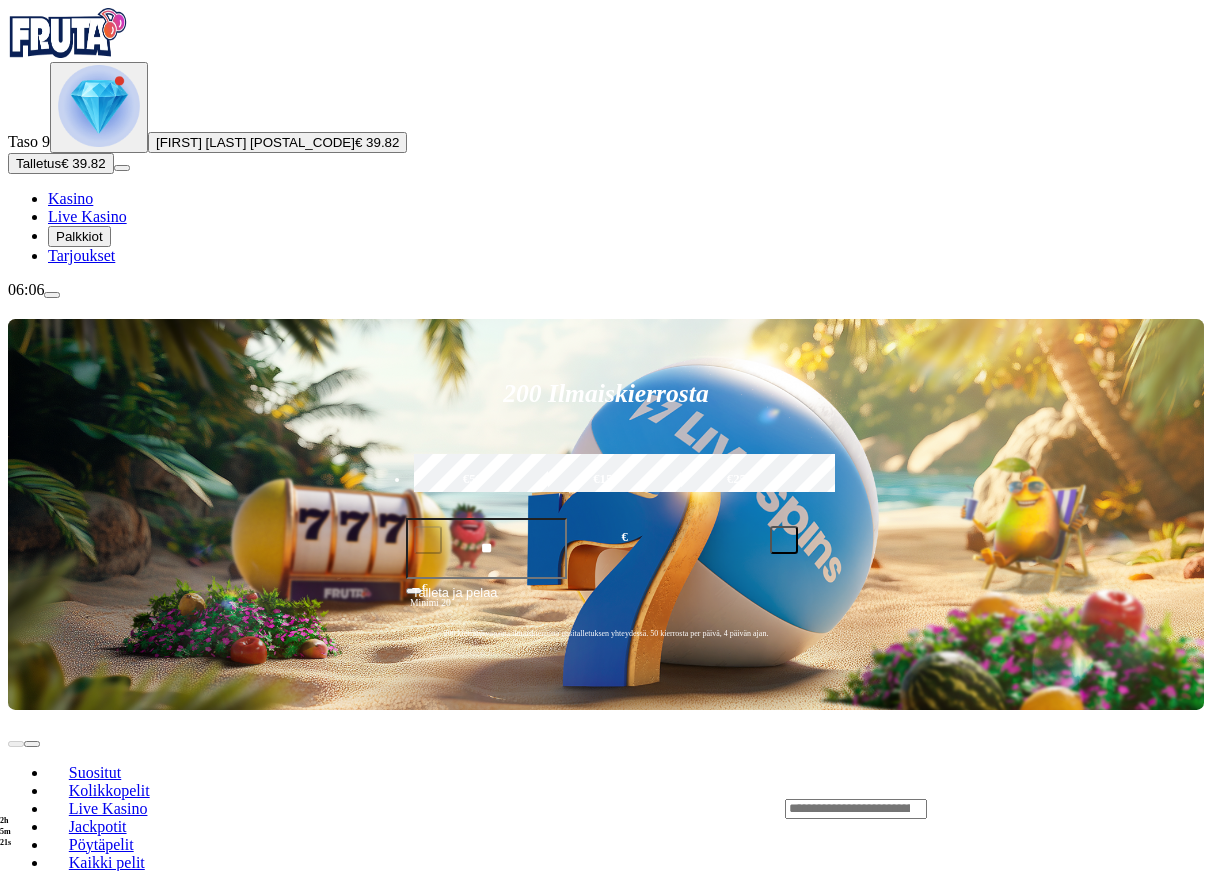 type on "*" 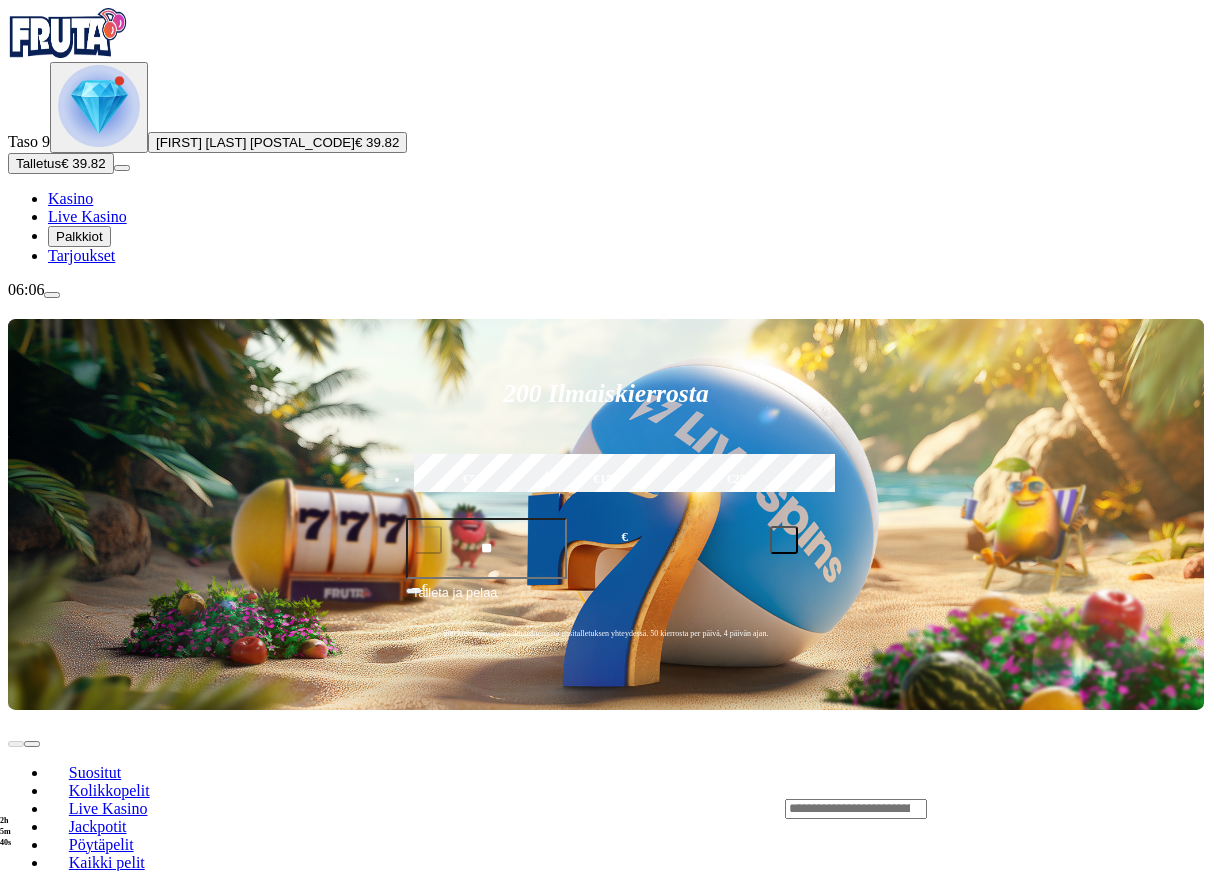 type on "**" 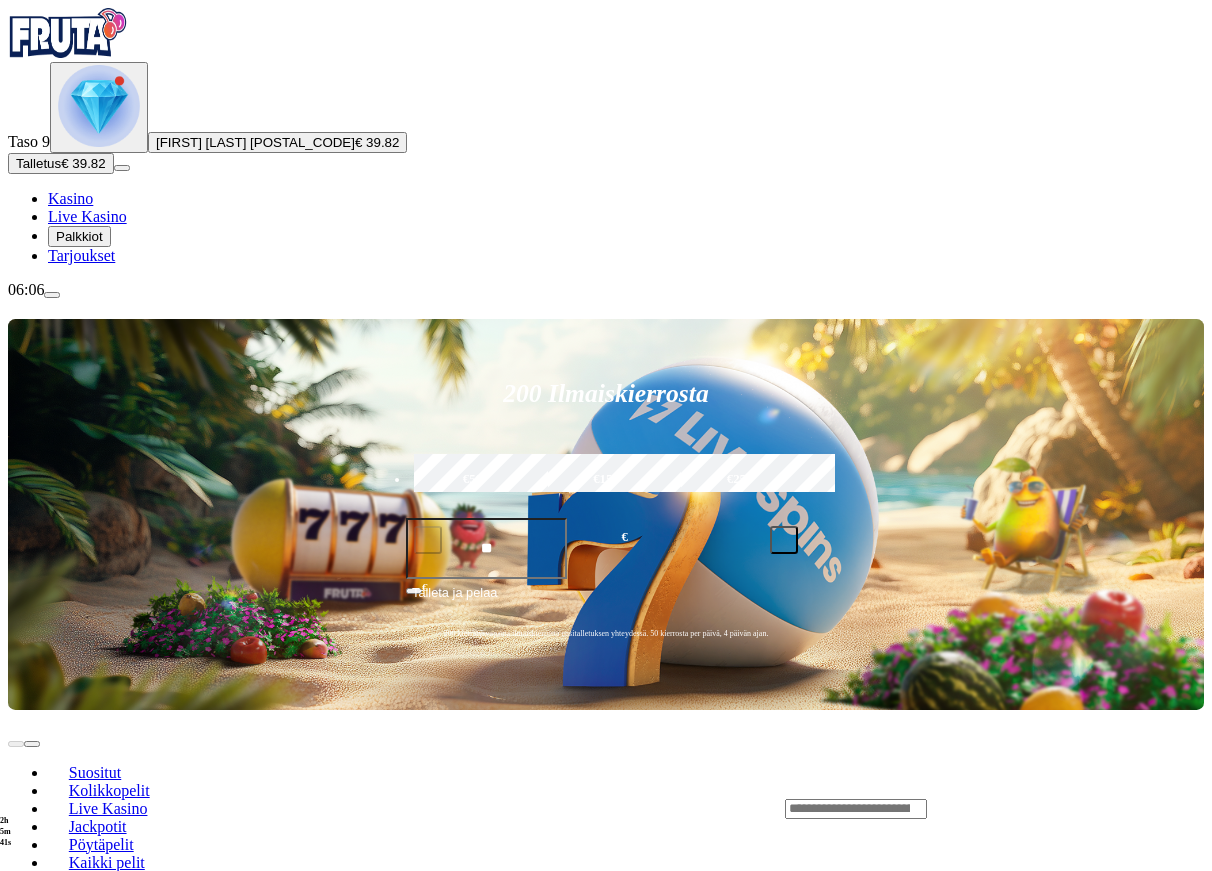 click on "Talleta ja pelaa" at bounding box center (454, 601) 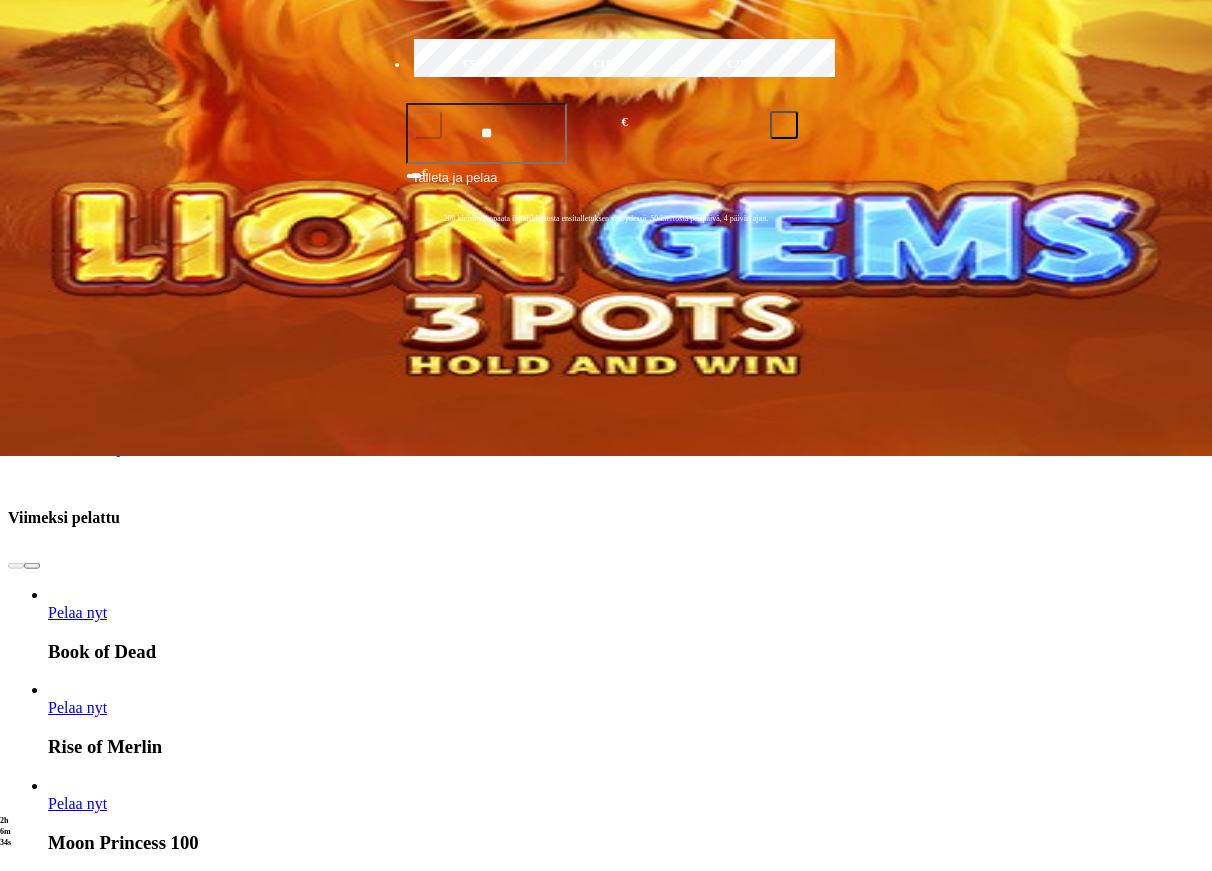 scroll, scrollTop: 306, scrollLeft: 0, axis: vertical 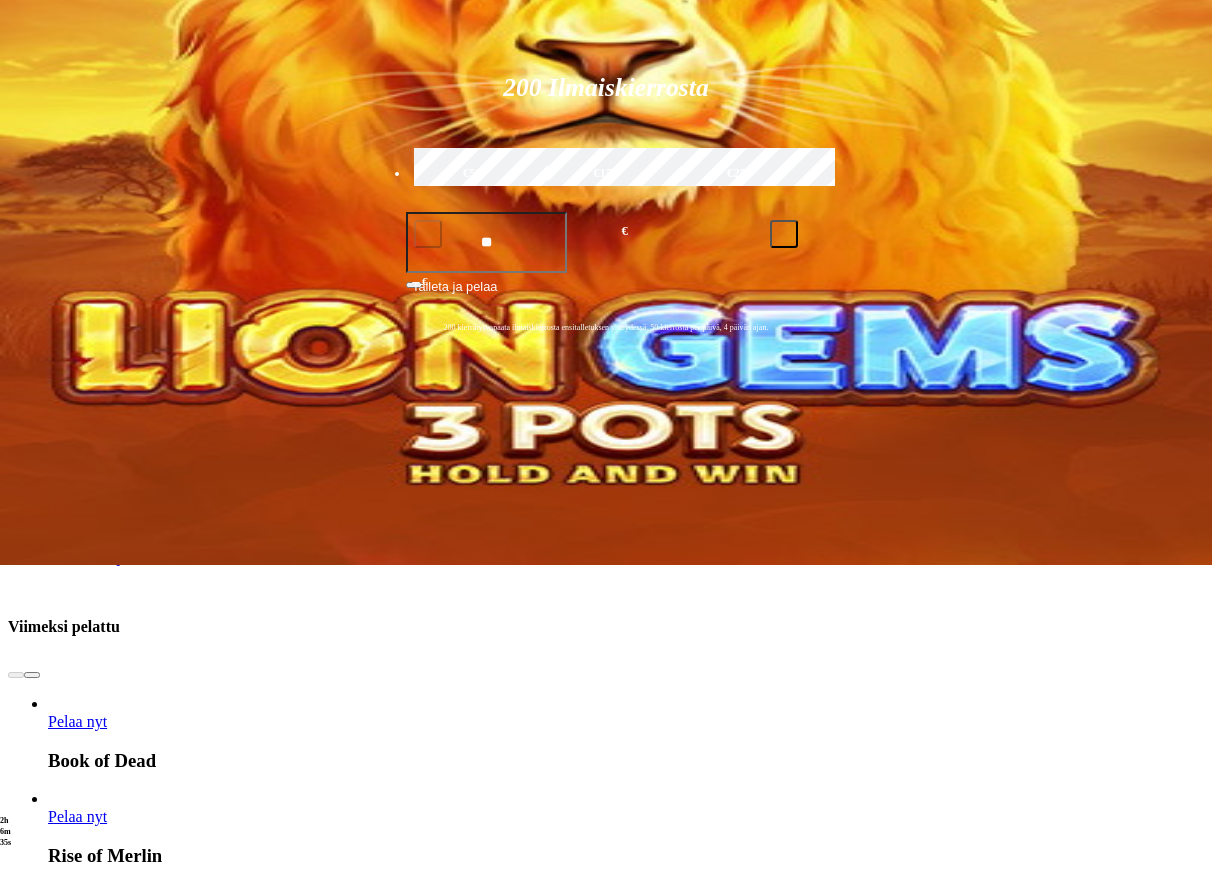 click at bounding box center (32, 1832) 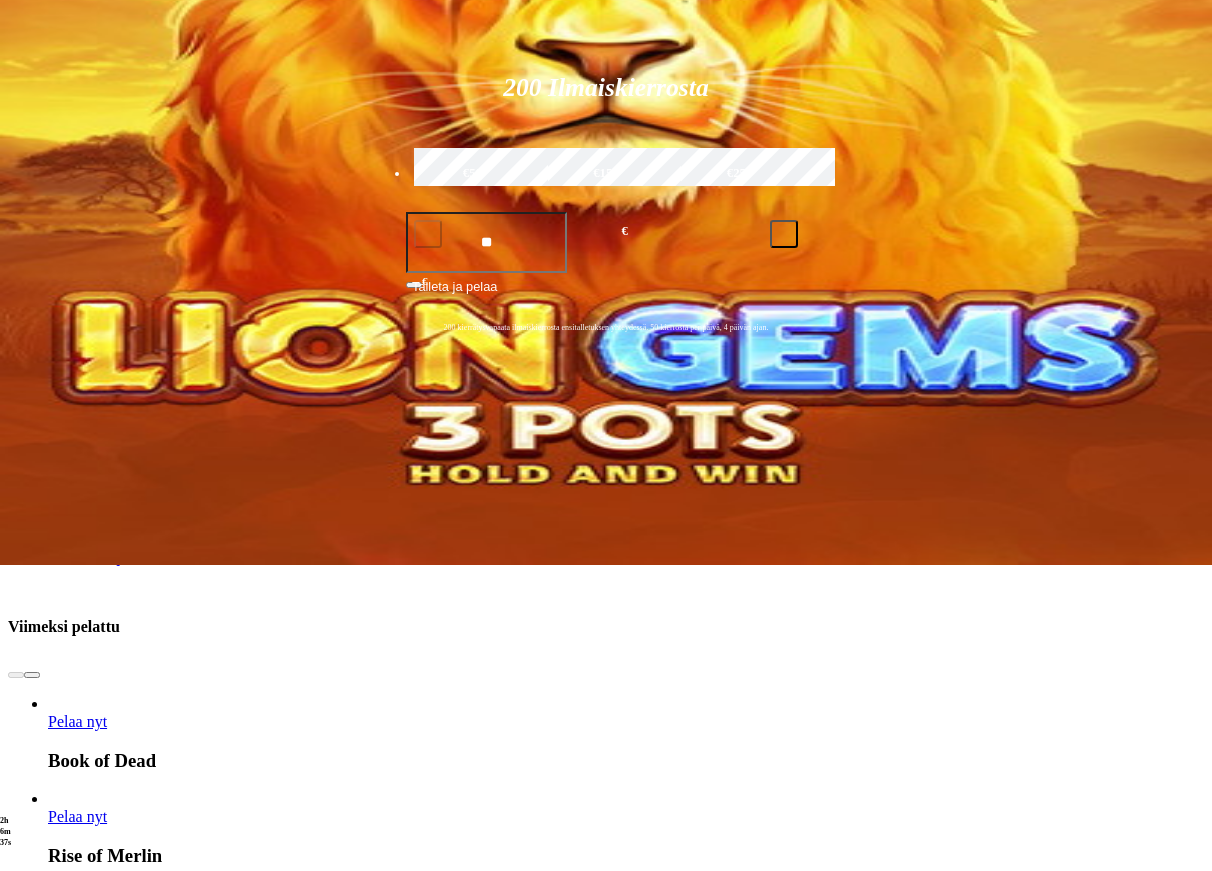 click at bounding box center (32, 1832) 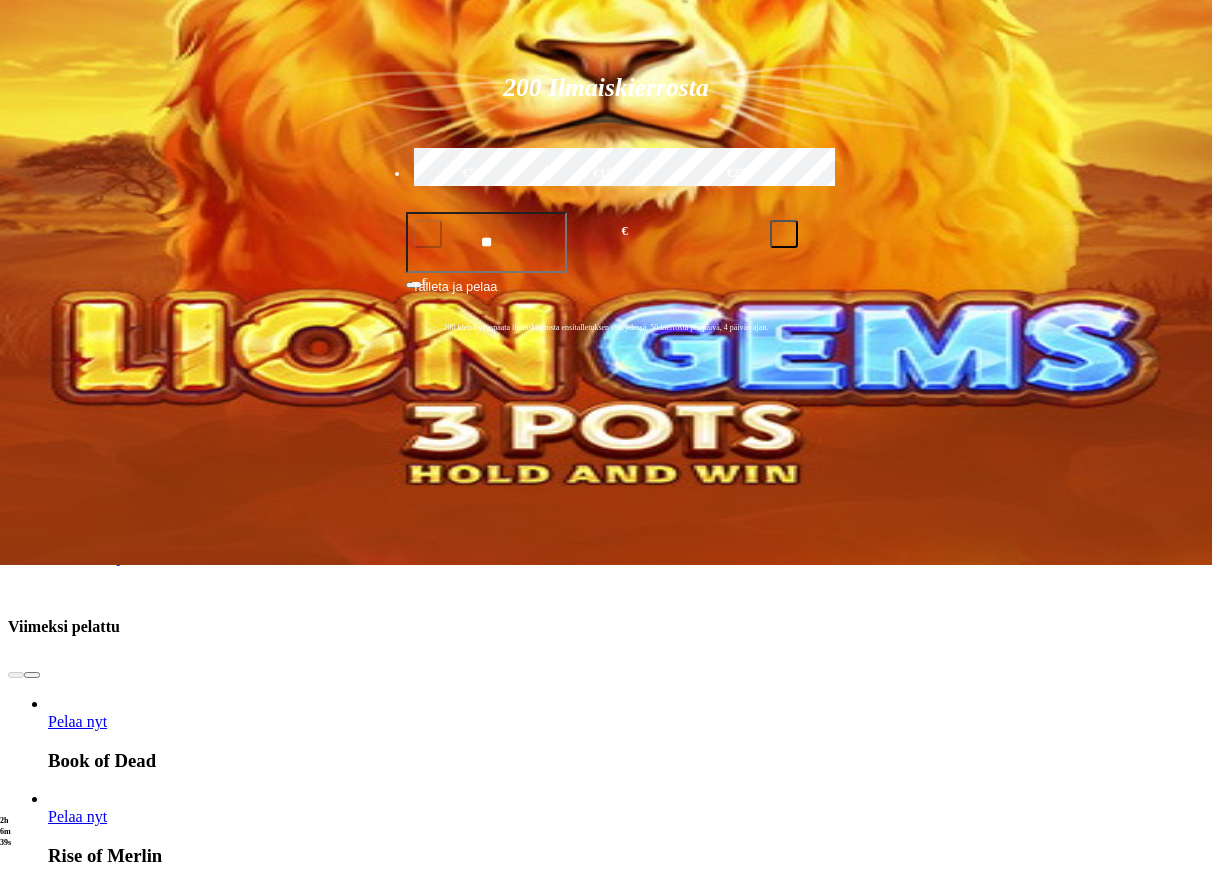 click at bounding box center (32, 1832) 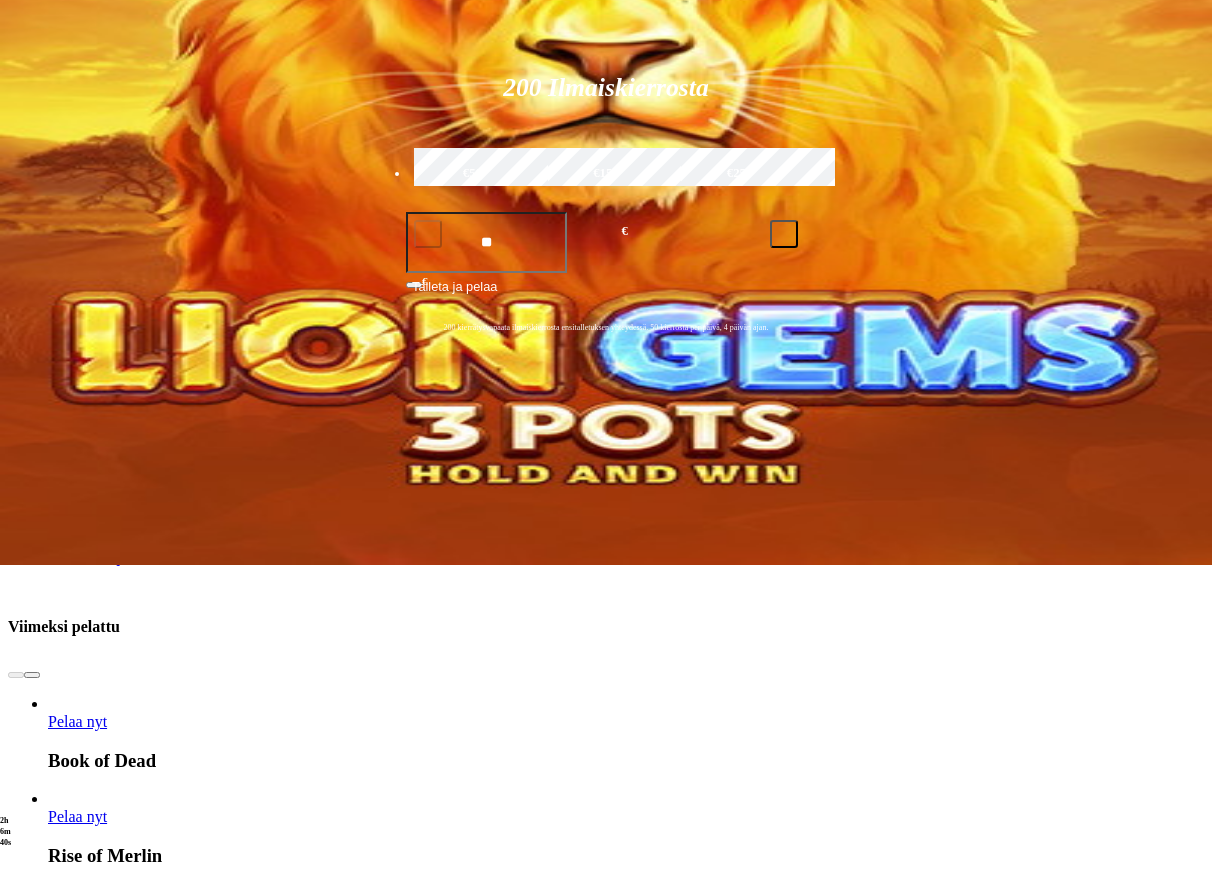 click on "Suosituinta alueellasi Näytä kaikki Pelaa nyt Gates of High Roller Pelaa nyt Cherry Pop Deluxe Pelaa nyt Brute Force Pelaa nyt Fire In The Hole xBomb Pelaa nyt Book of Dead Pelaa nyt Le Bandit Pelaa nyt Gold Blitz Pelaa nyt Sweet Bonanza Pelaa nyt Energy Coins: Hold and Win Pelaa nyt Bill & Coin Dream Drop Pelaa nyt Moon Princess 100" at bounding box center (606, 2336) 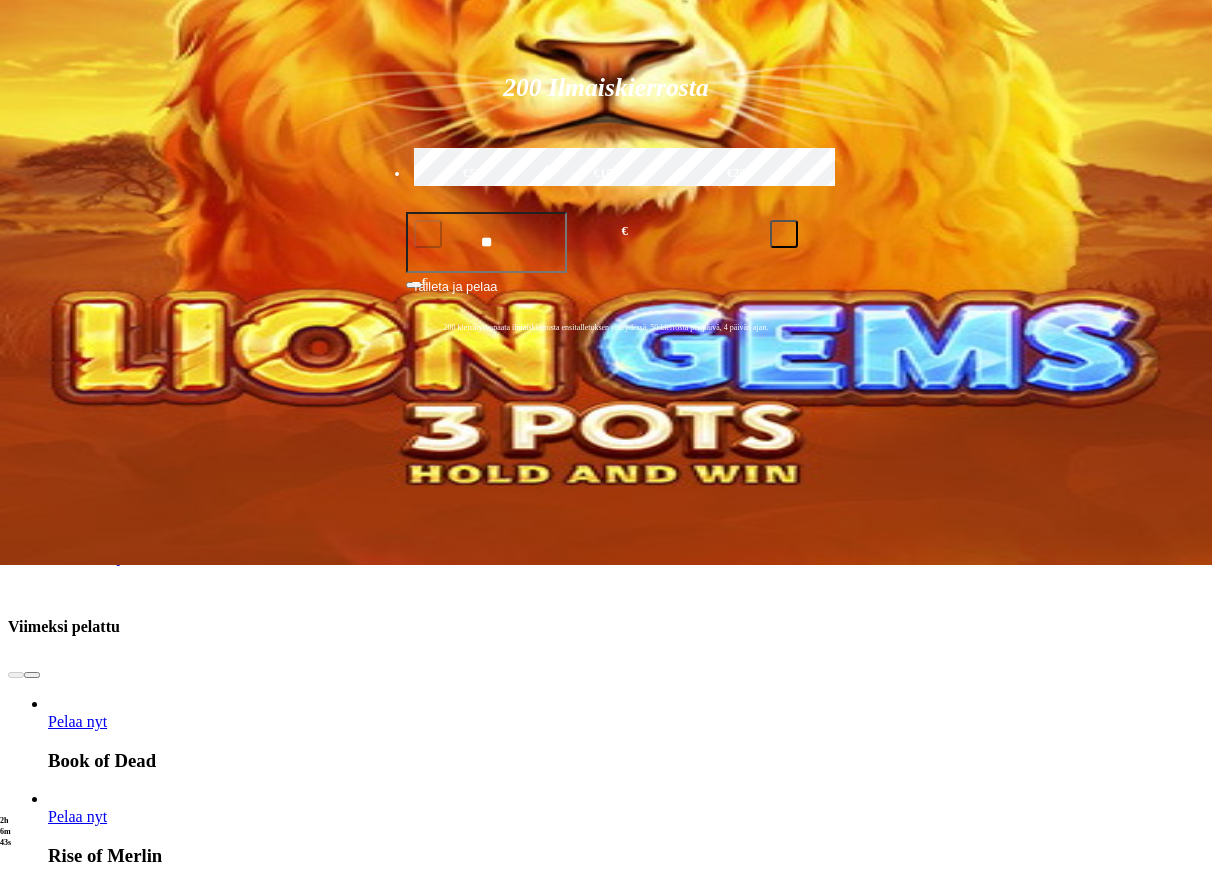 click on "Näytä kaikki" at bounding box center [1179, 1763] 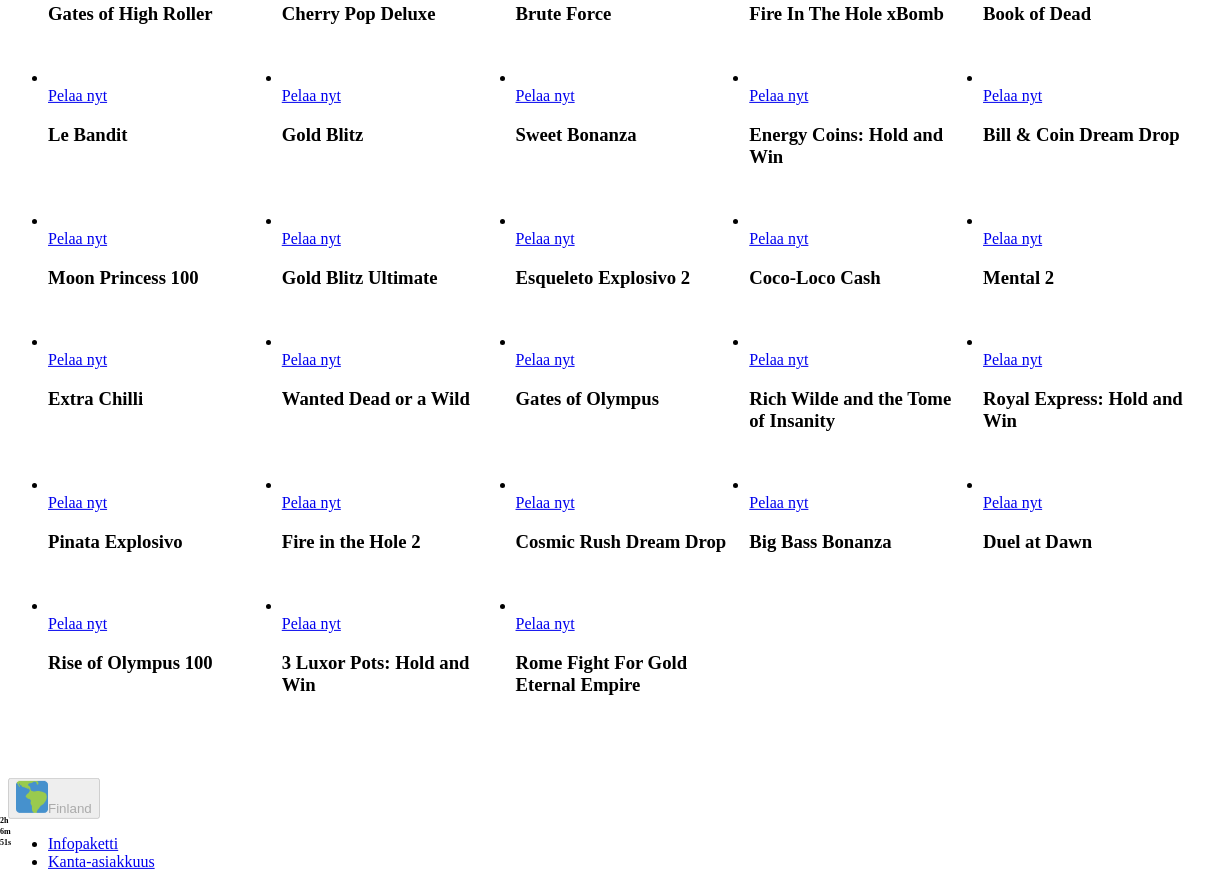 scroll, scrollTop: 510, scrollLeft: 0, axis: vertical 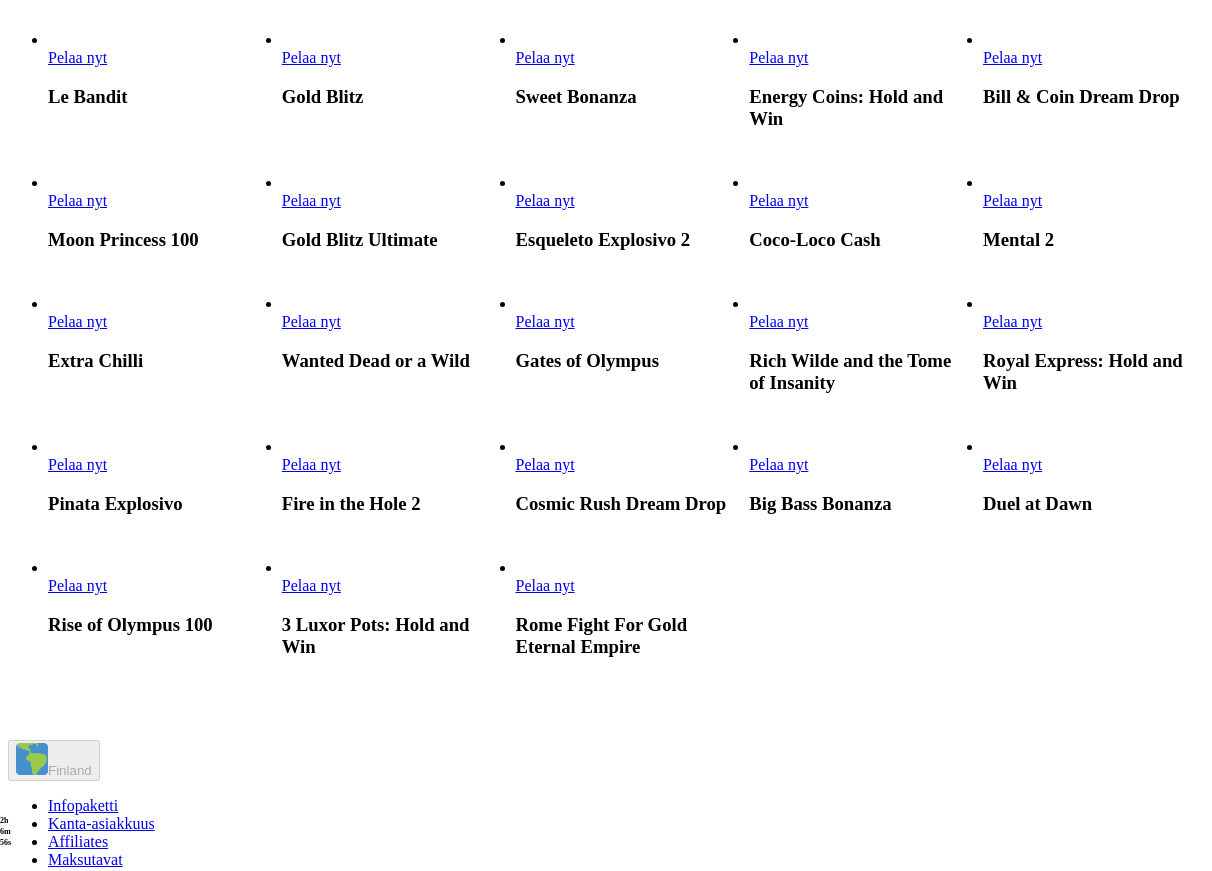 click on "Pelaa nyt" at bounding box center [311, 321] 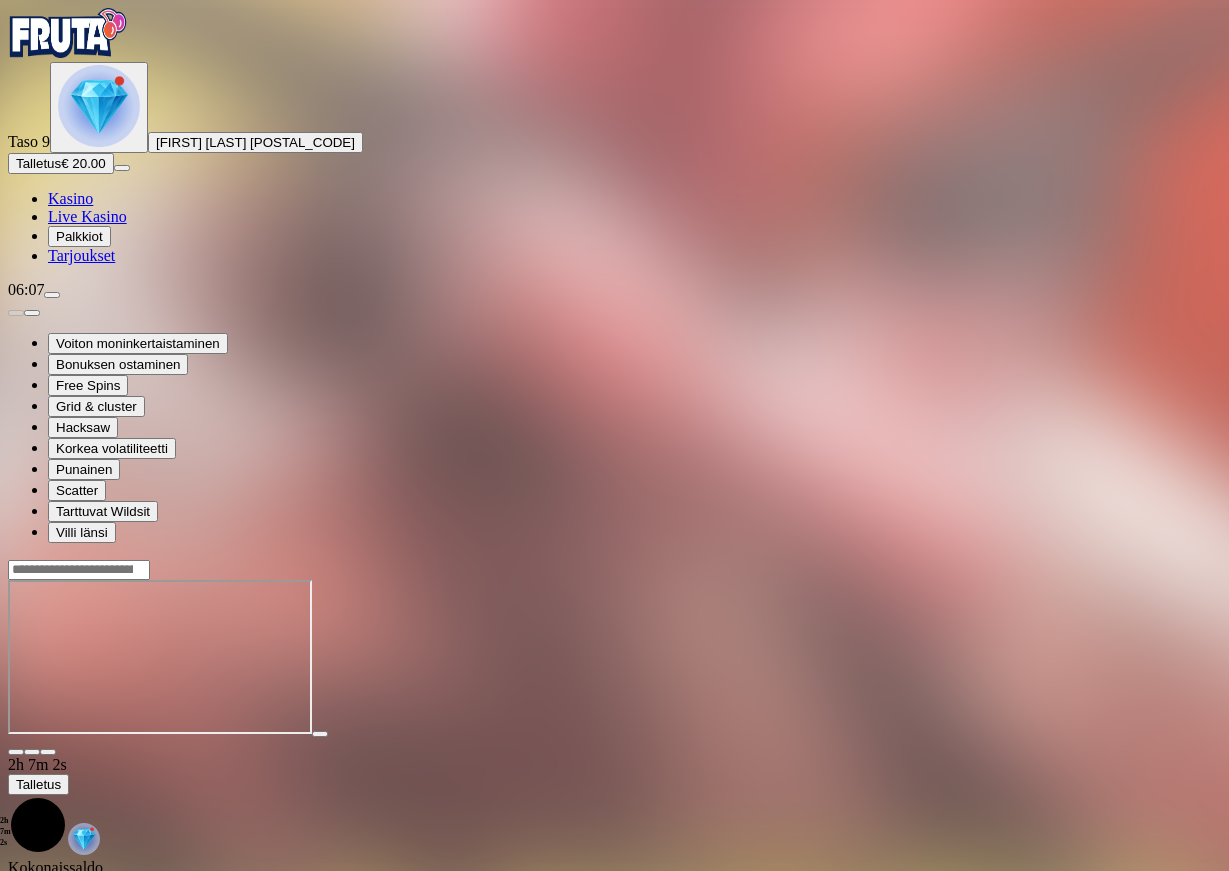 click at bounding box center [48, 752] 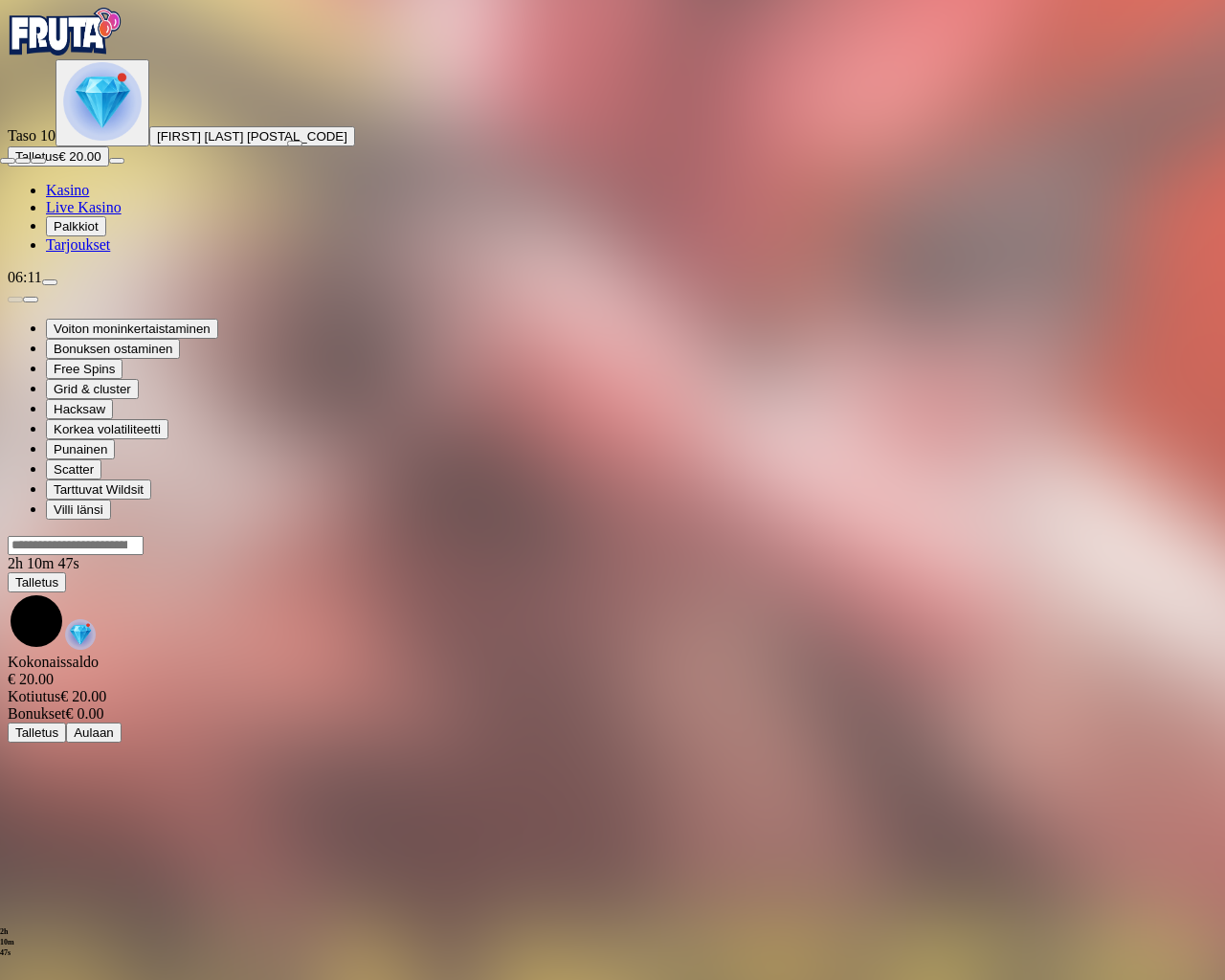 click at bounding box center [8, 161] 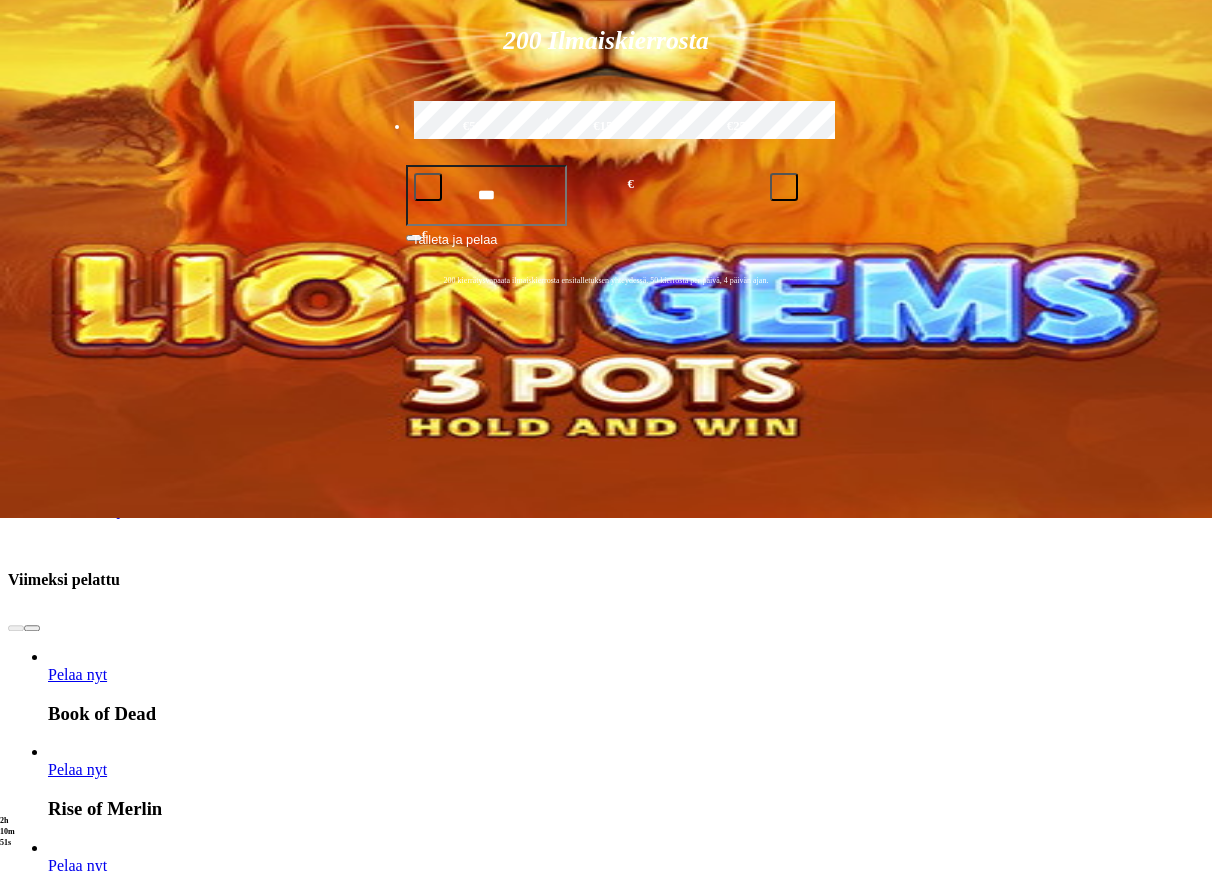 scroll, scrollTop: 408, scrollLeft: 0, axis: vertical 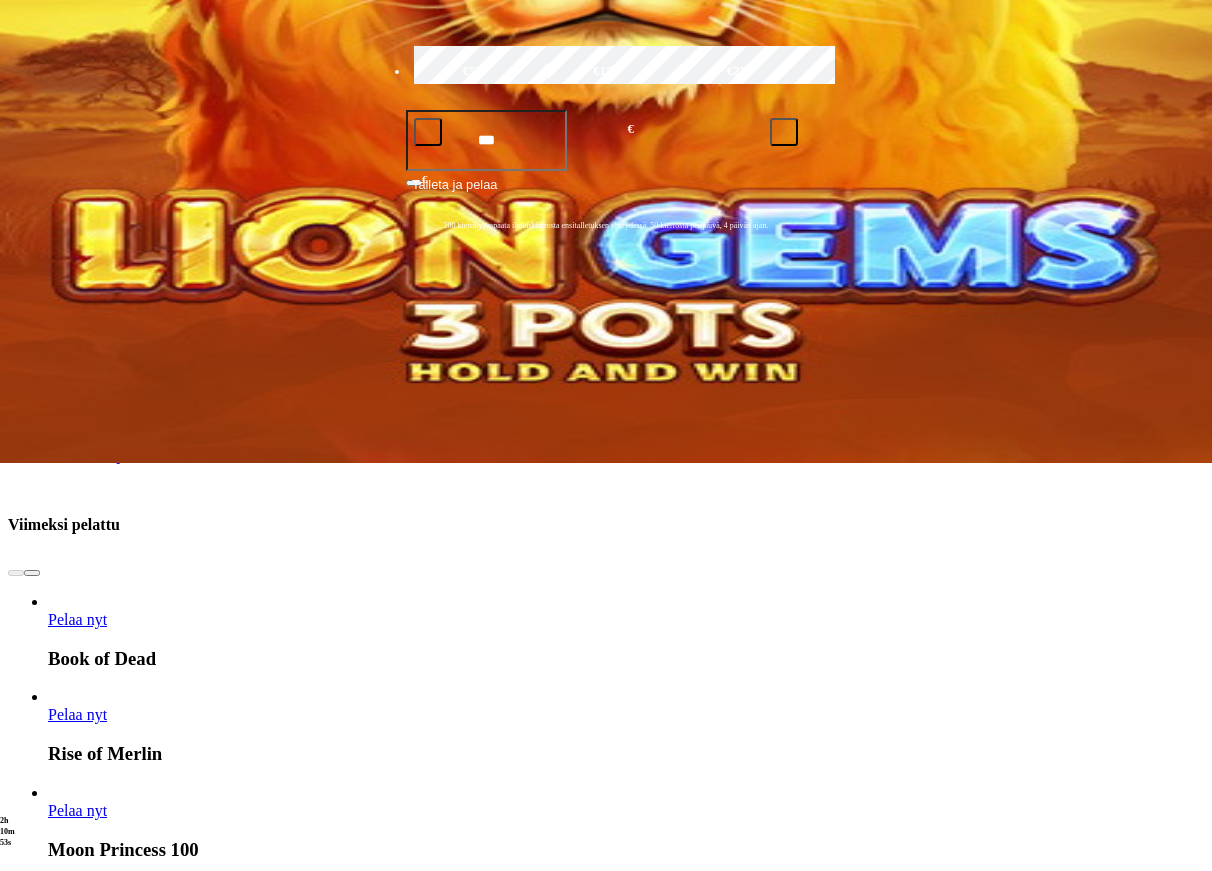 click at bounding box center (32, 1730) 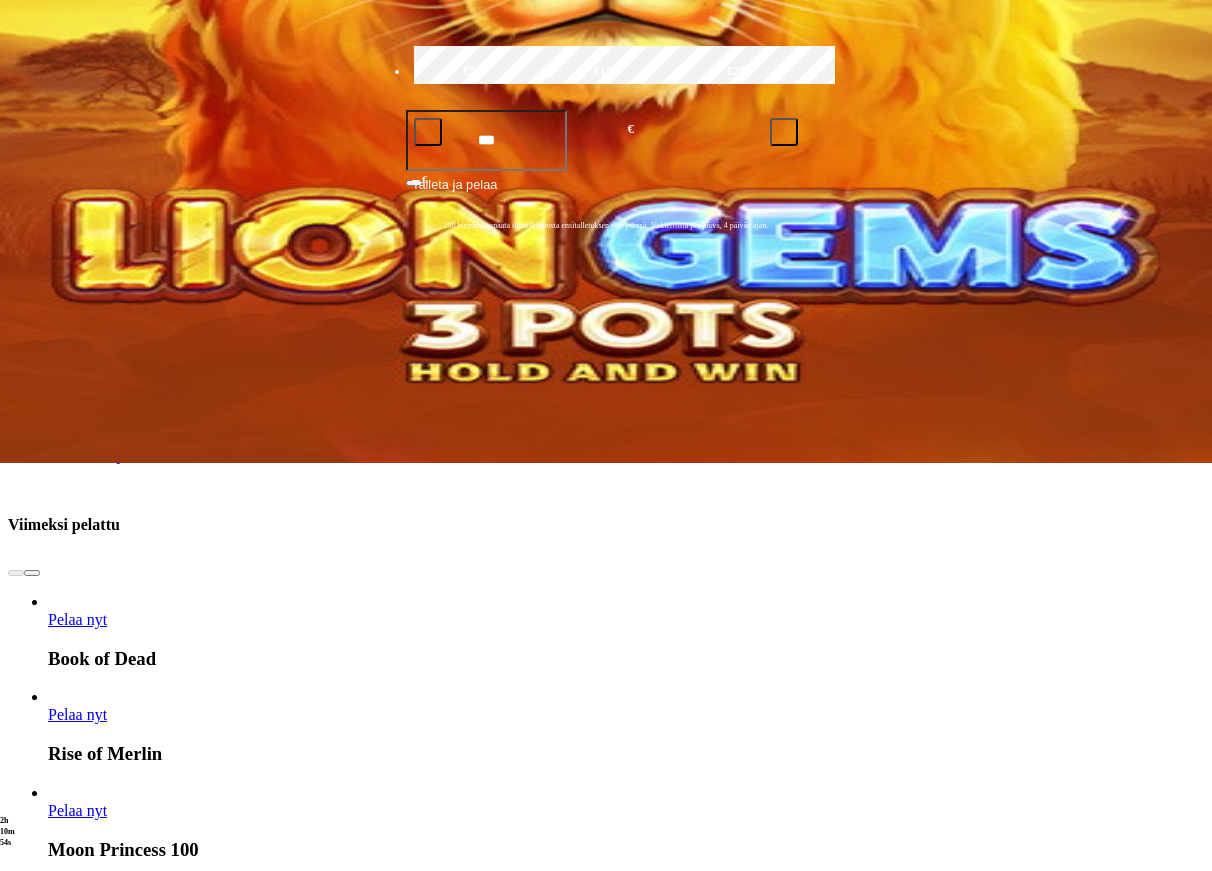 click on "Näytä kaikki" at bounding box center [1179, 1661] 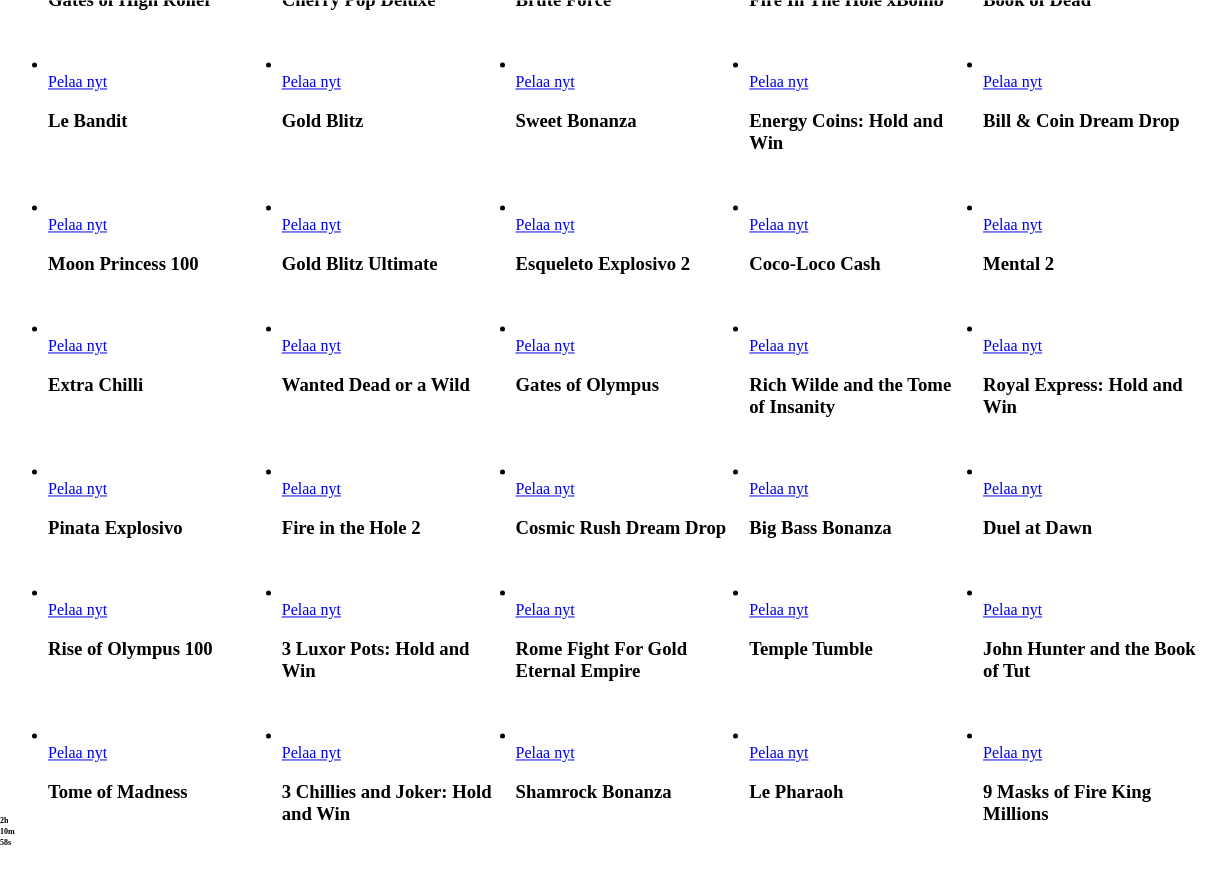 scroll, scrollTop: 714, scrollLeft: 0, axis: vertical 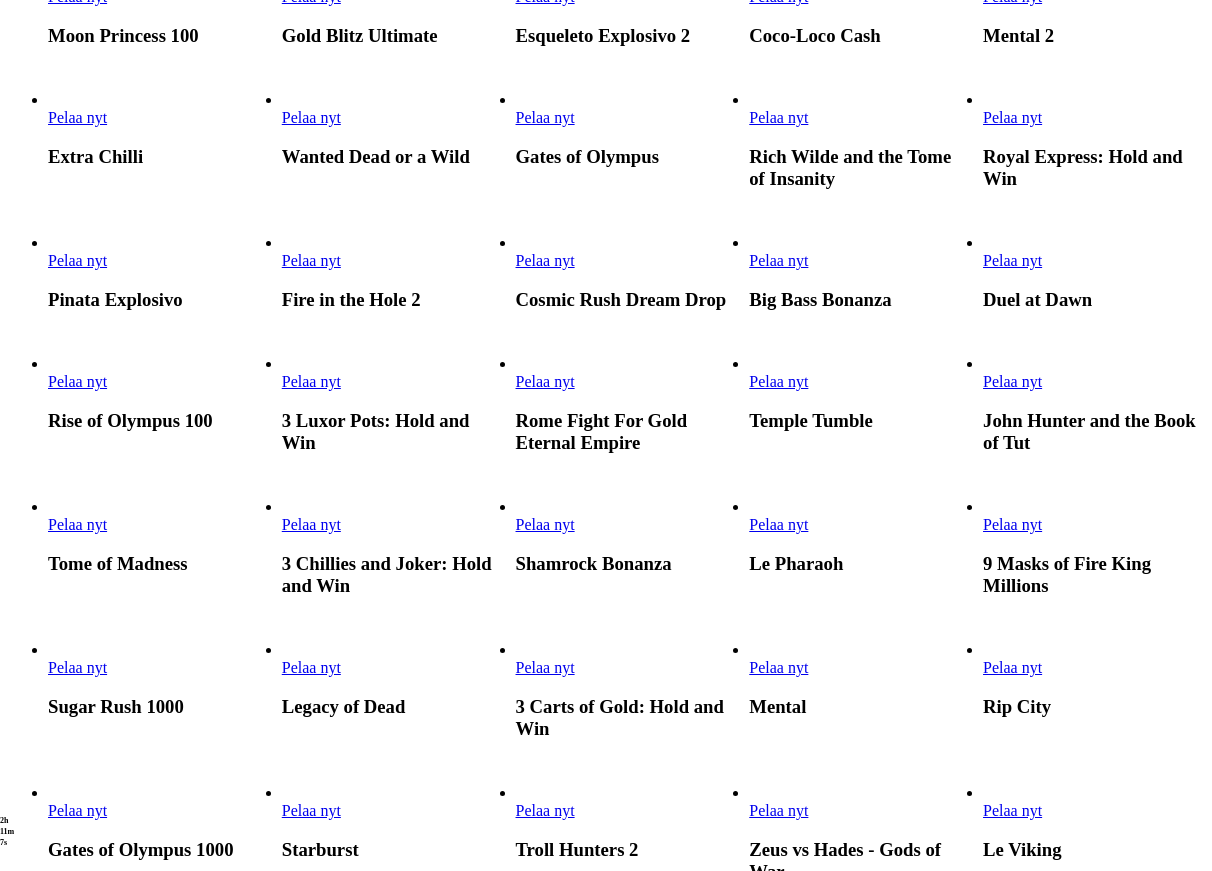 click on "Pelaa nyt" at bounding box center (1012, 260) 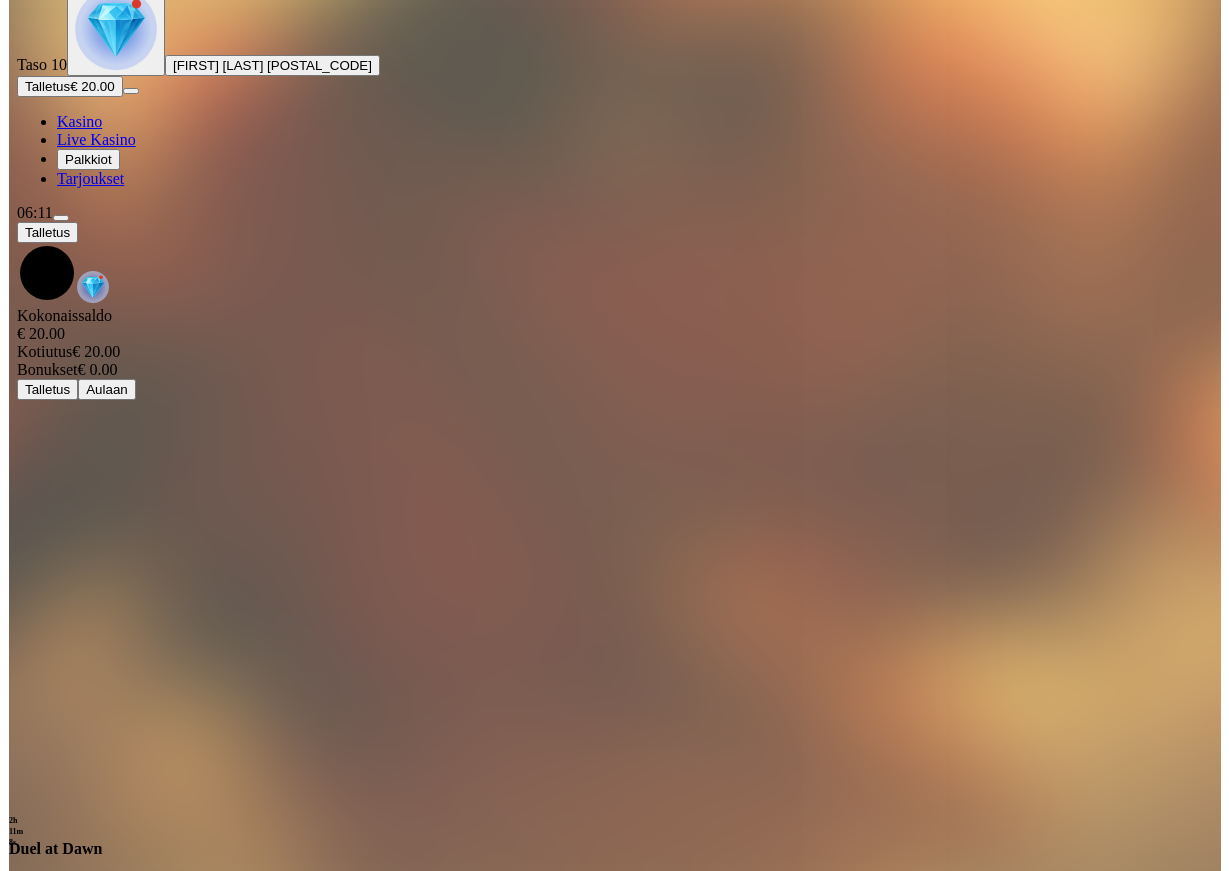 scroll, scrollTop: 0, scrollLeft: 0, axis: both 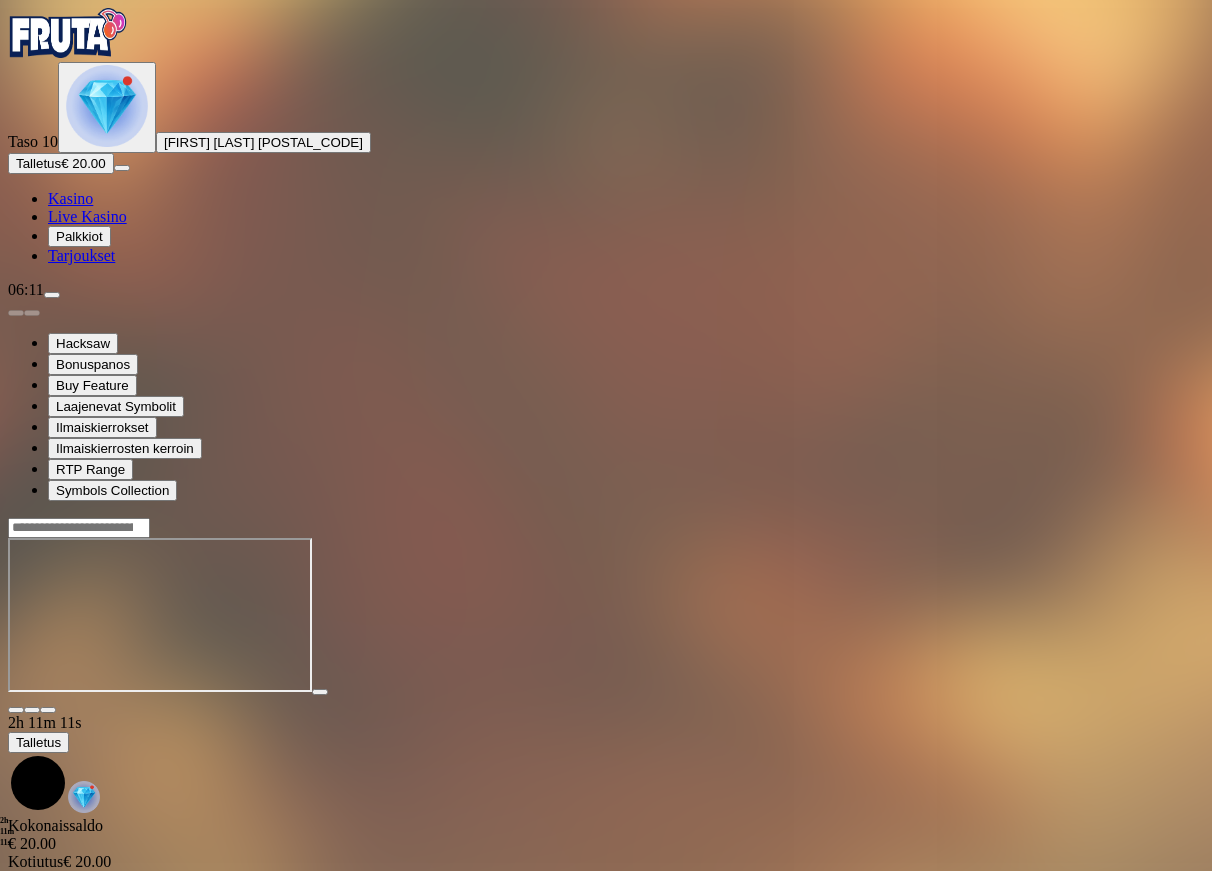 click at bounding box center [48, 710] 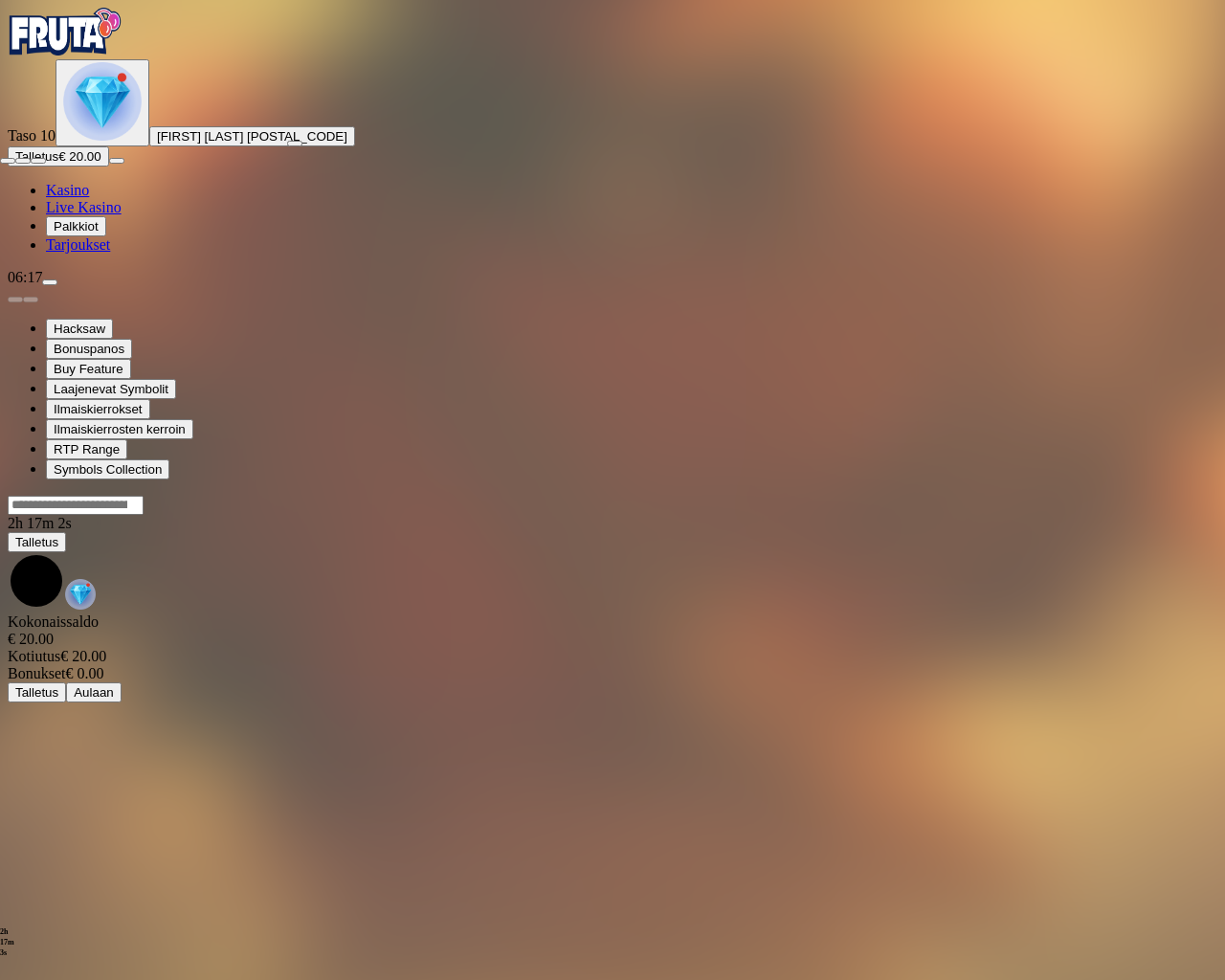 click at bounding box center (8, 161) 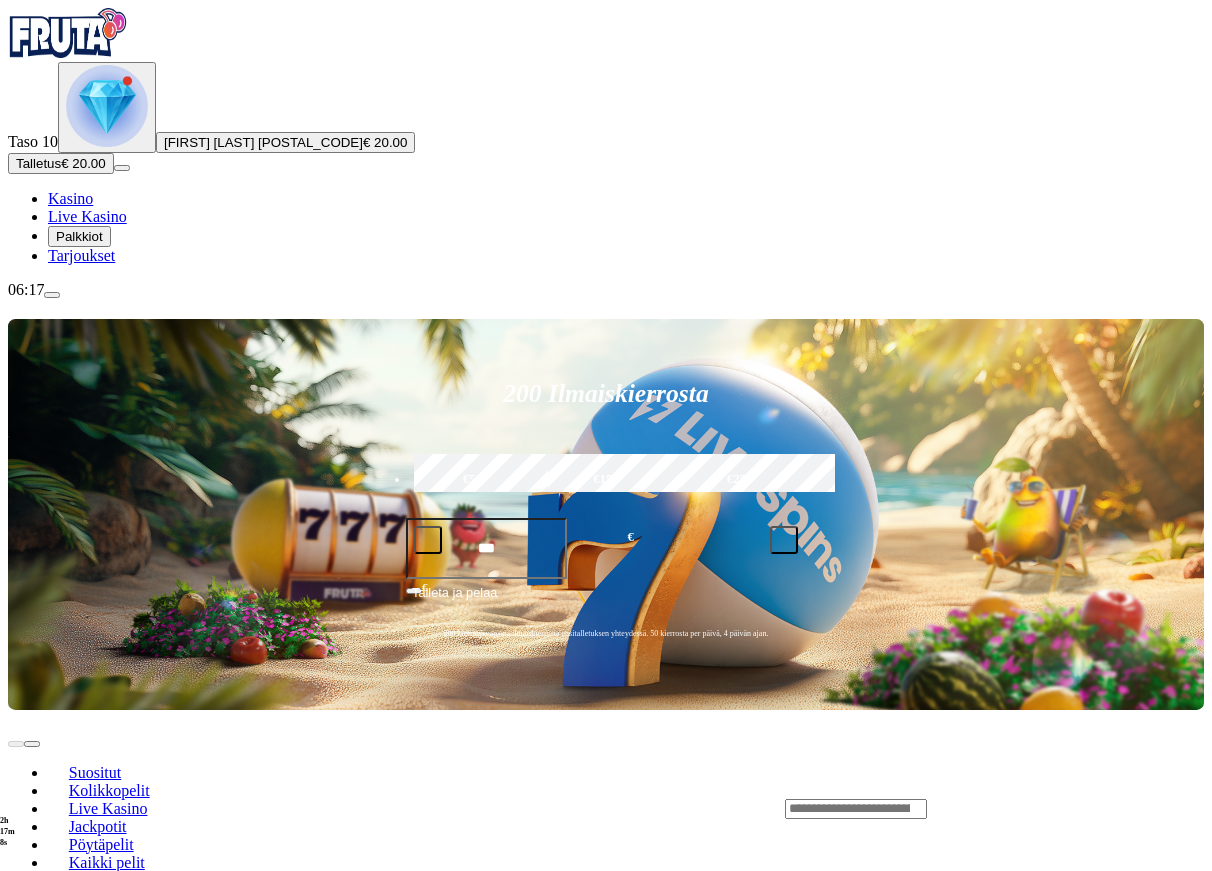click at bounding box center [107, 106] 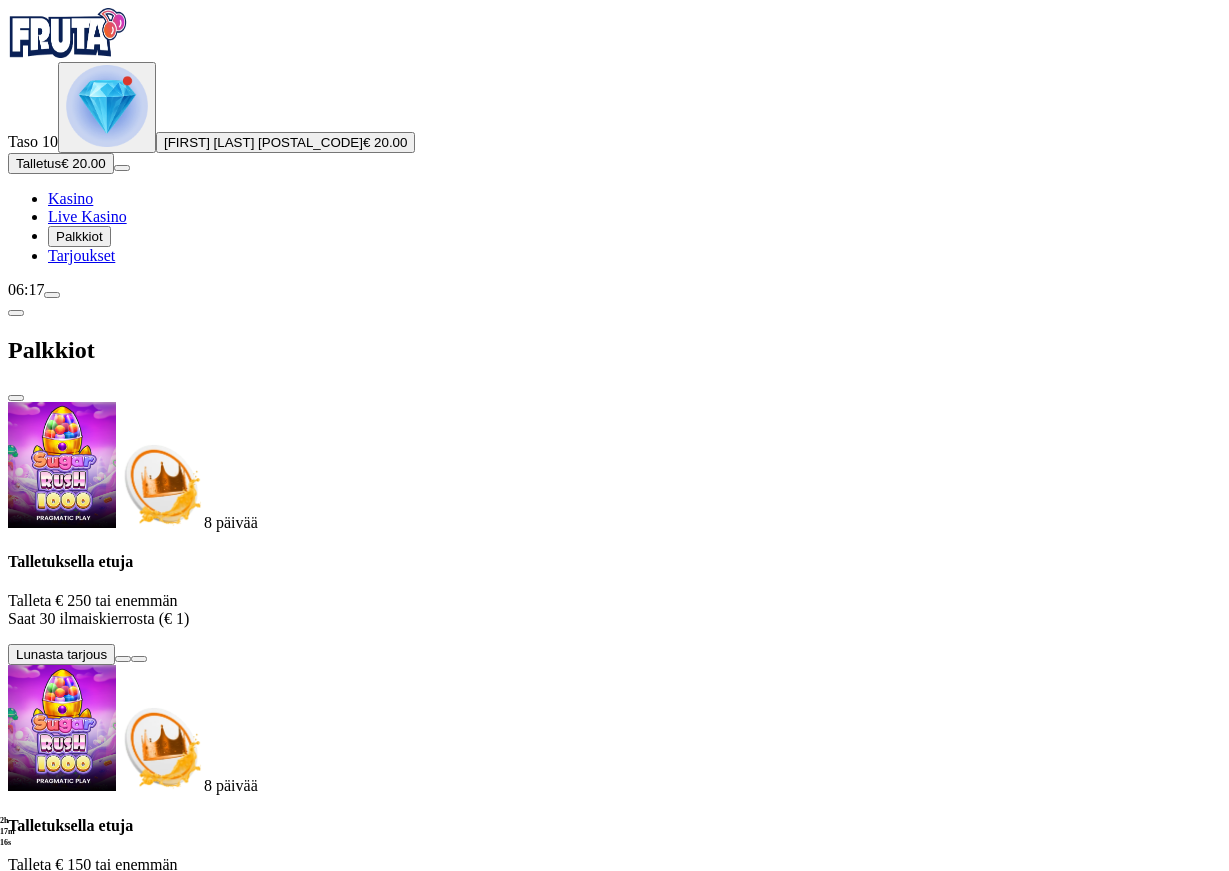 scroll, scrollTop: 616, scrollLeft: 0, axis: vertical 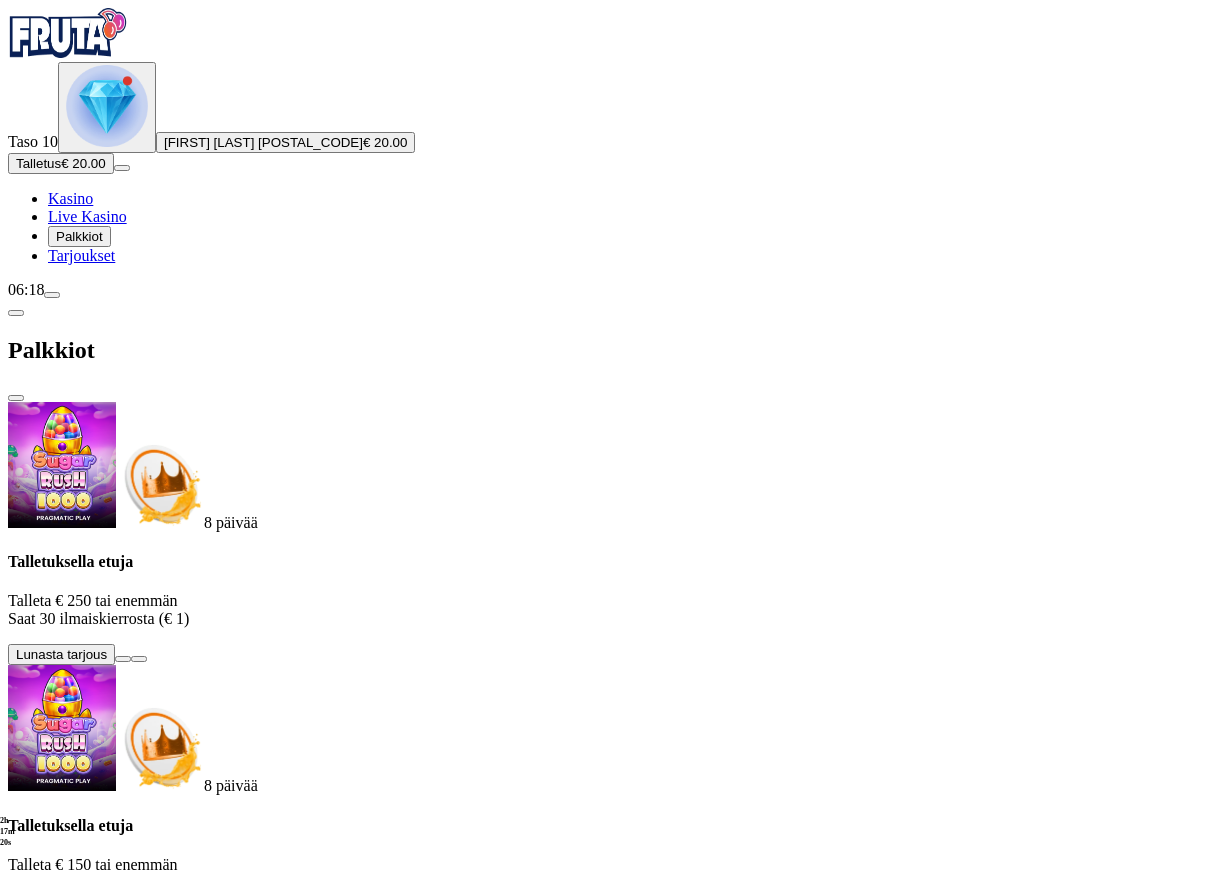 click at bounding box center [112, 1657] 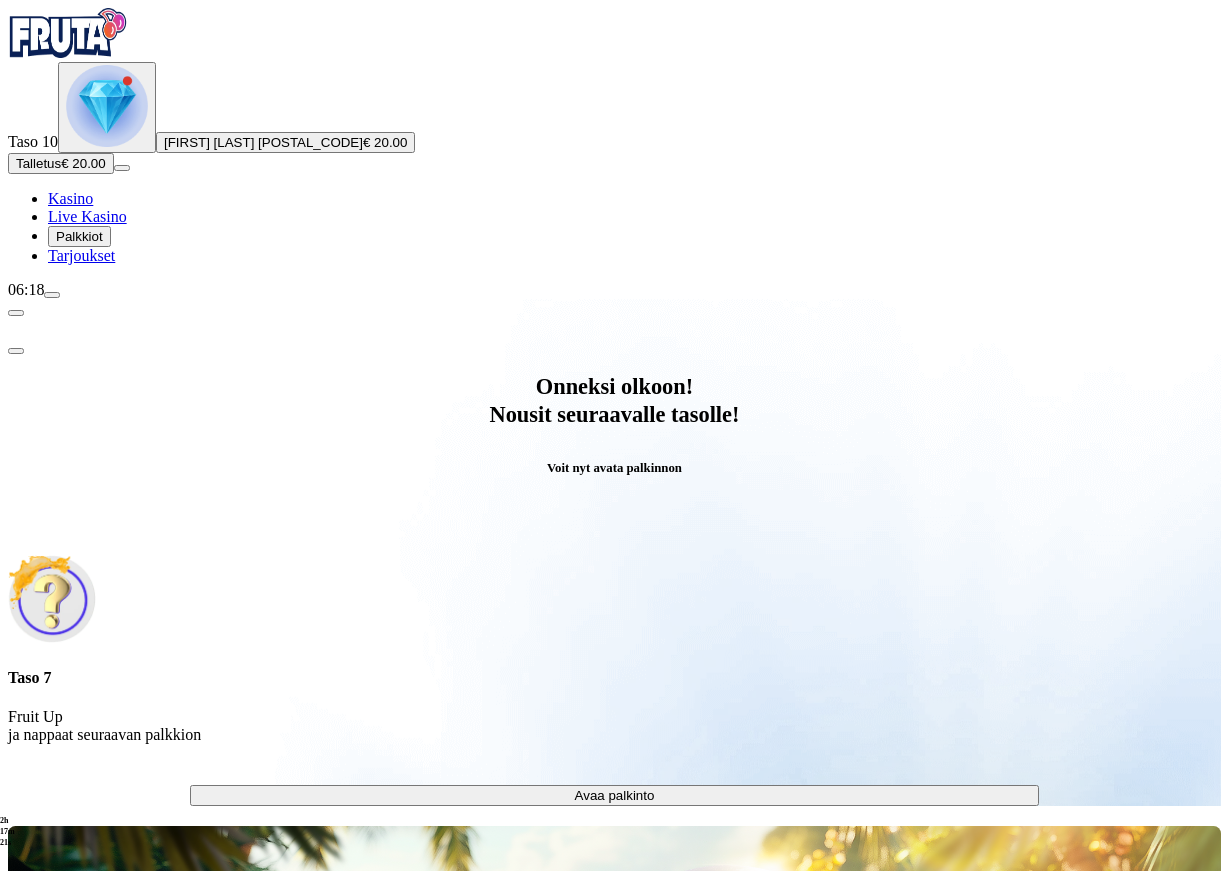 scroll, scrollTop: 0, scrollLeft: 0, axis: both 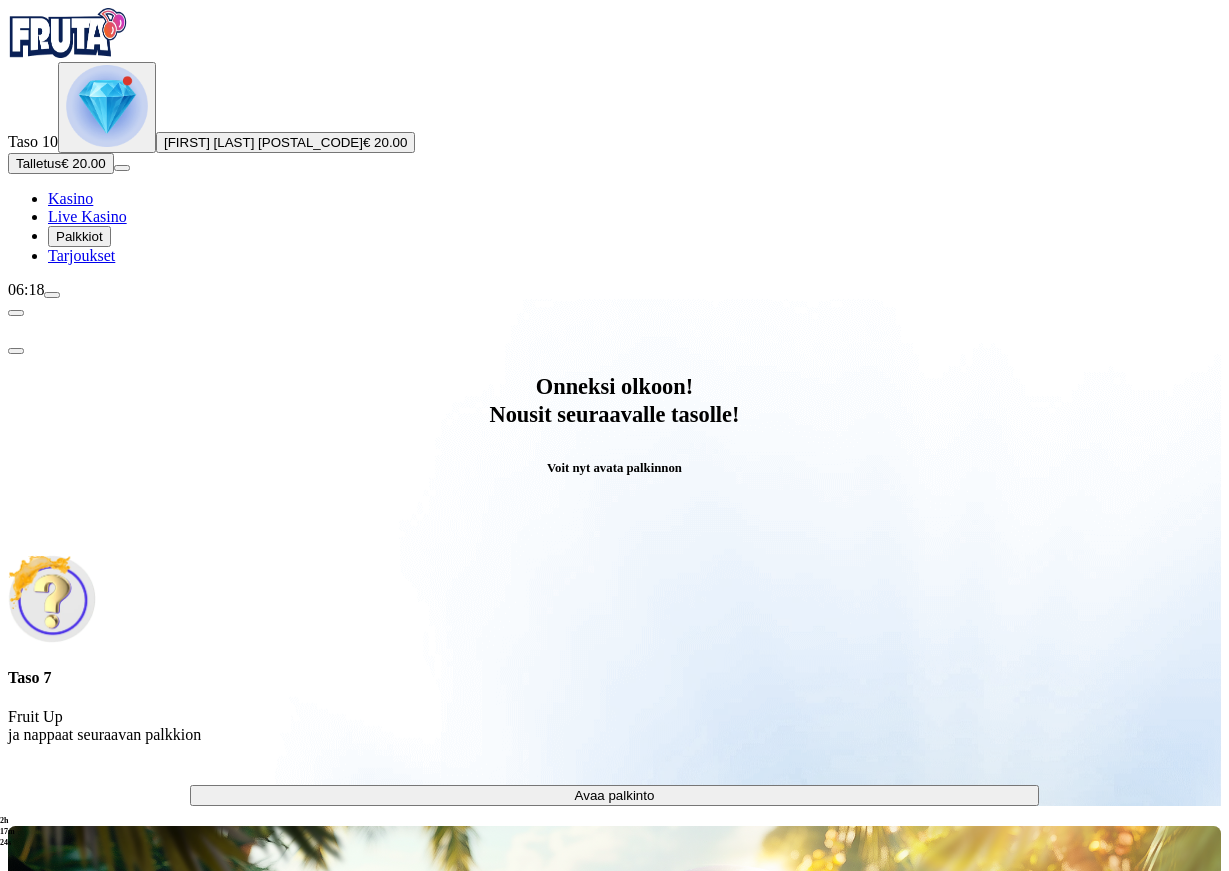 click on "Avaa palkinto" at bounding box center [615, 795] 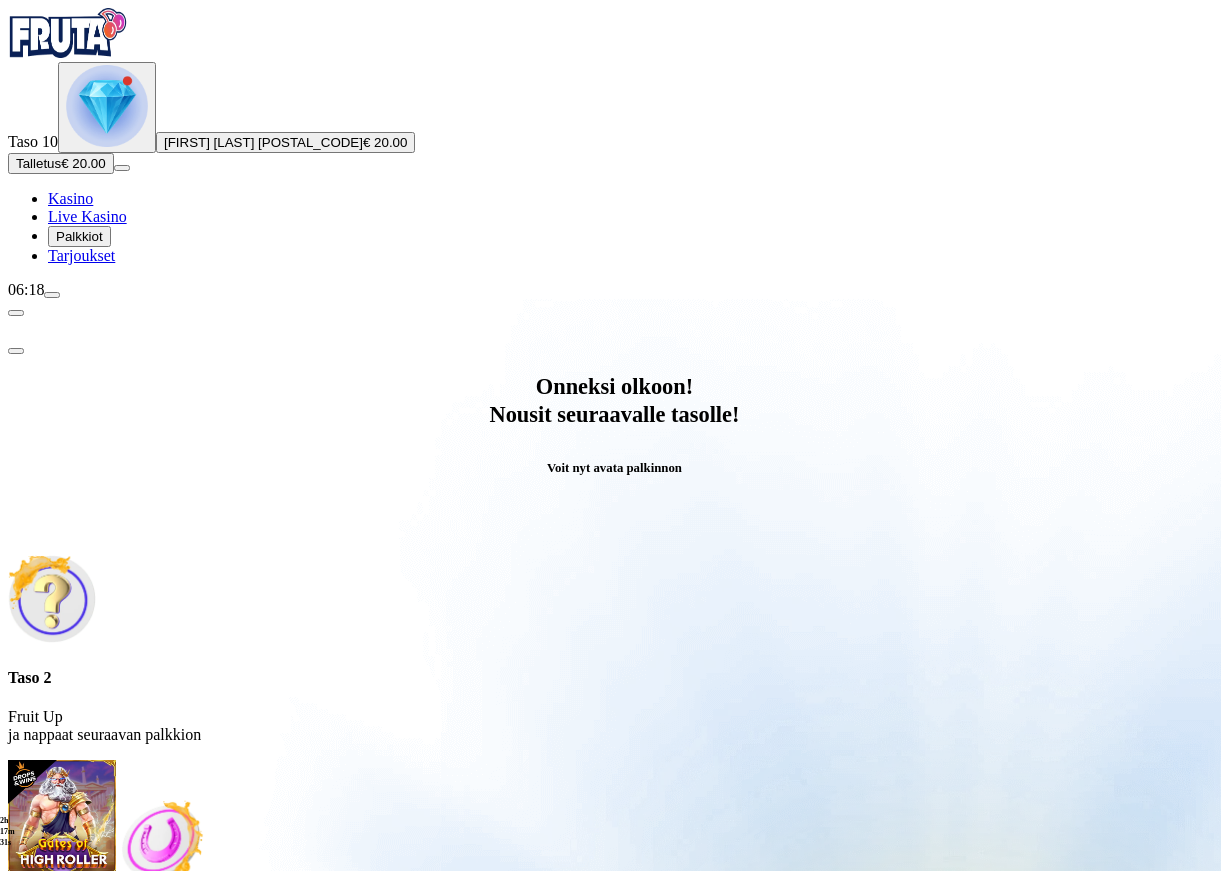 click at bounding box center (88, 999) 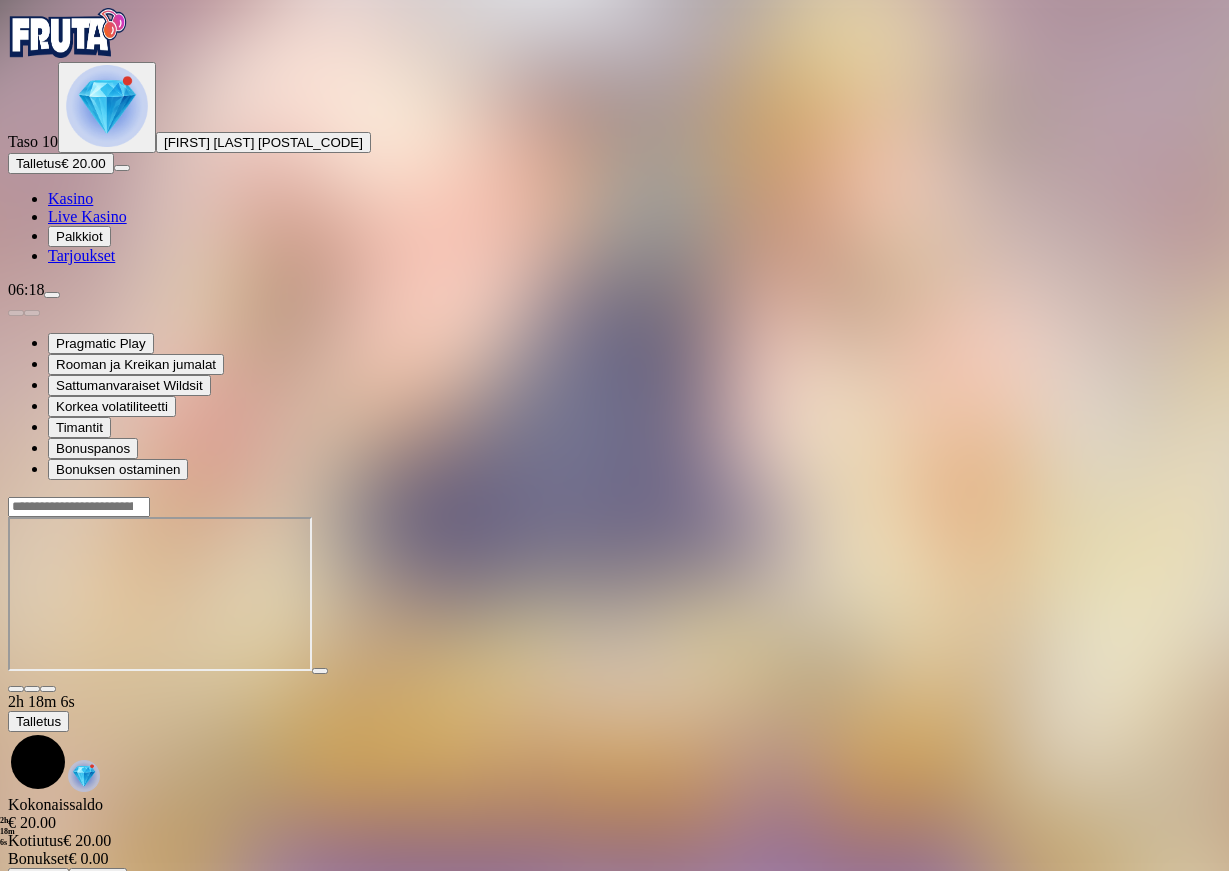 click at bounding box center [107, 106] 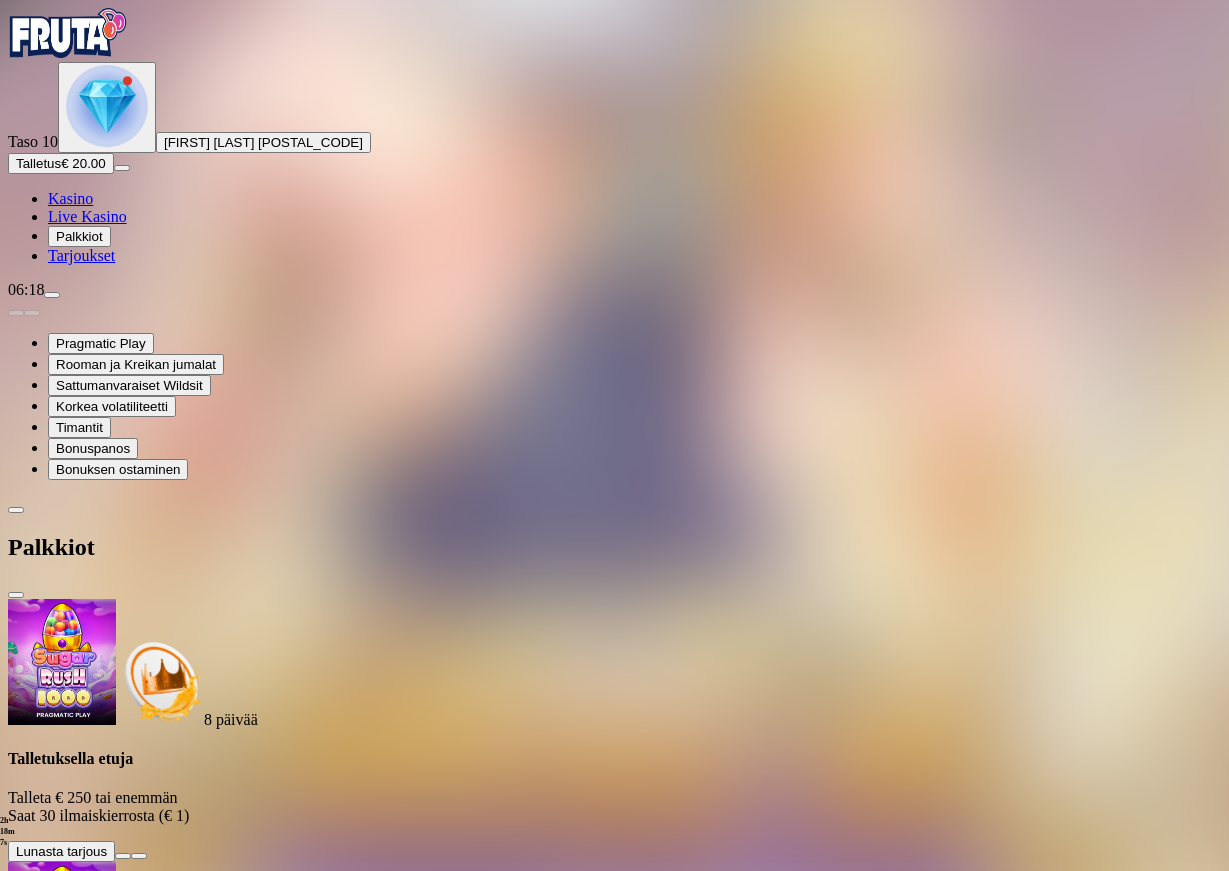 scroll, scrollTop: 458, scrollLeft: 0, axis: vertical 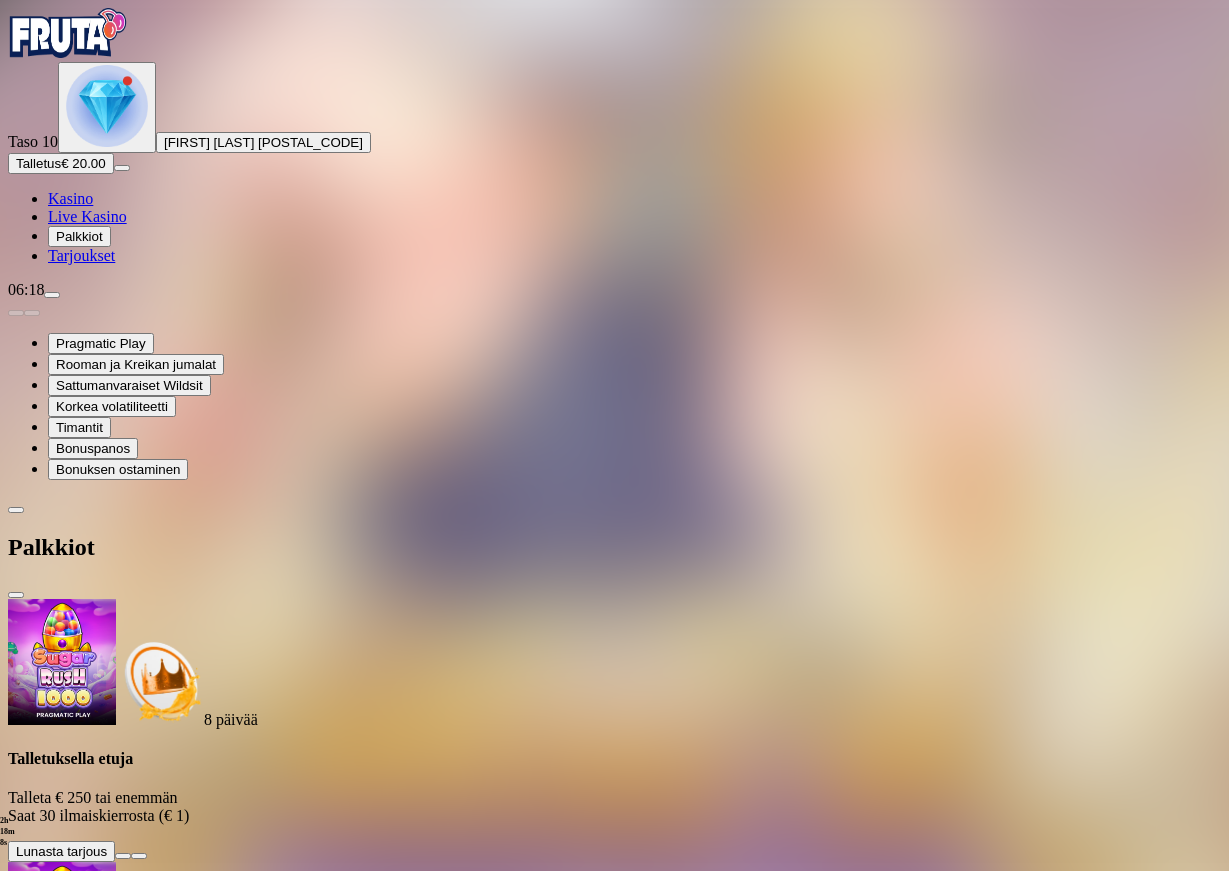 click at bounding box center (112, 1854) 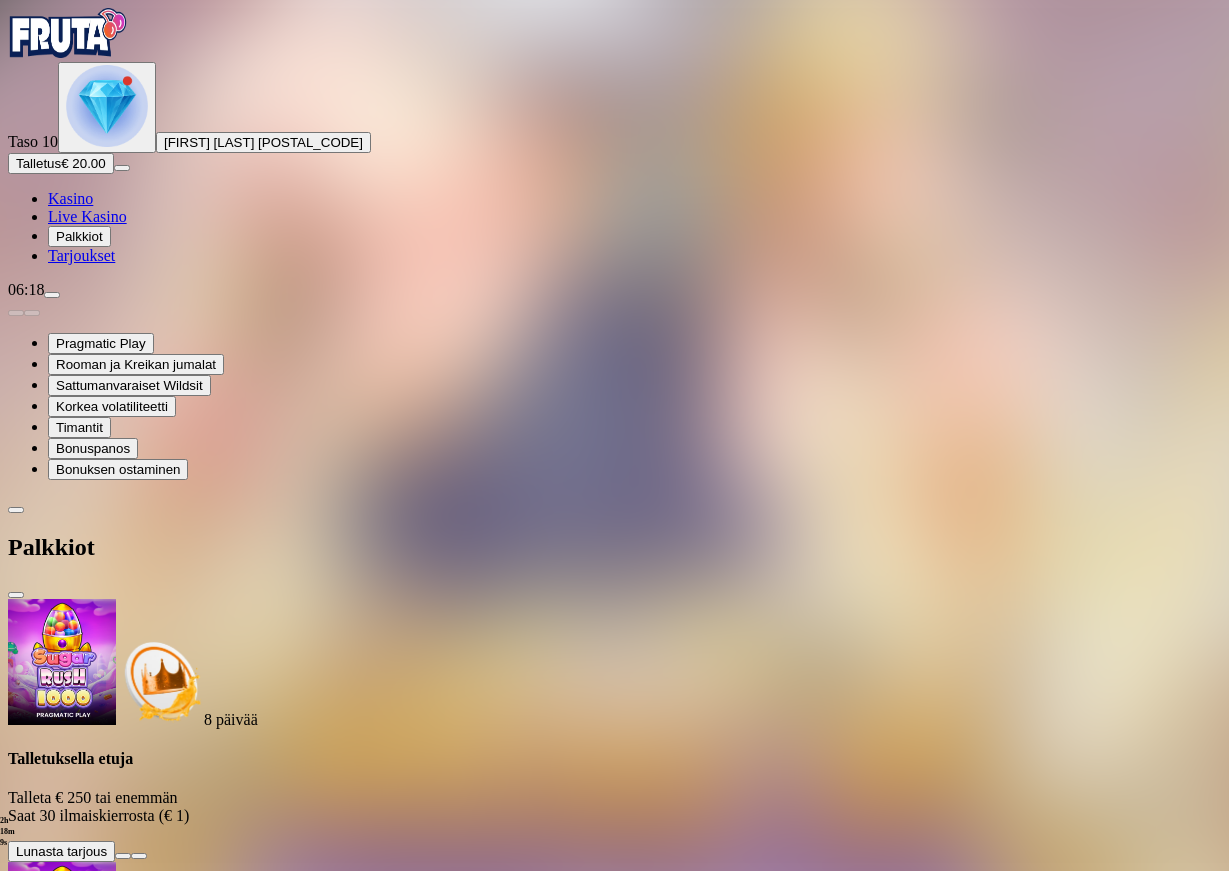 scroll, scrollTop: 0, scrollLeft: 0, axis: both 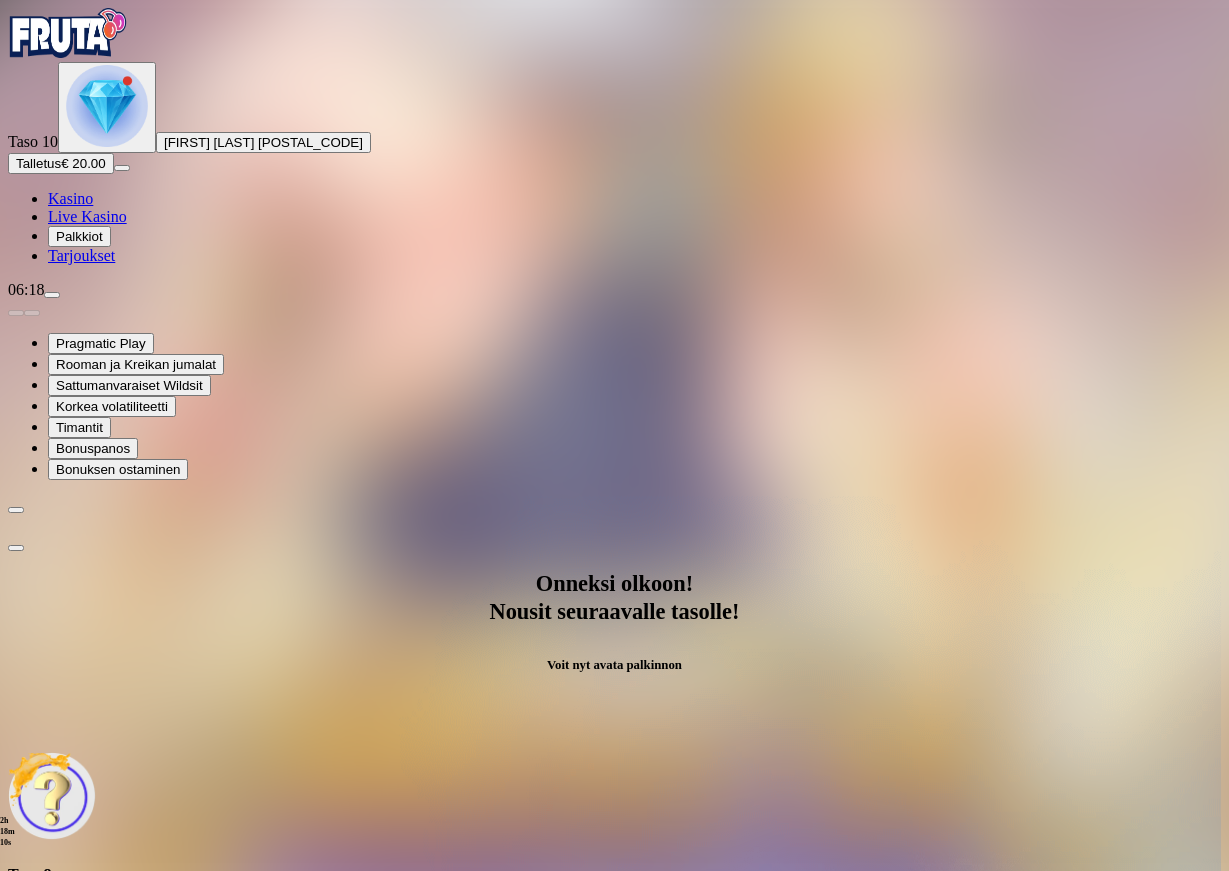 click on "Avaa palkinto" at bounding box center (615, 992) 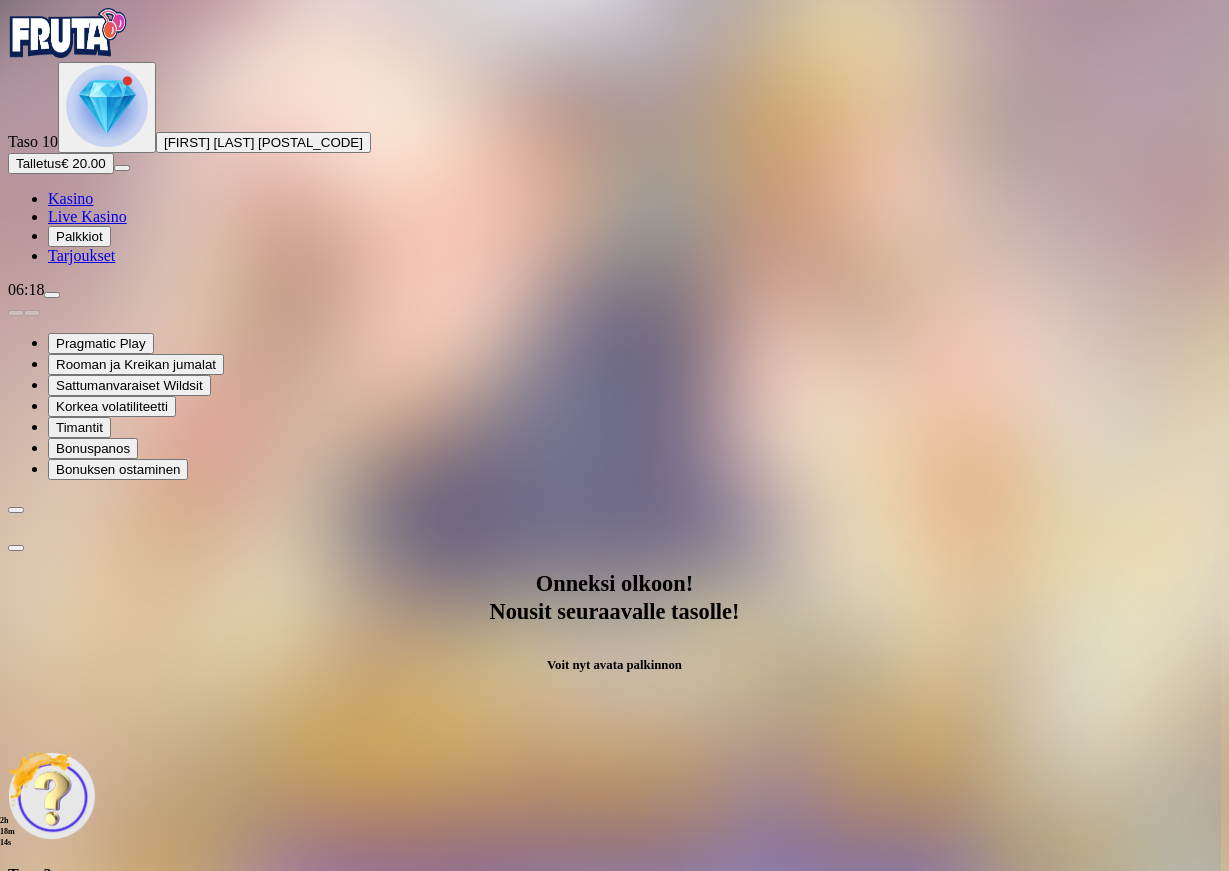 click at bounding box center [88, 1196] 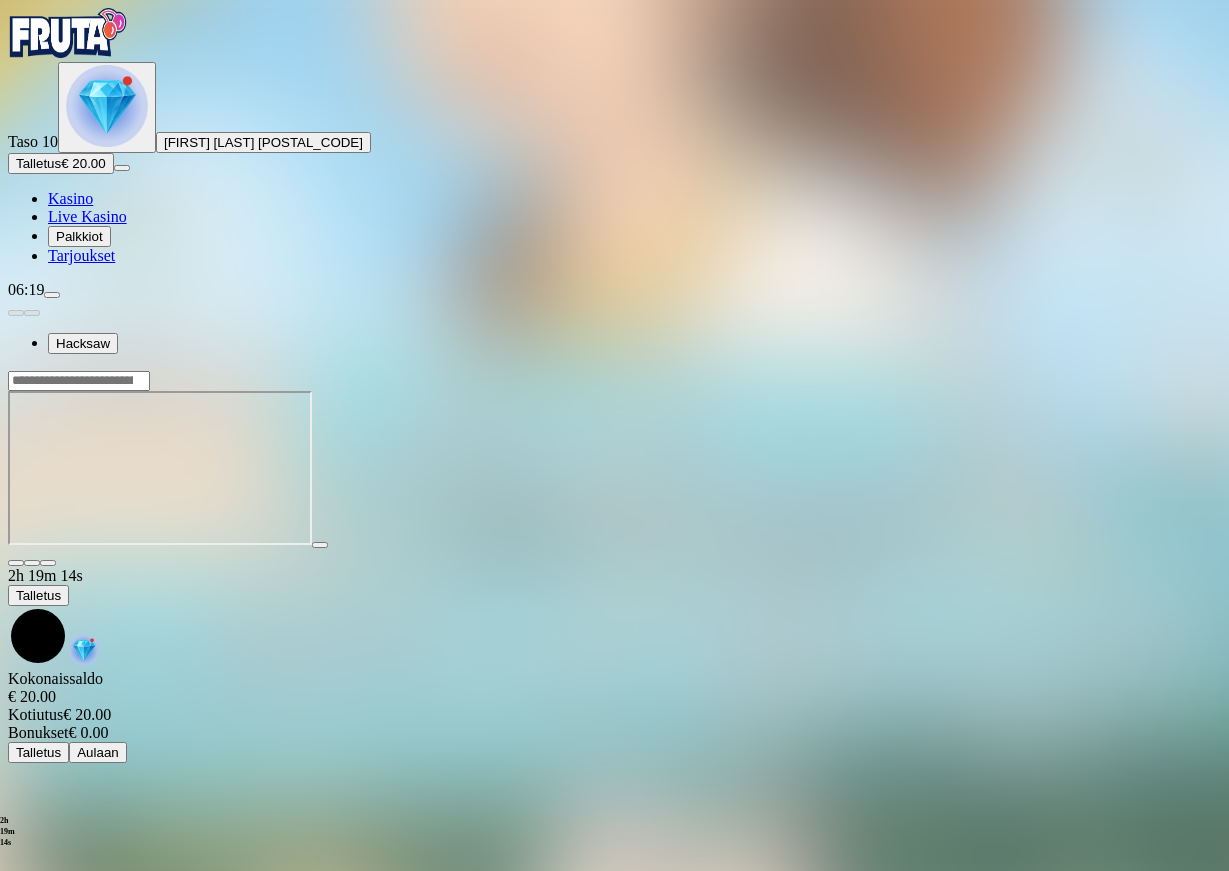 click at bounding box center (107, 107) 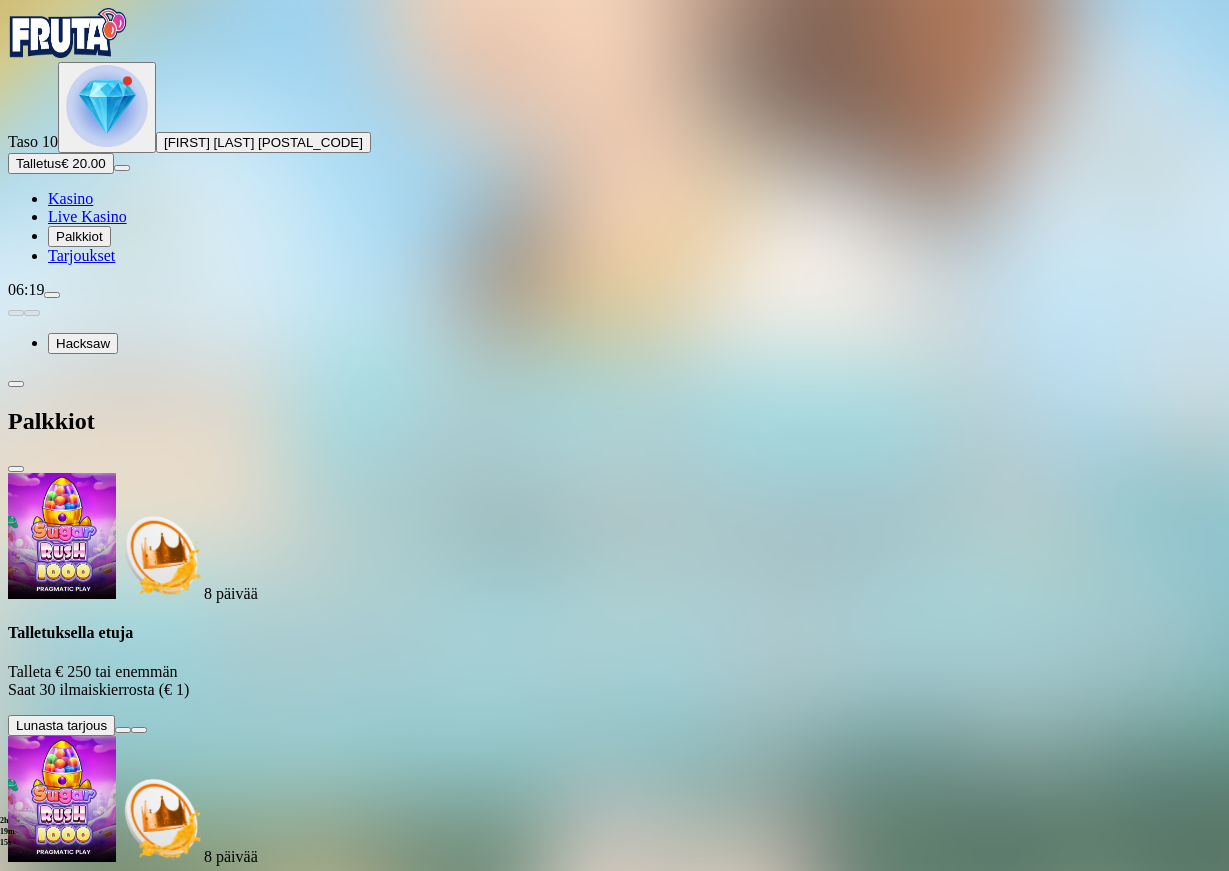 scroll, scrollTop: 300, scrollLeft: 0, axis: vertical 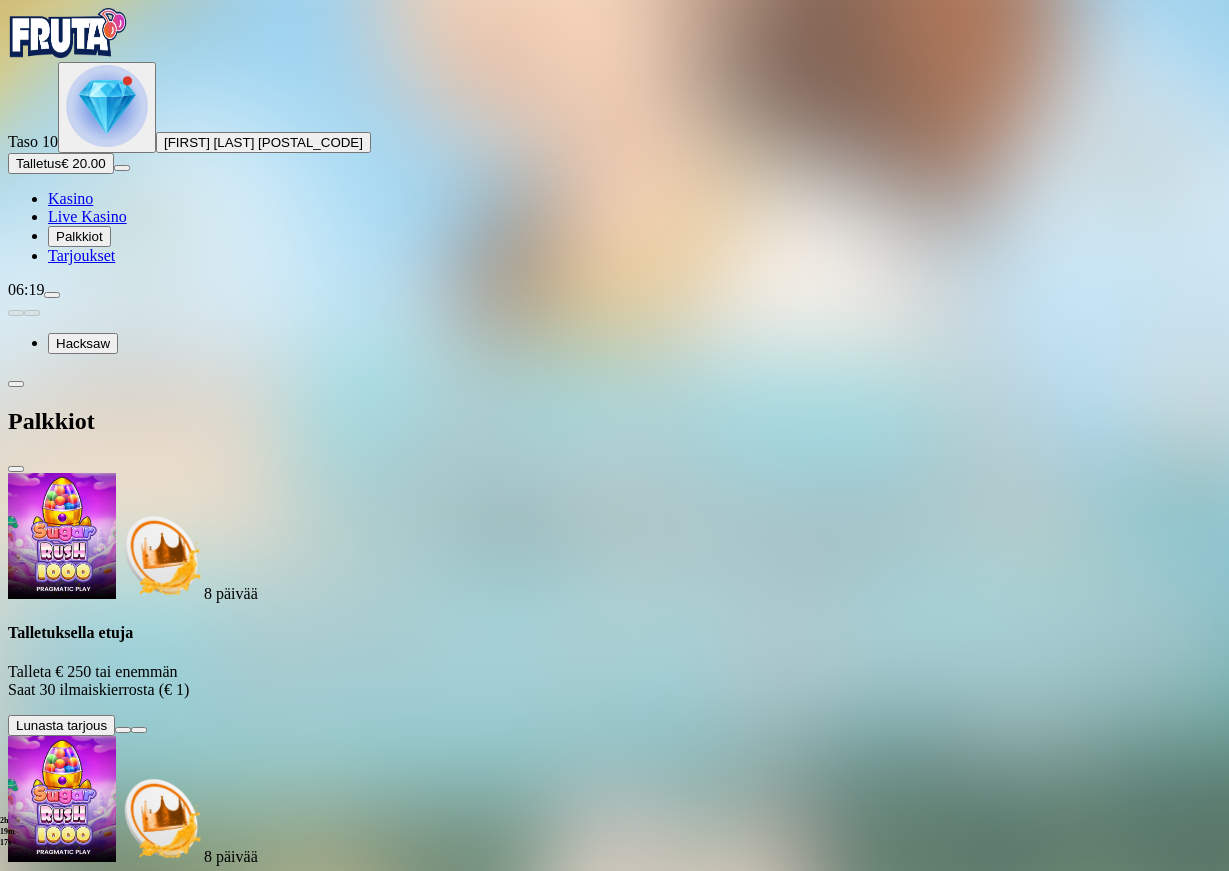 click at bounding box center [112, 1728] 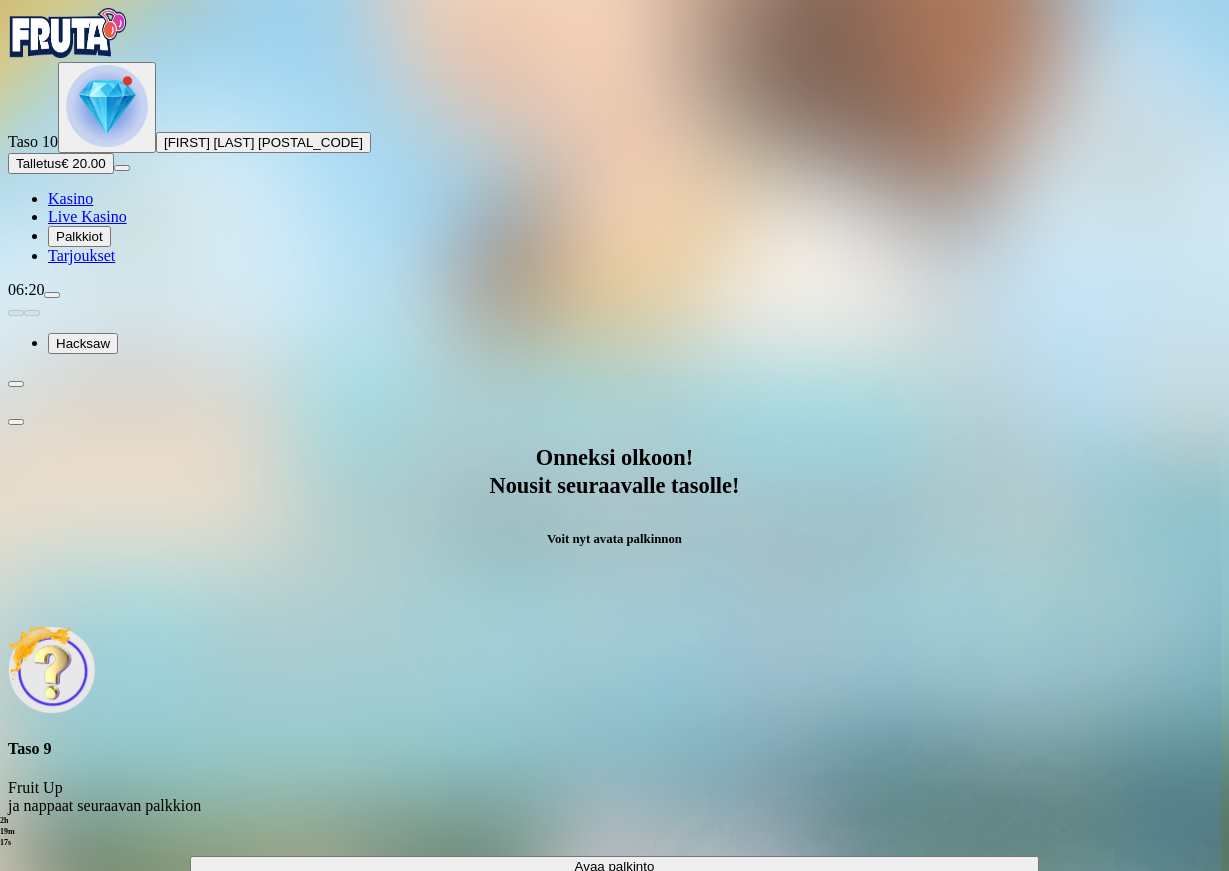 scroll, scrollTop: 0, scrollLeft: 0, axis: both 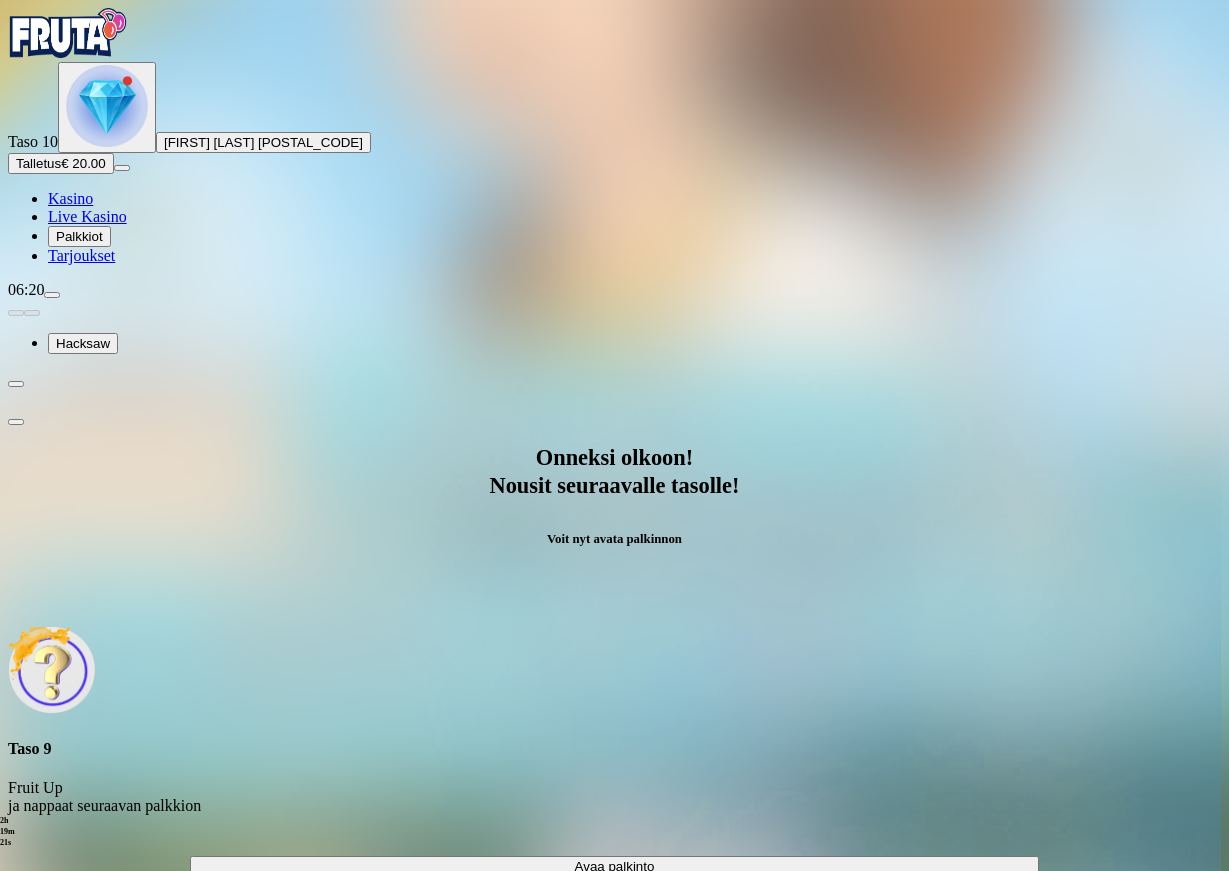click on "Avaa palkinto" at bounding box center [615, 866] 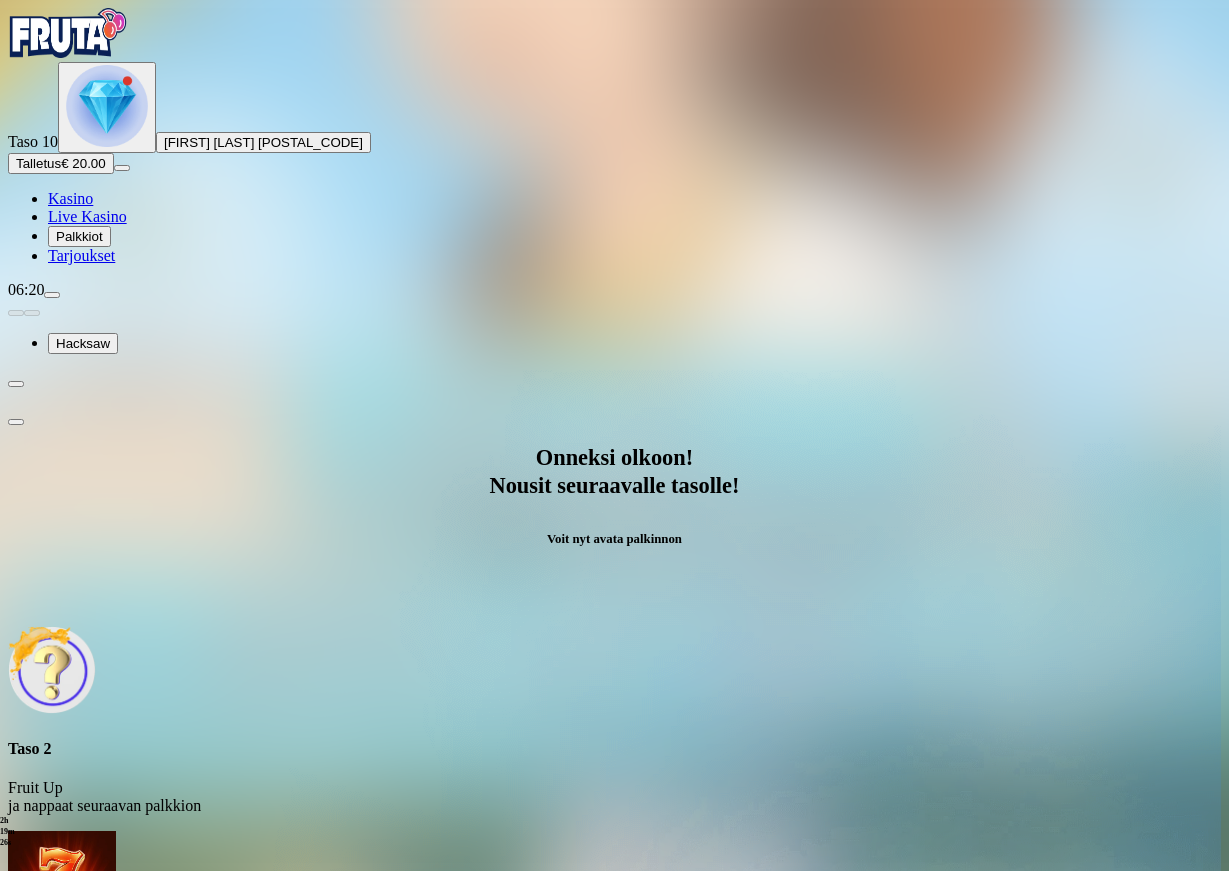 click at bounding box center [88, 1070] 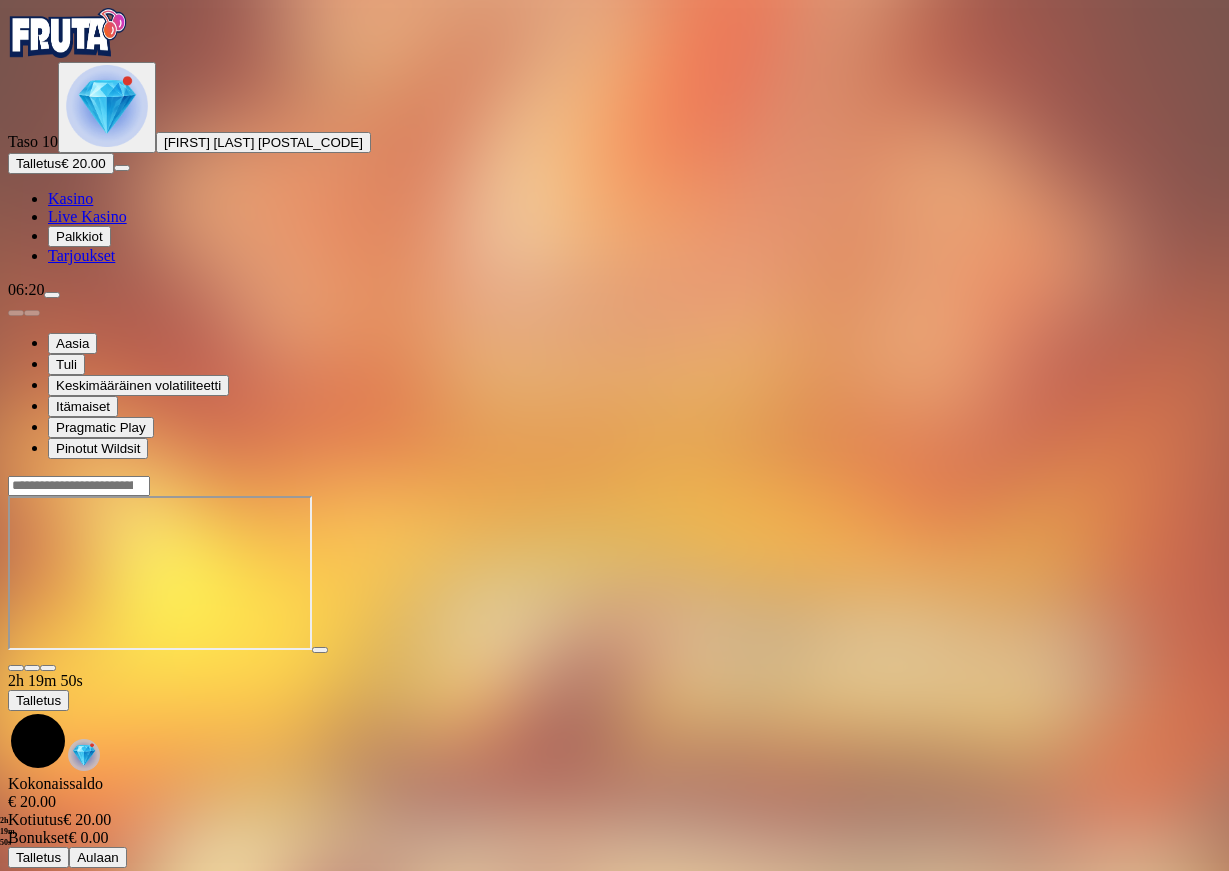 click on "Taso 10 [FIRST] [LAST] [POSTAL_CODE]" at bounding box center (614, 107) 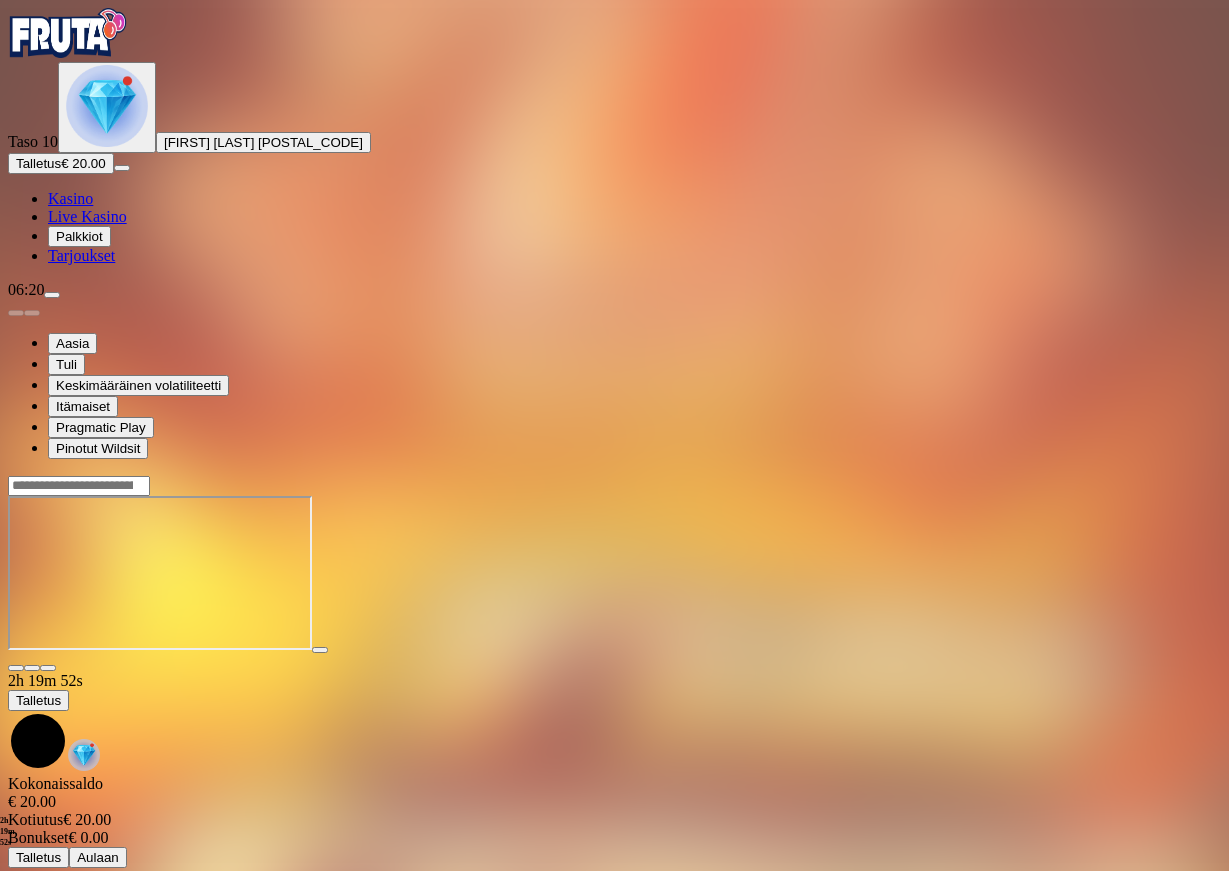click on "[FIRST] [LAST] [POSTAL_CODE]" at bounding box center [263, 142] 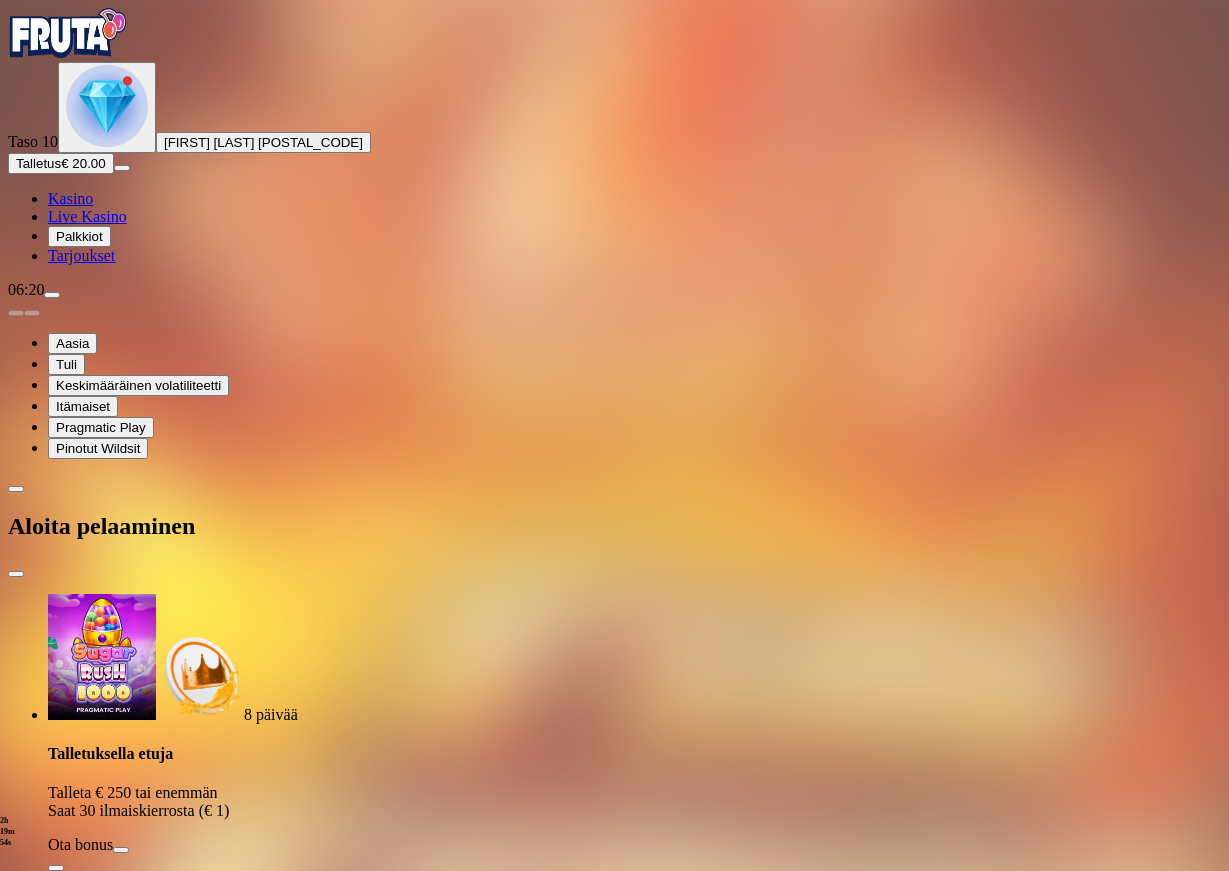 drag, startPoint x: 655, startPoint y: 36, endPoint x: 660, endPoint y: 27, distance: 10.29563 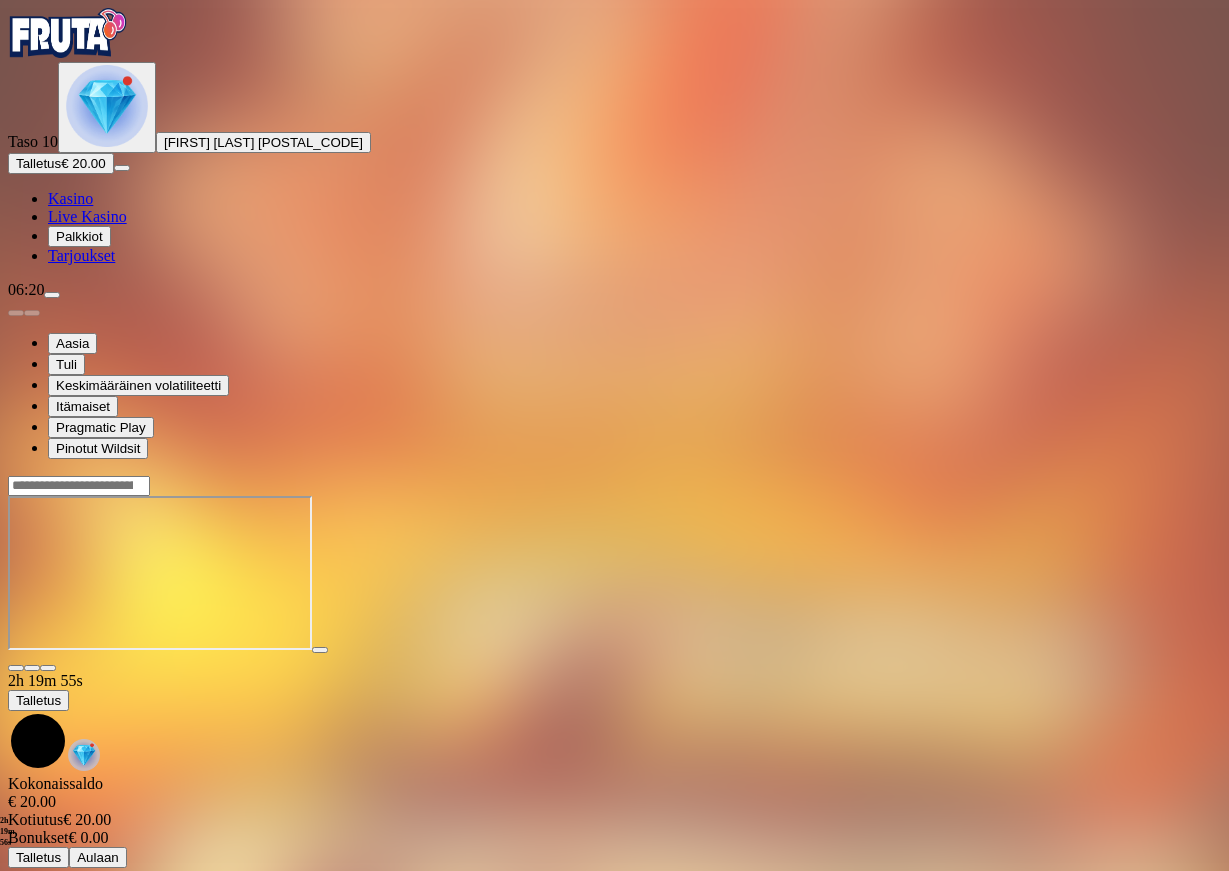 click on "[FIRST] [LAST] [POSTAL_CODE]" at bounding box center [263, 142] 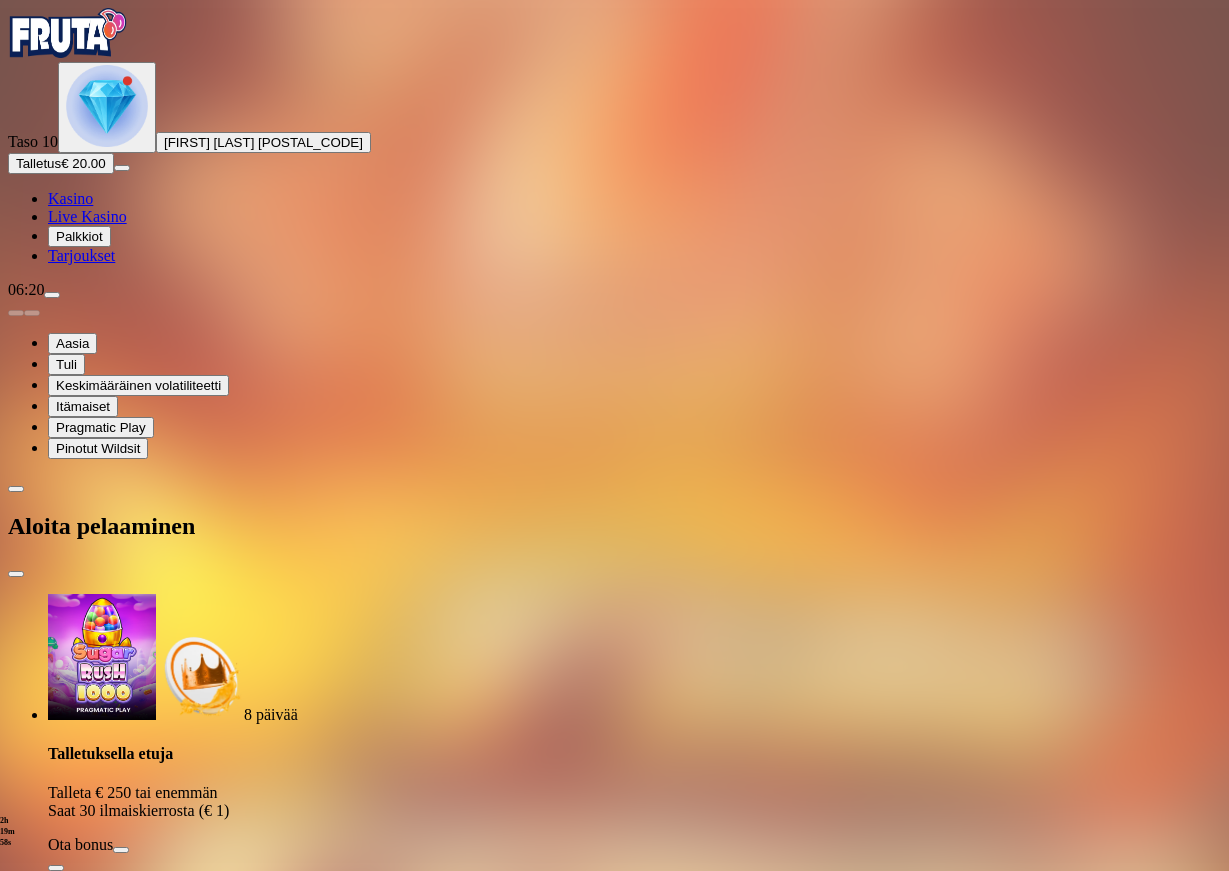 click at bounding box center (16, 574) 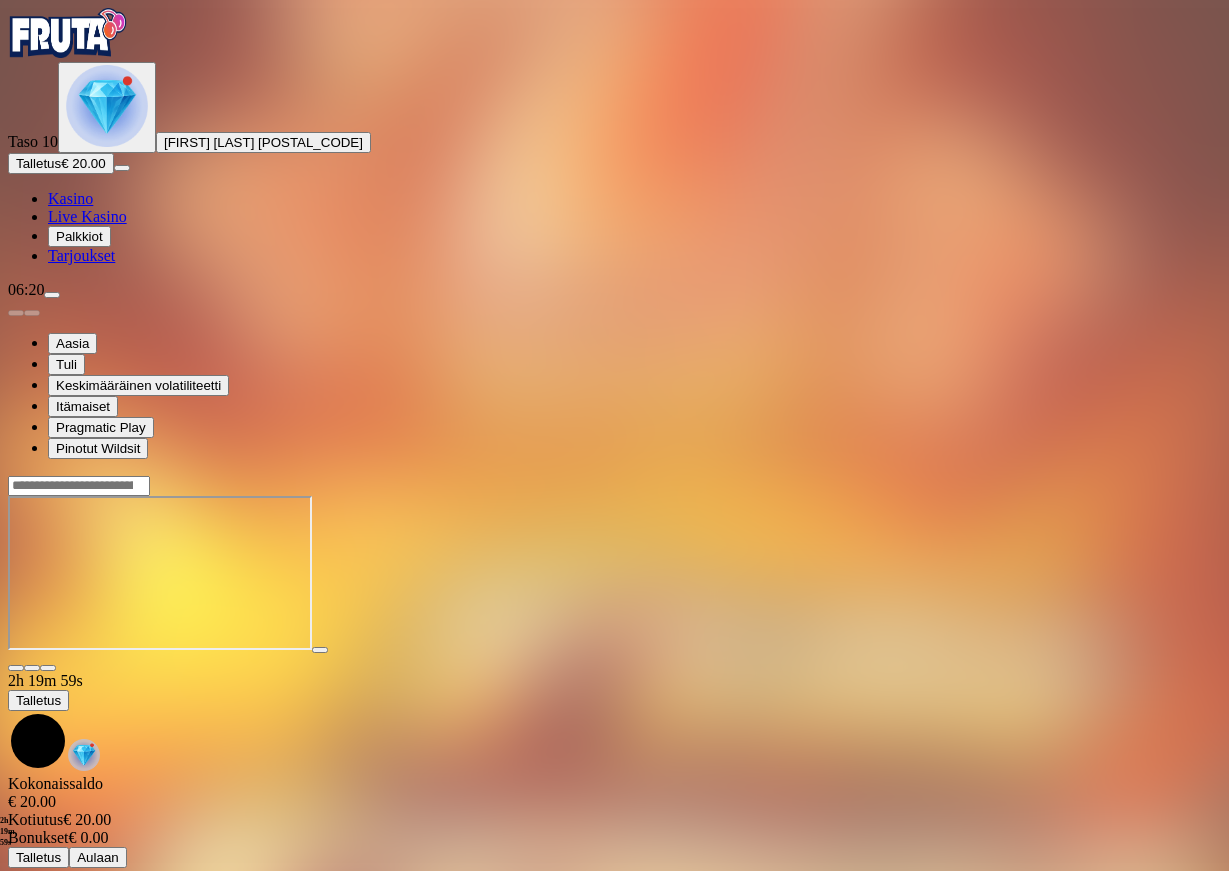 click at bounding box center [107, 106] 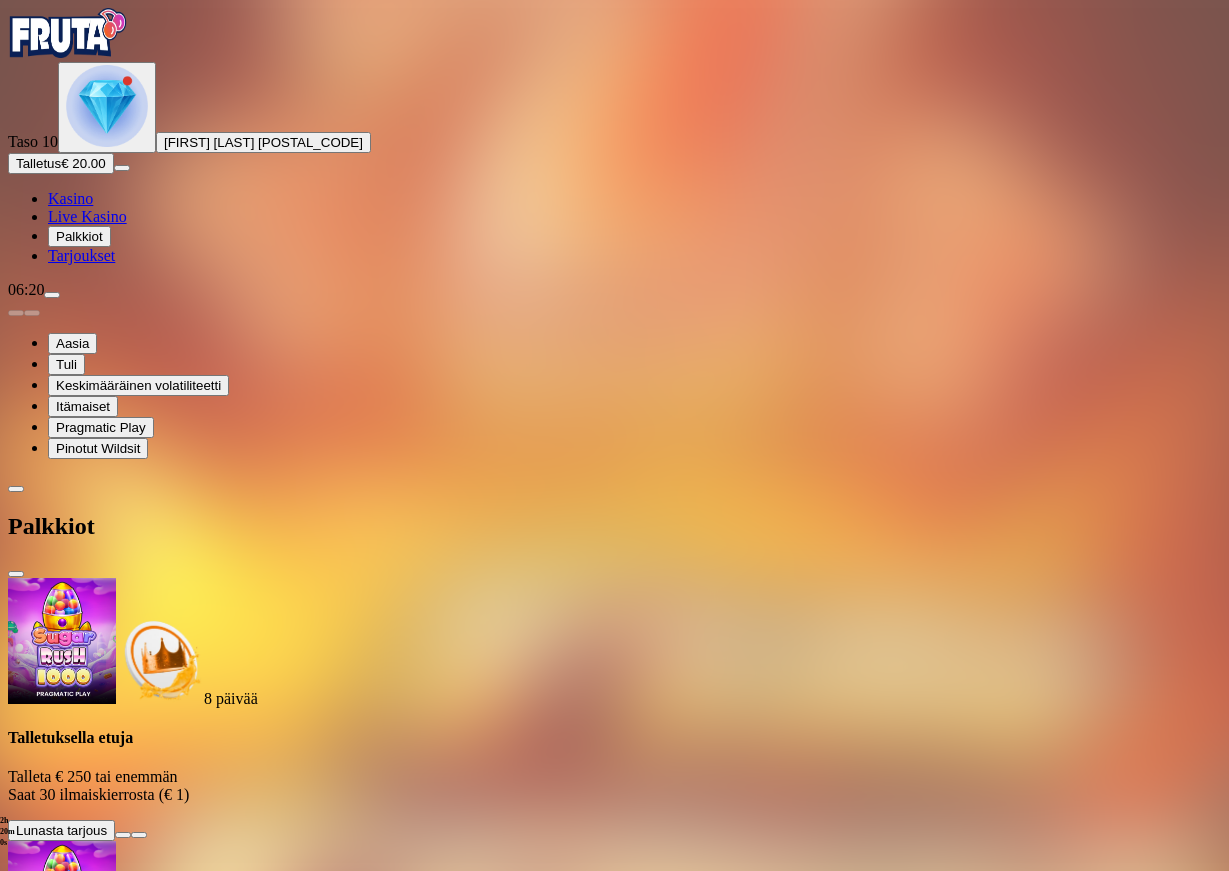 scroll, scrollTop: 142, scrollLeft: 0, axis: vertical 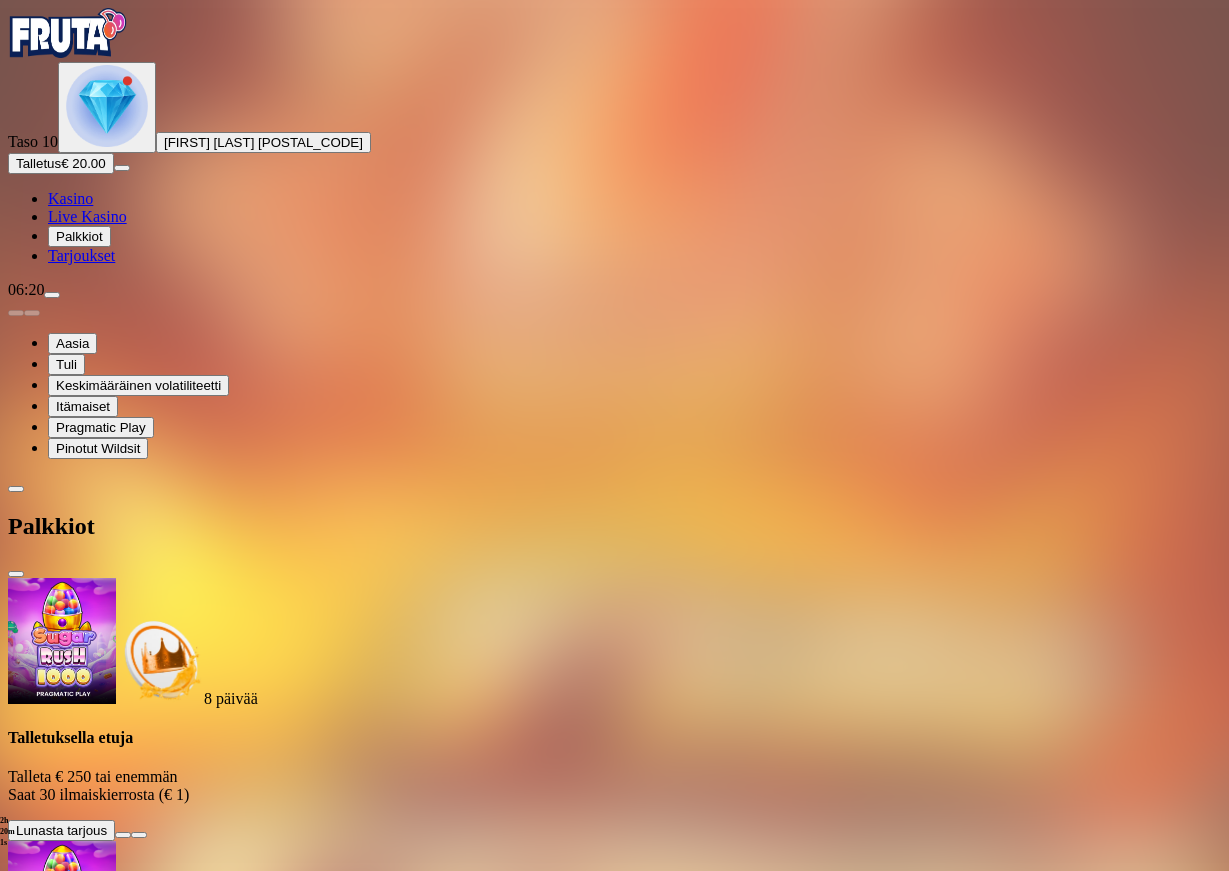 click at bounding box center (112, 1833) 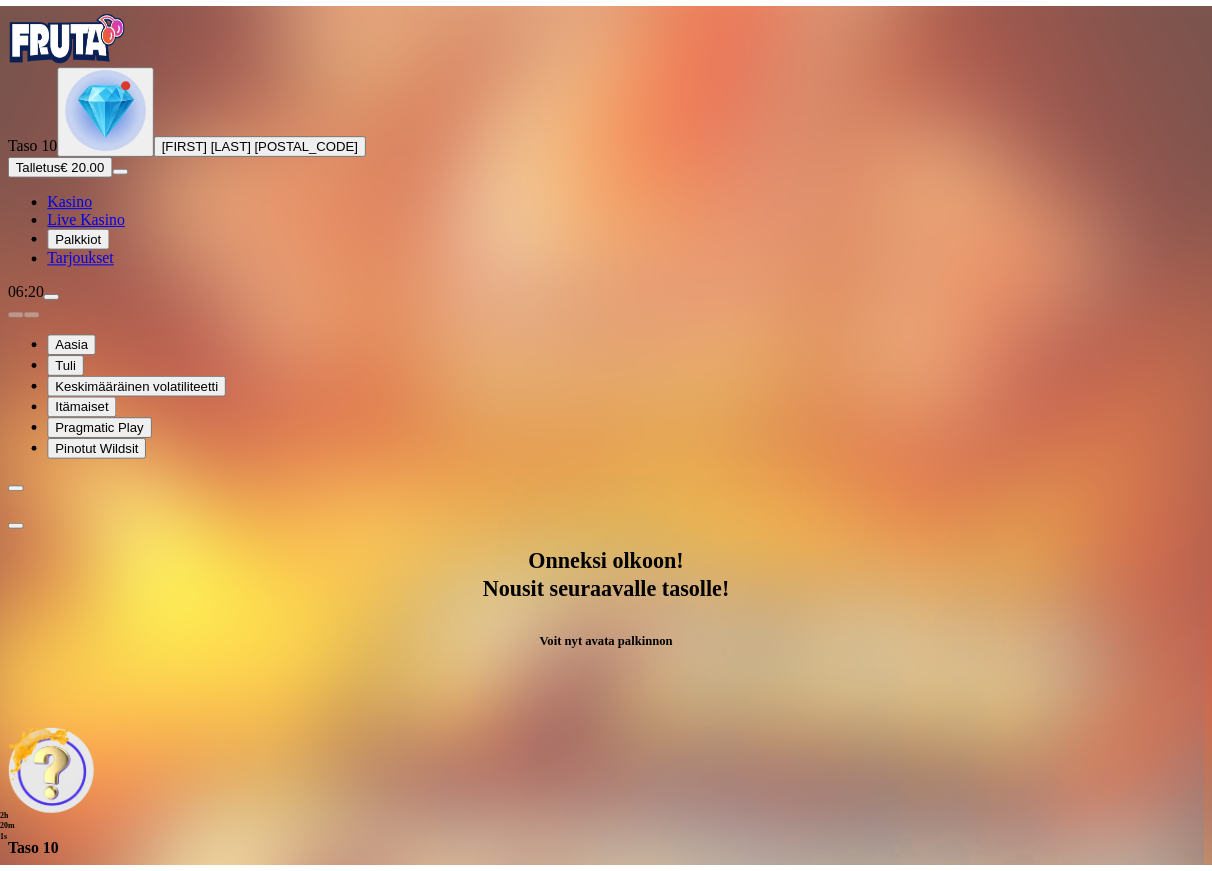 scroll, scrollTop: 0, scrollLeft: 0, axis: both 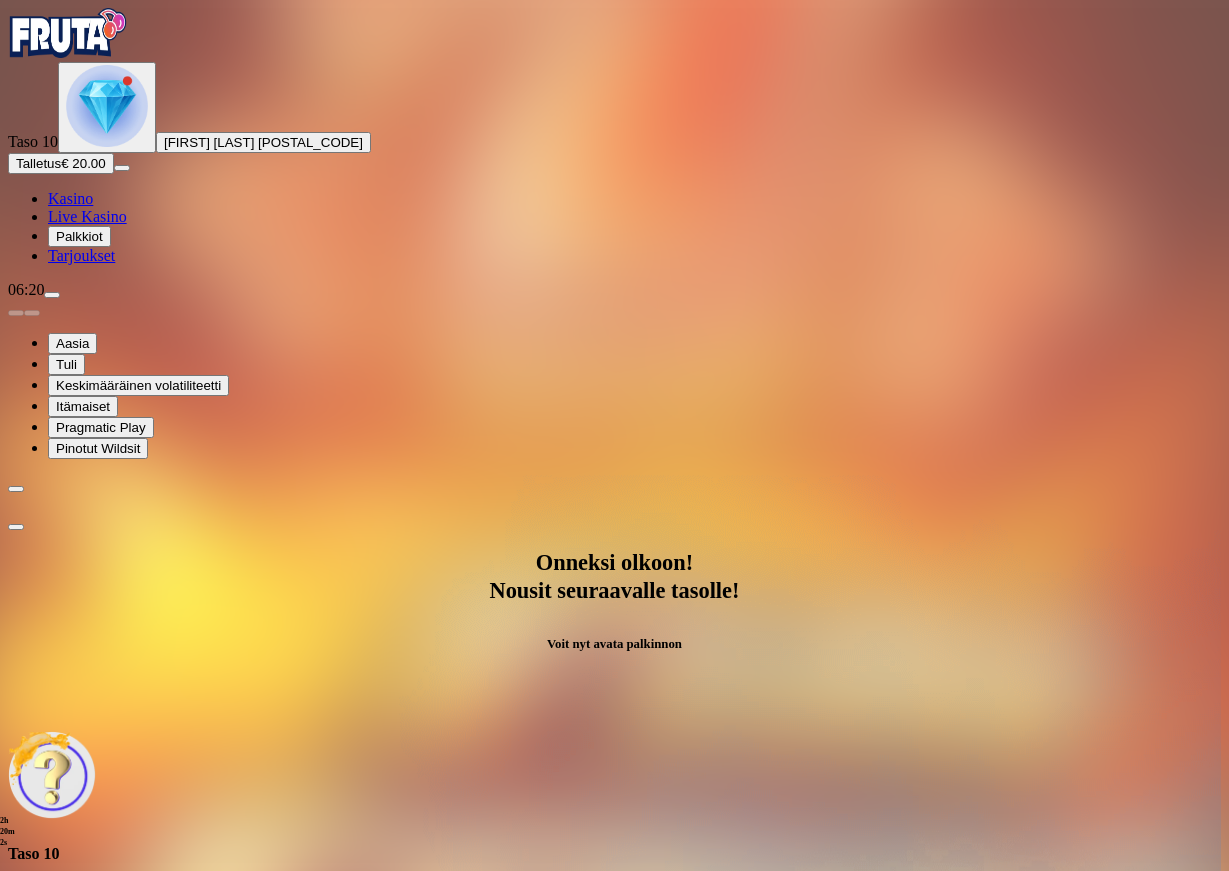 click on "Avaa palkinto" at bounding box center (614, 971) 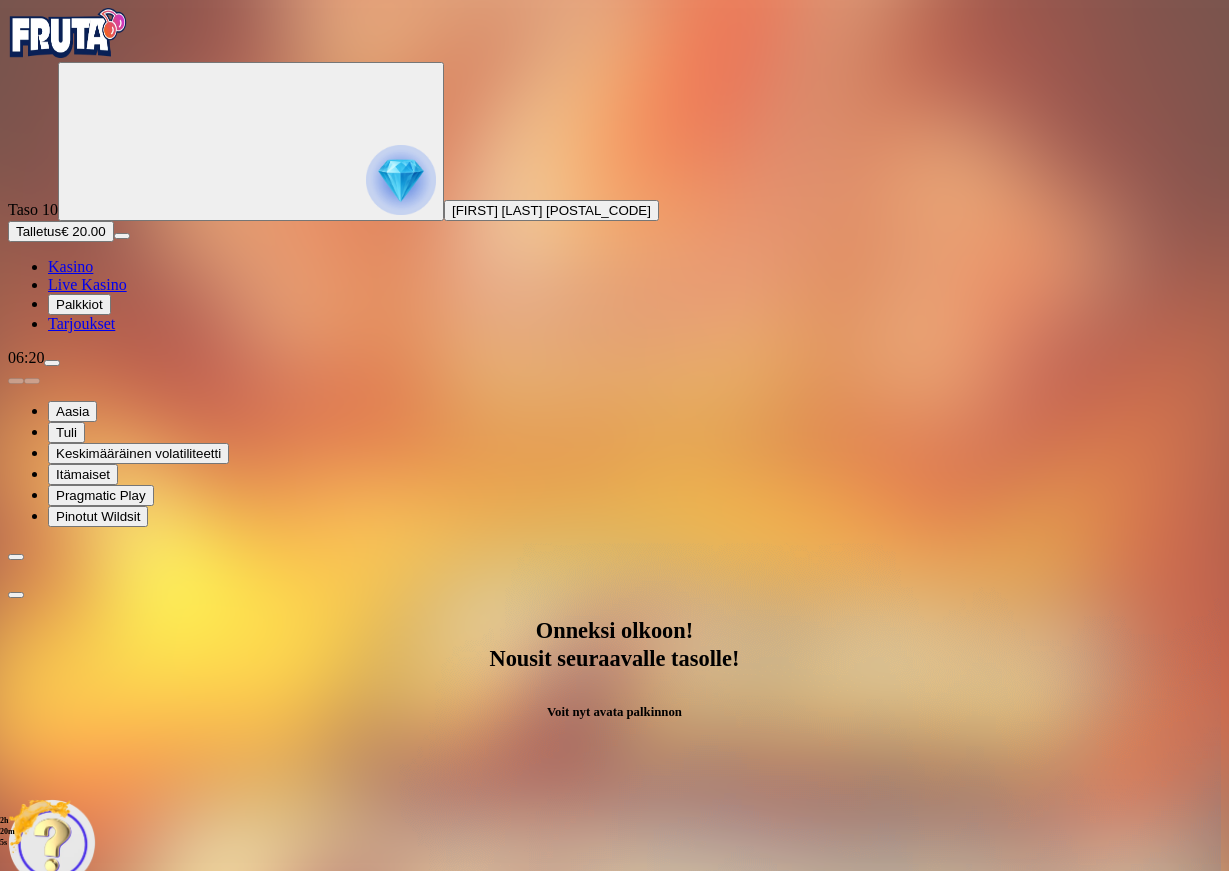 click at bounding box center (88, 1243) 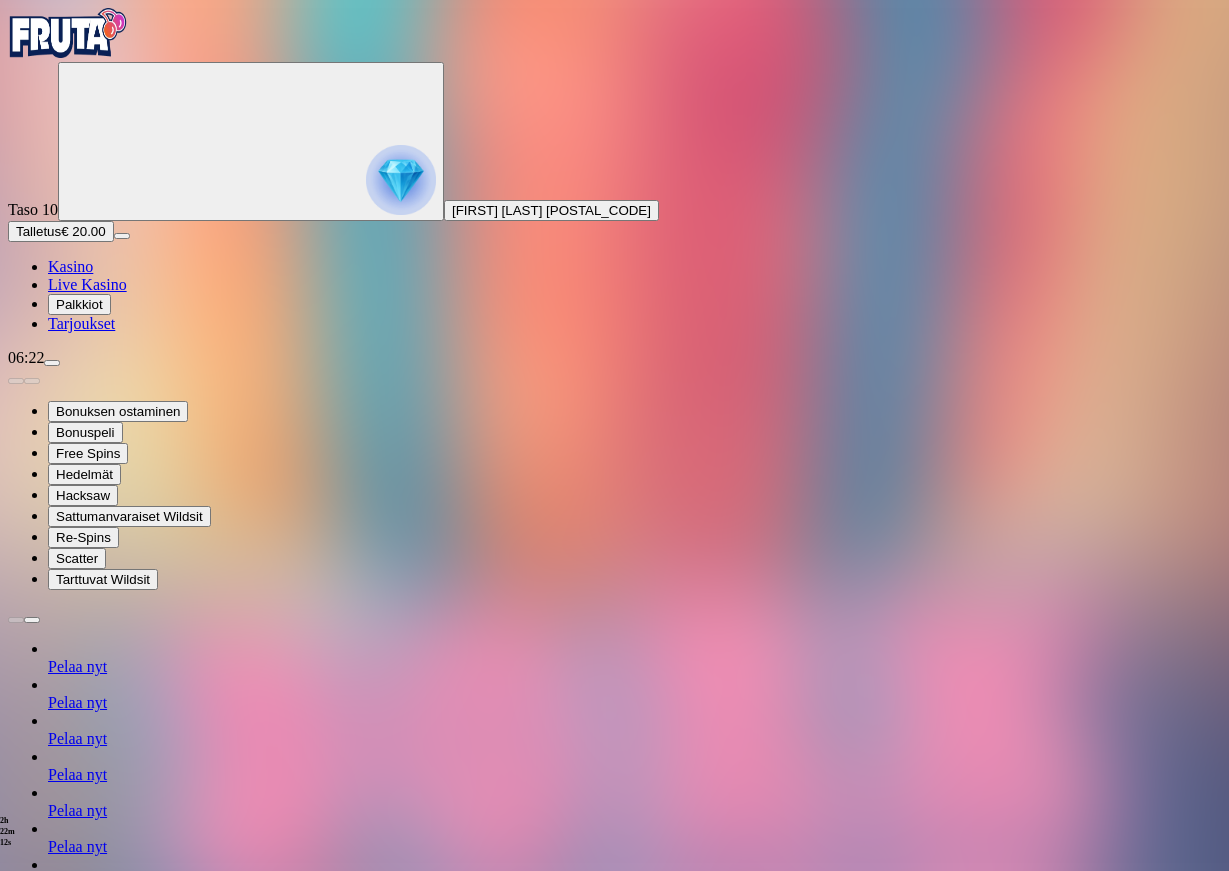 click at bounding box center [16, 1389] 